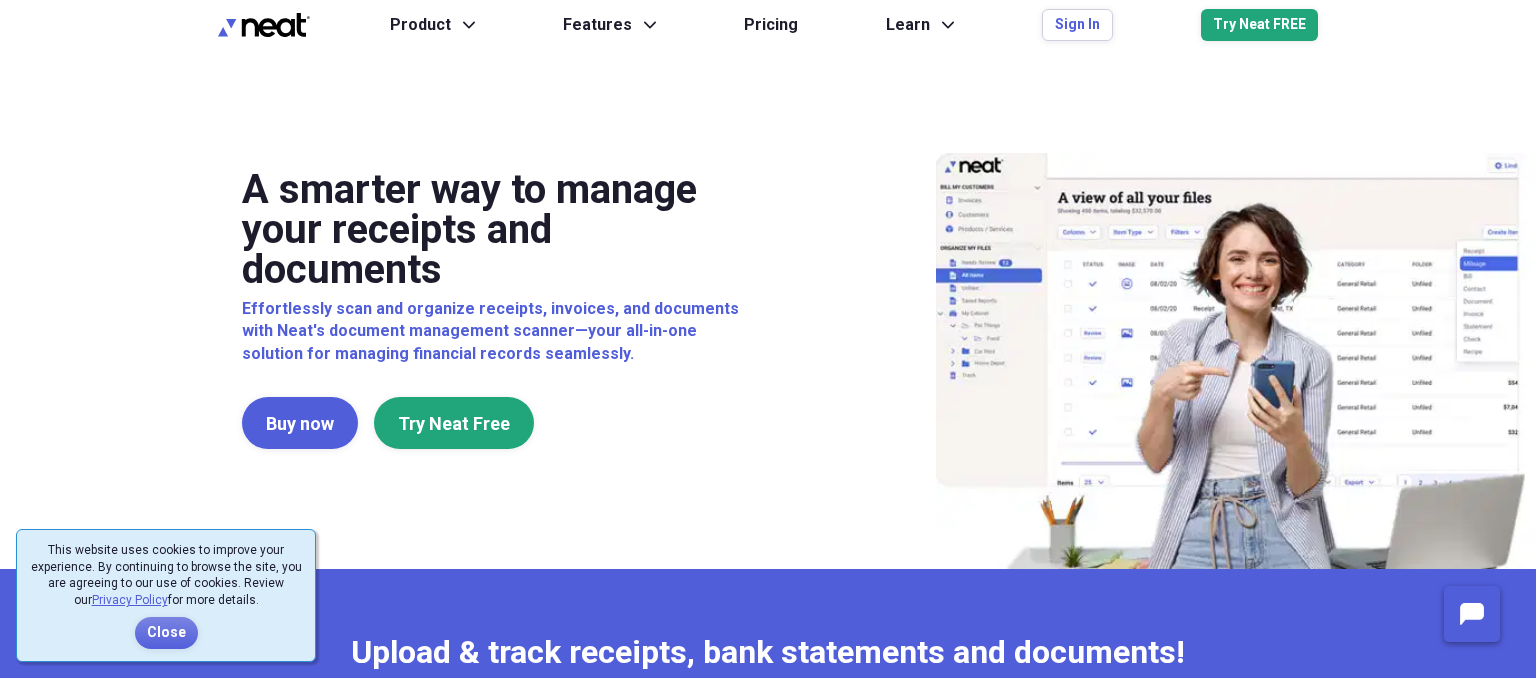 scroll, scrollTop: 0, scrollLeft: 0, axis: both 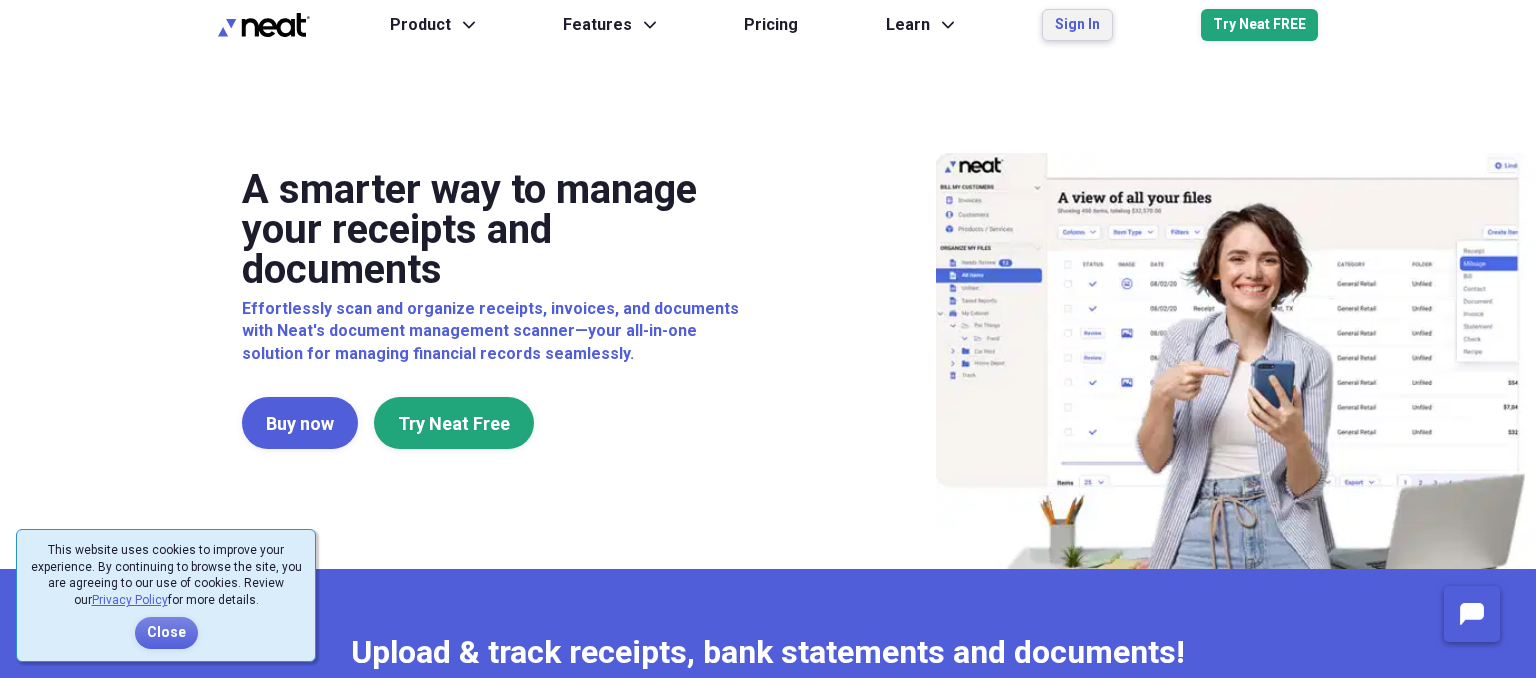 click on "Sign In" at bounding box center (1077, 25) 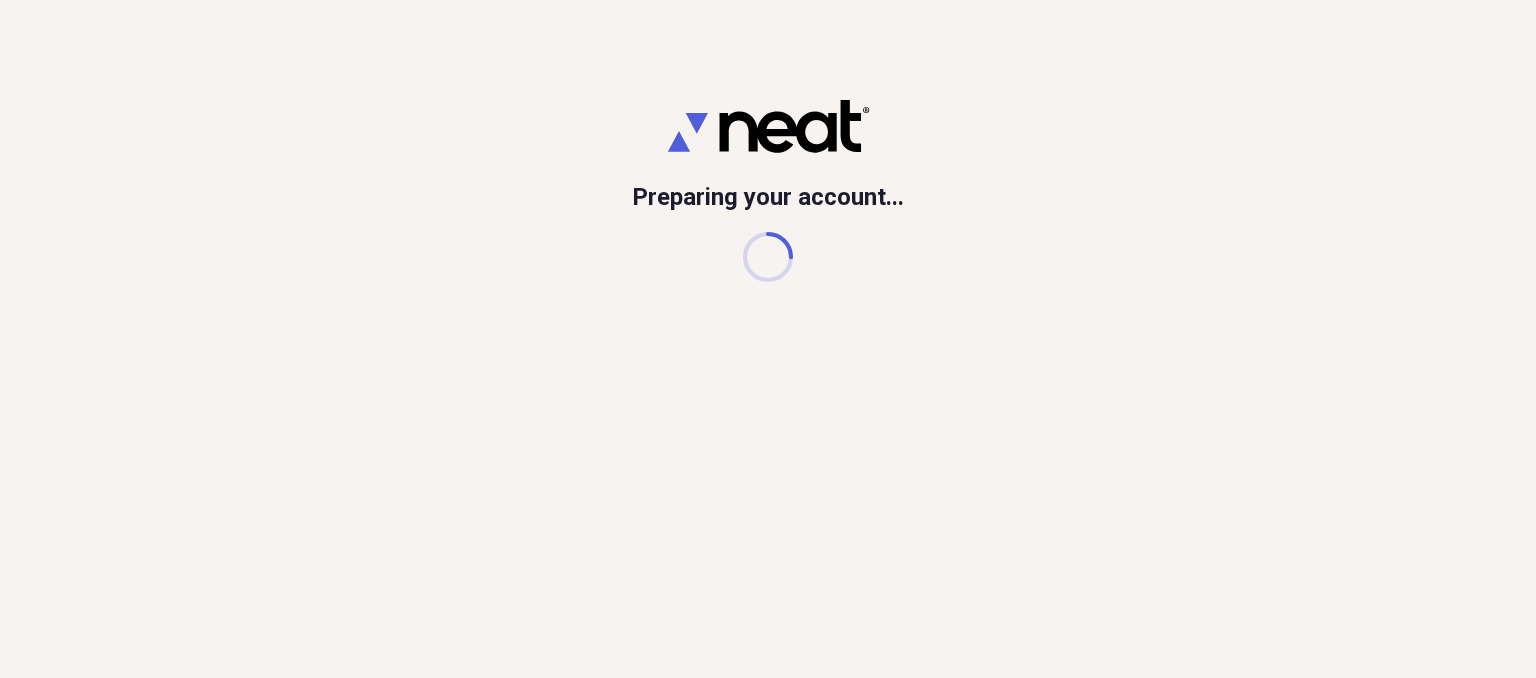 scroll, scrollTop: 0, scrollLeft: 0, axis: both 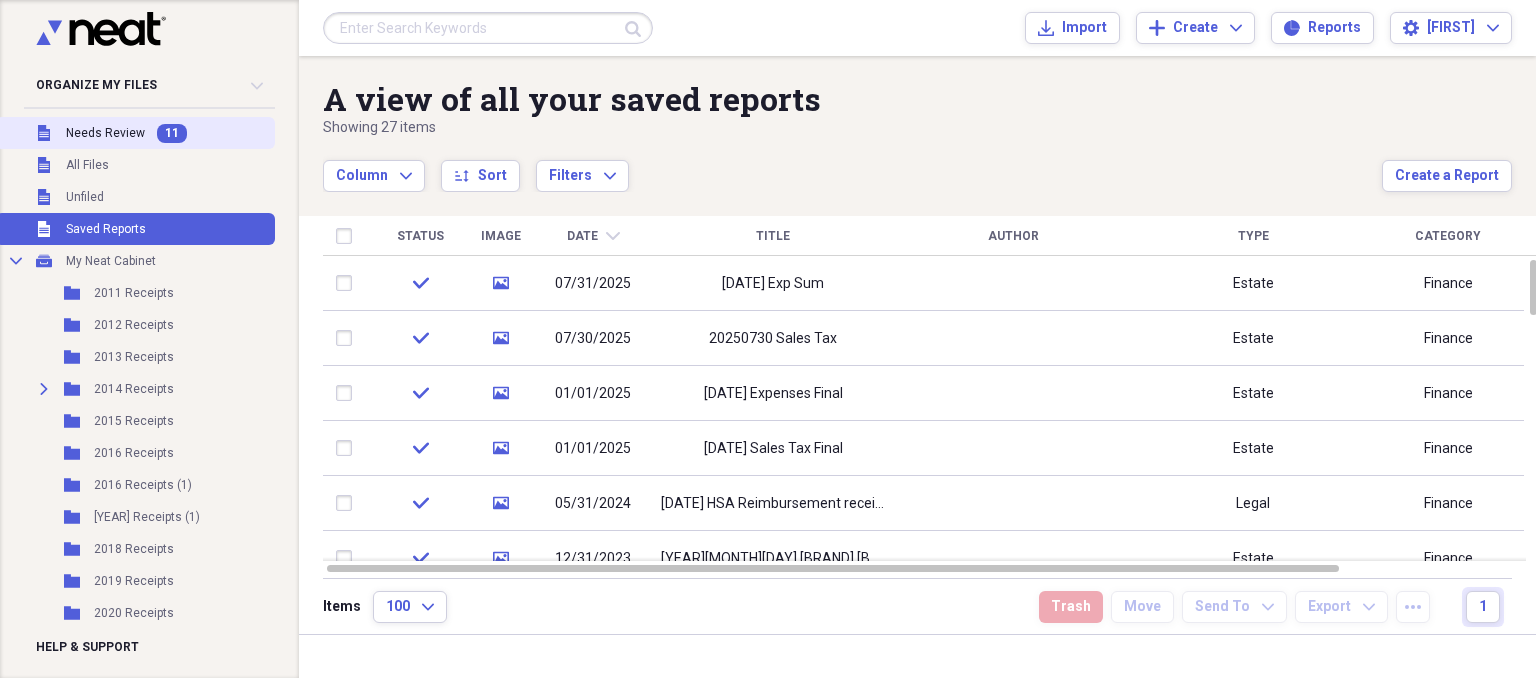click on "Needs Review" at bounding box center (105, 133) 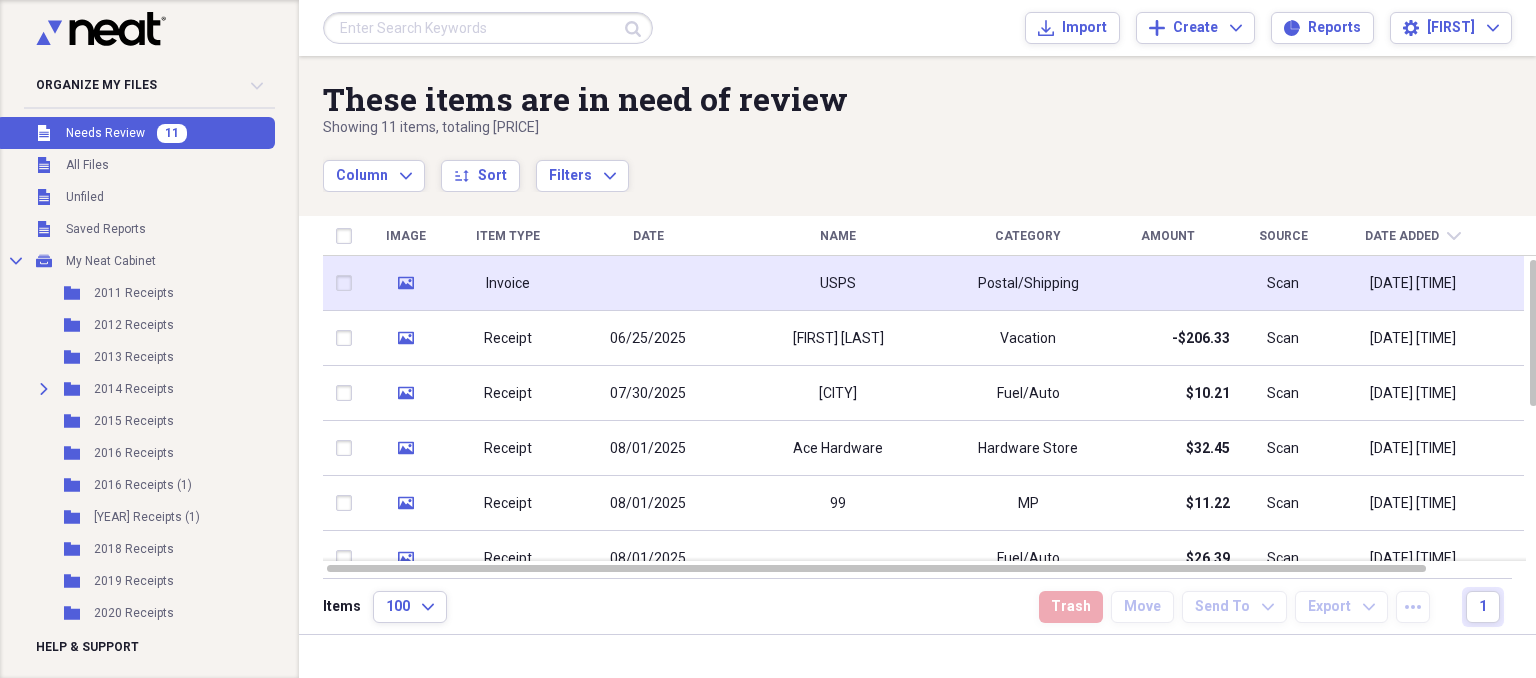 click on "USPS" at bounding box center (838, 283) 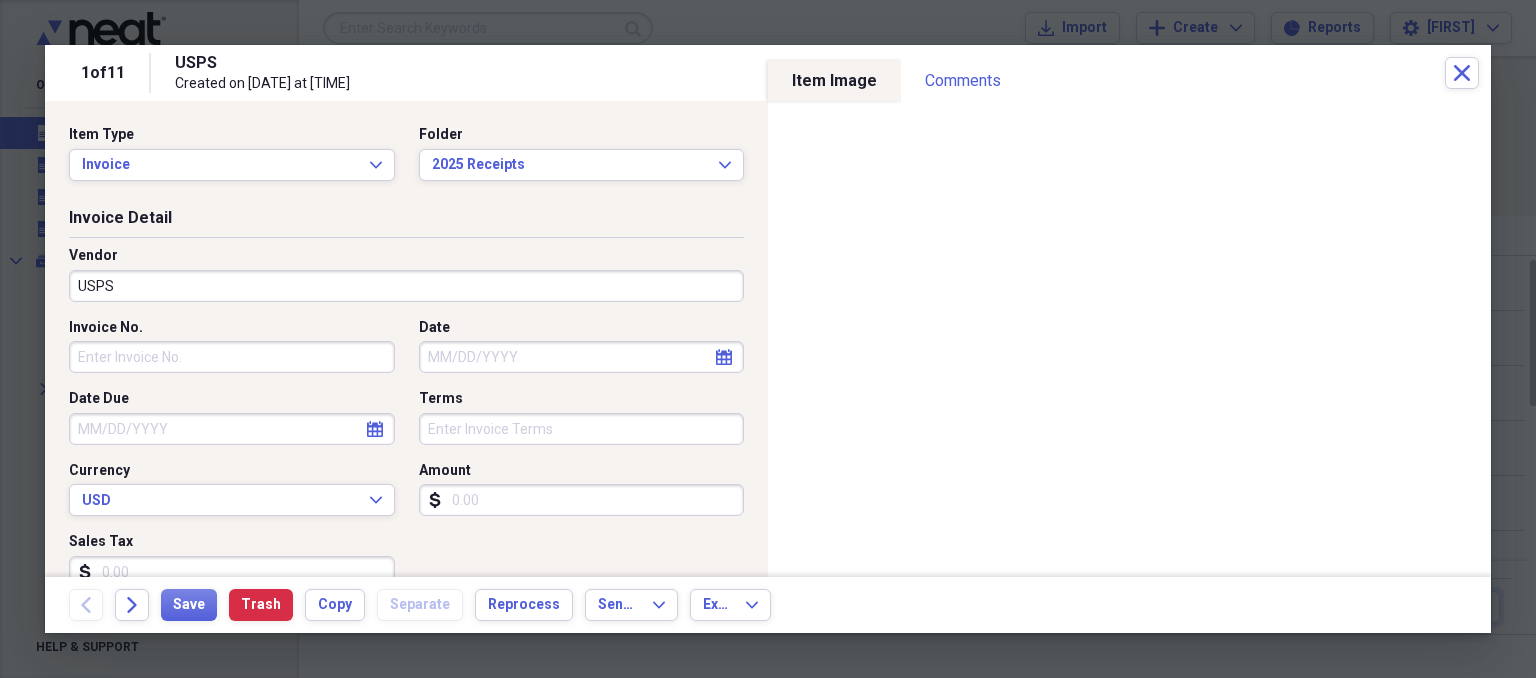 click 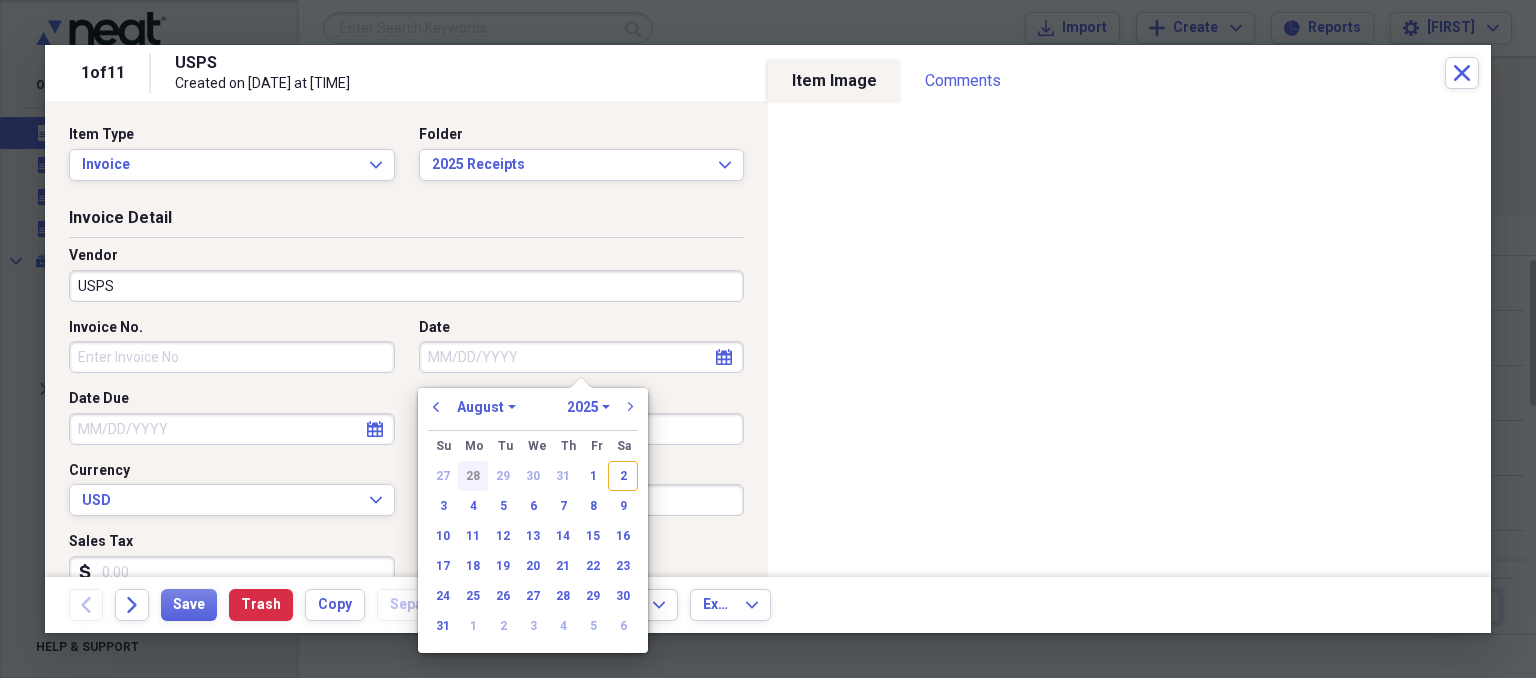 click on "28" at bounding box center (473, 476) 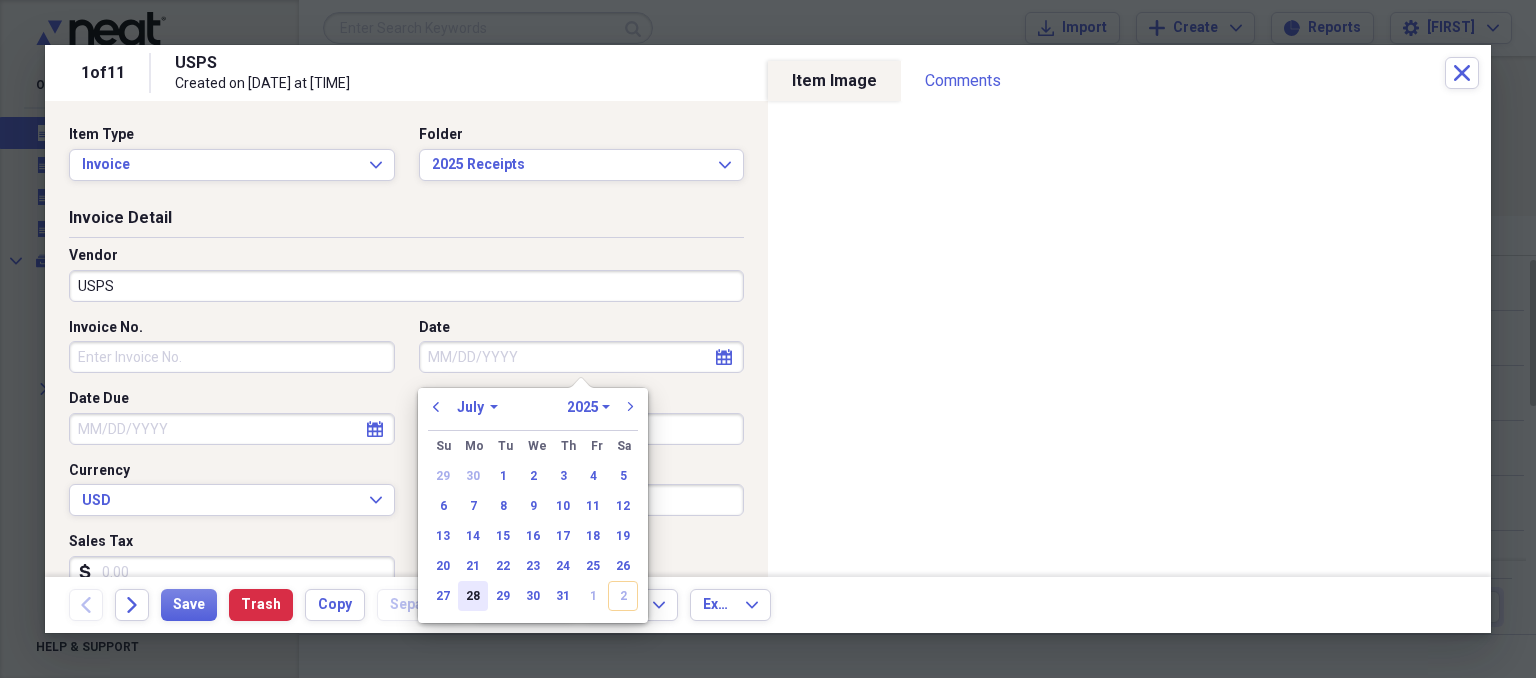 type on "07/28/2025" 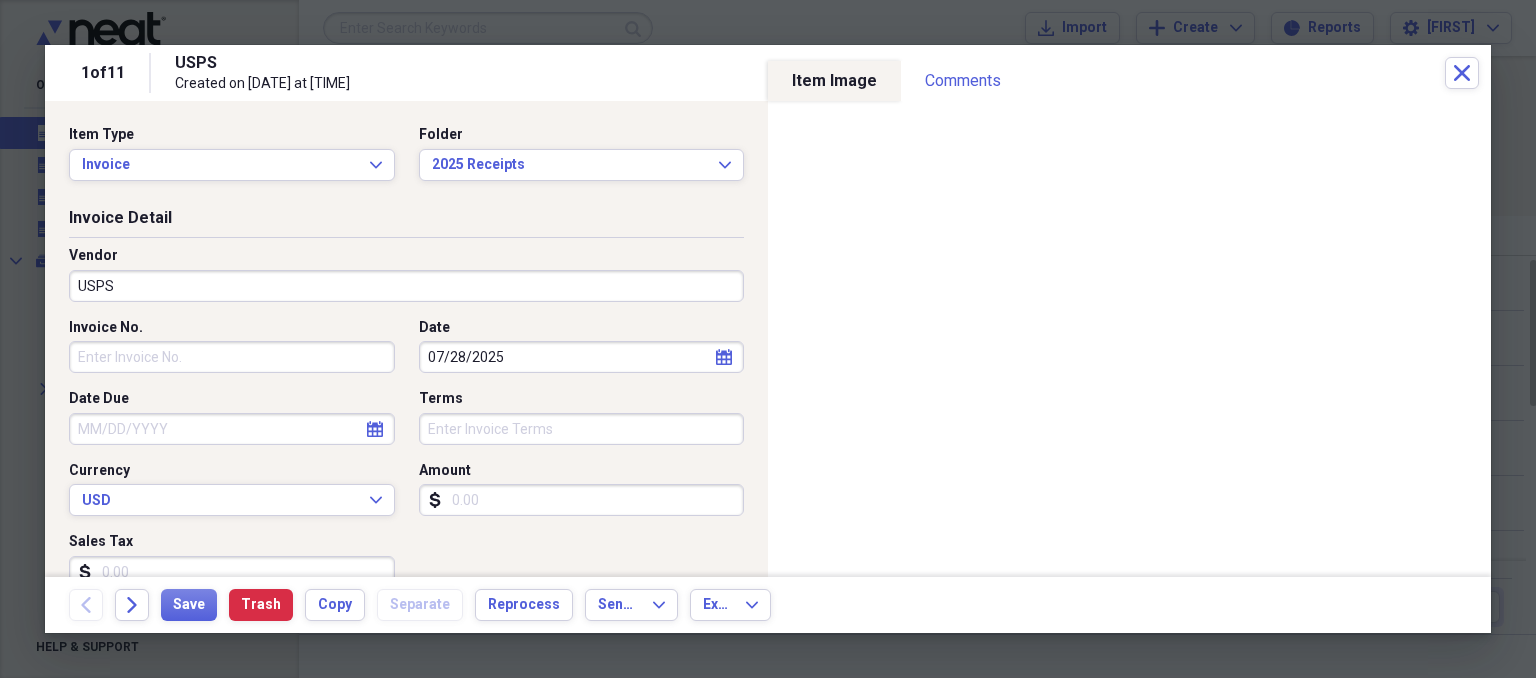 click on "Invoice No." at bounding box center [232, 357] 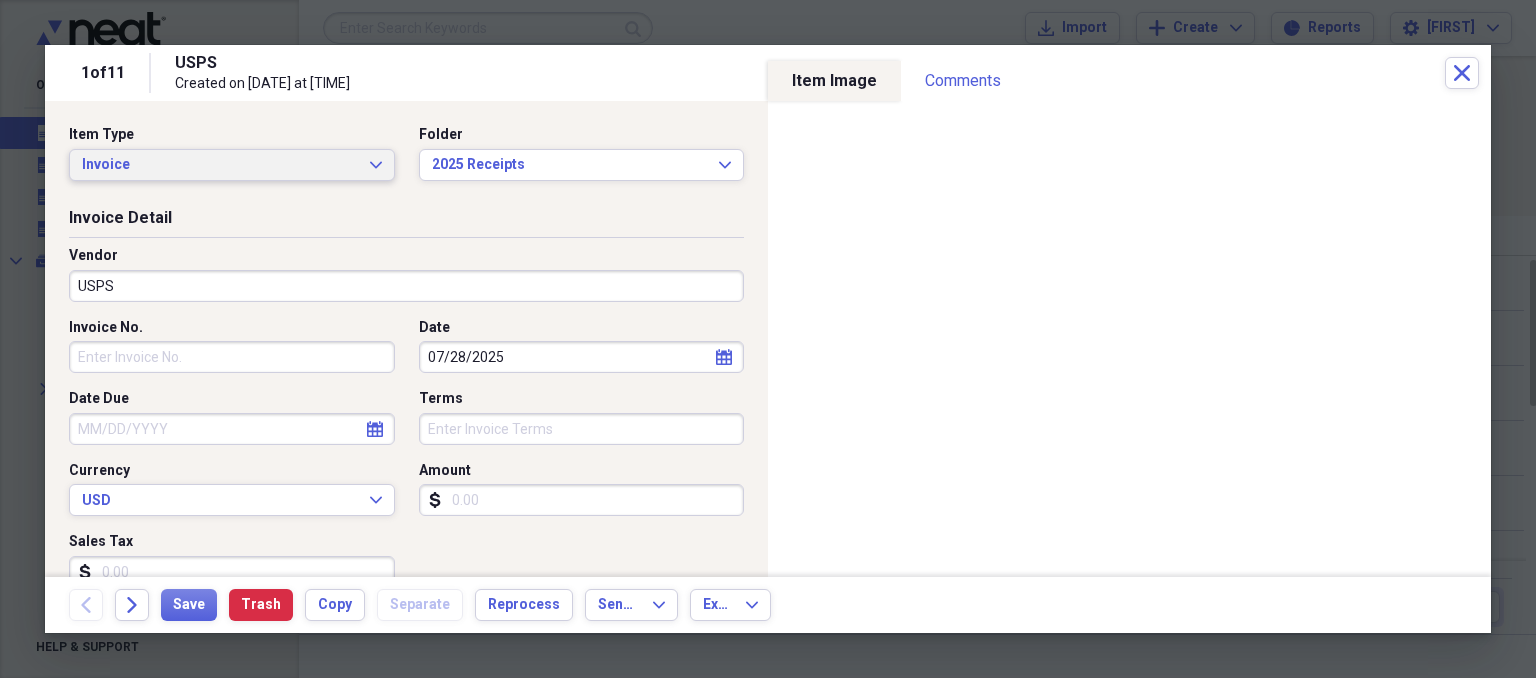 click on "Expand" 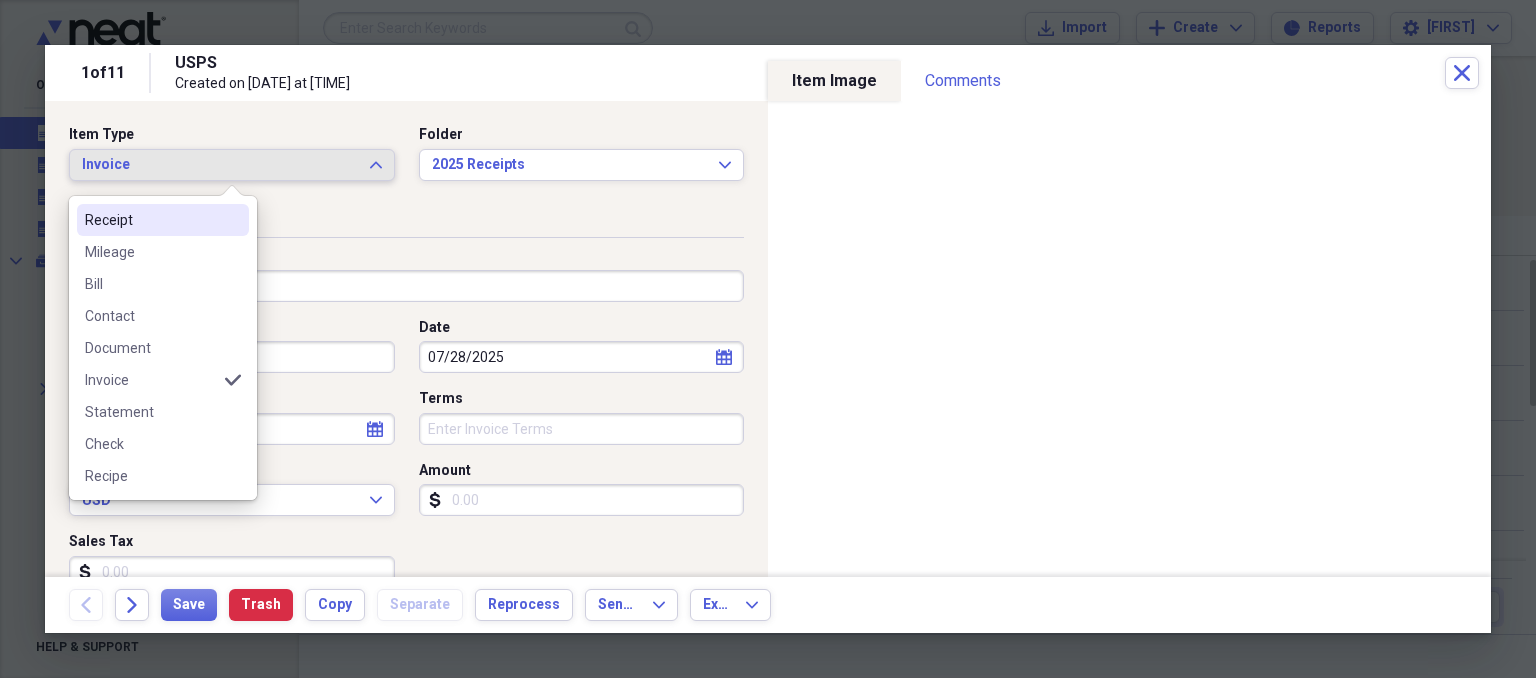 click on "Receipt" at bounding box center [151, 220] 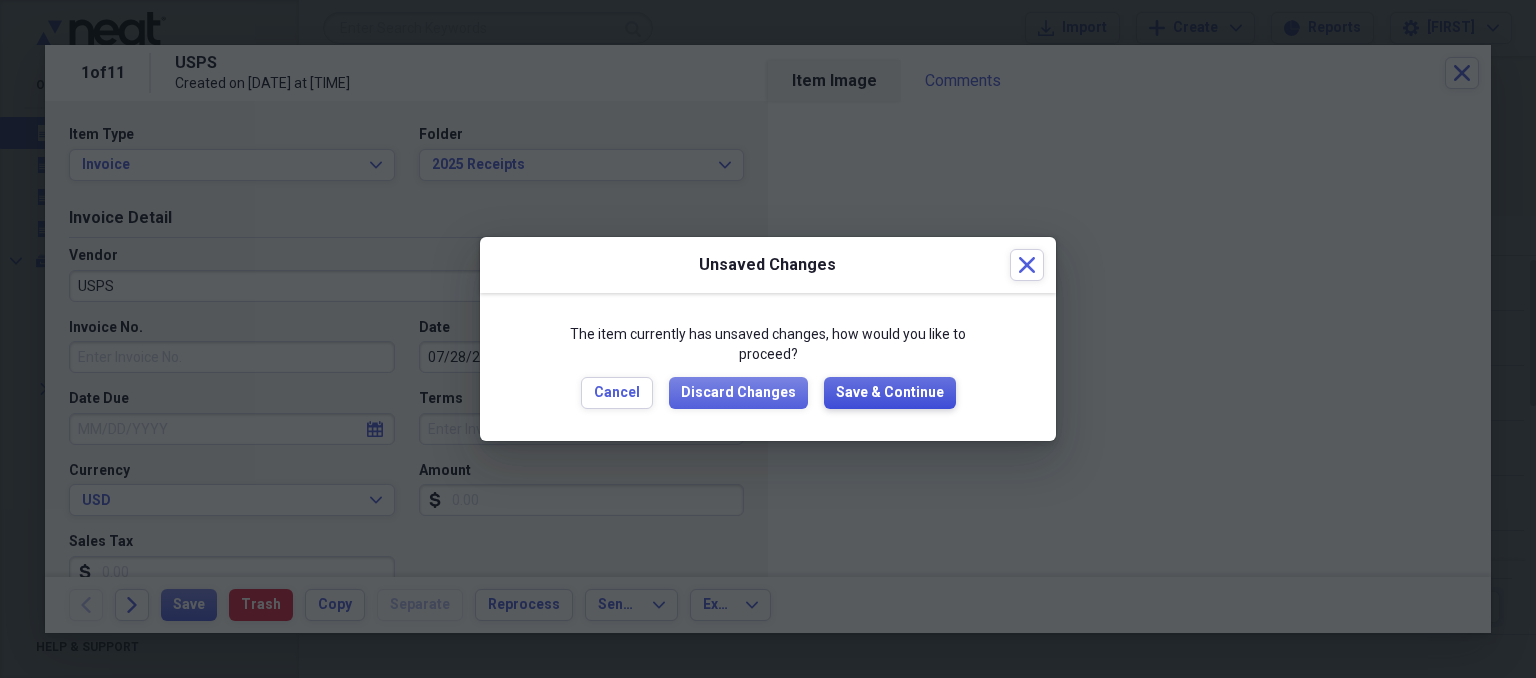 click on "Save & Continue" at bounding box center (890, 393) 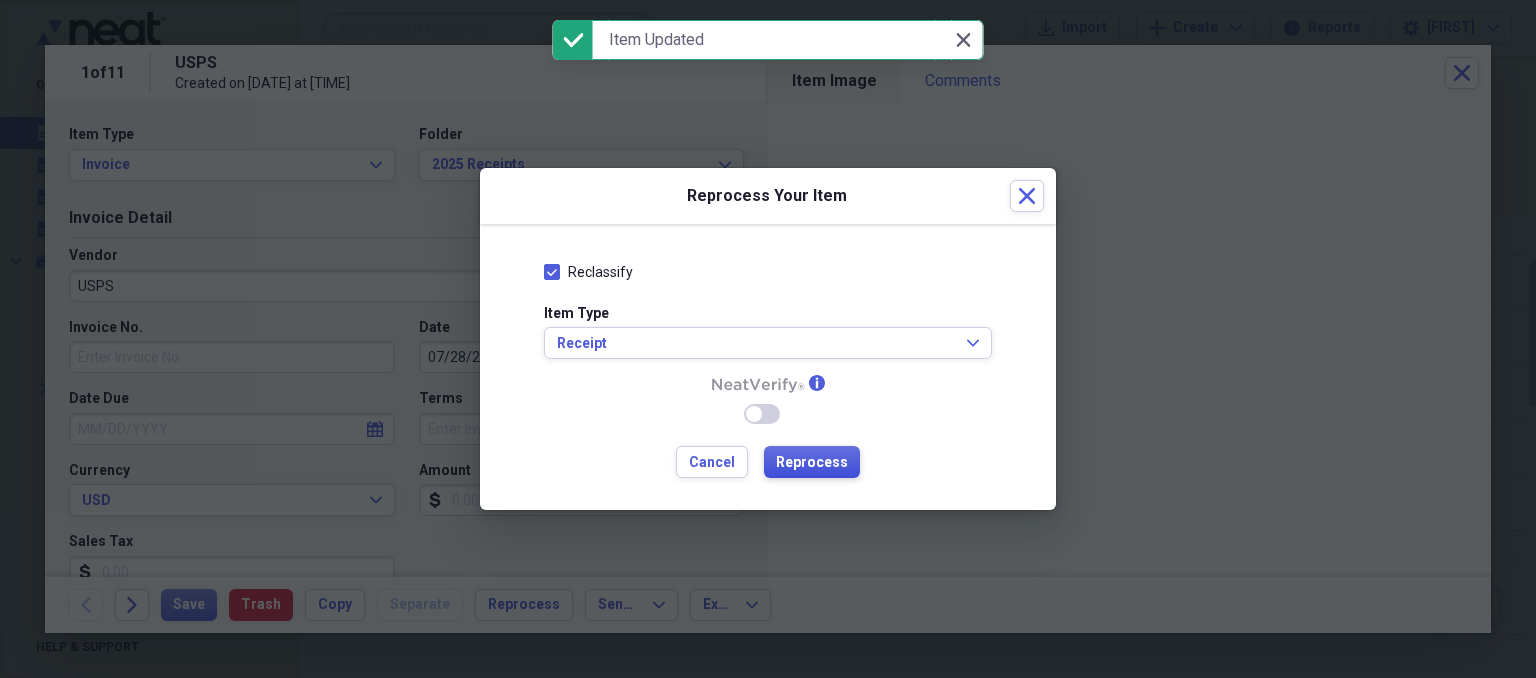 click on "Reprocess" at bounding box center [812, 463] 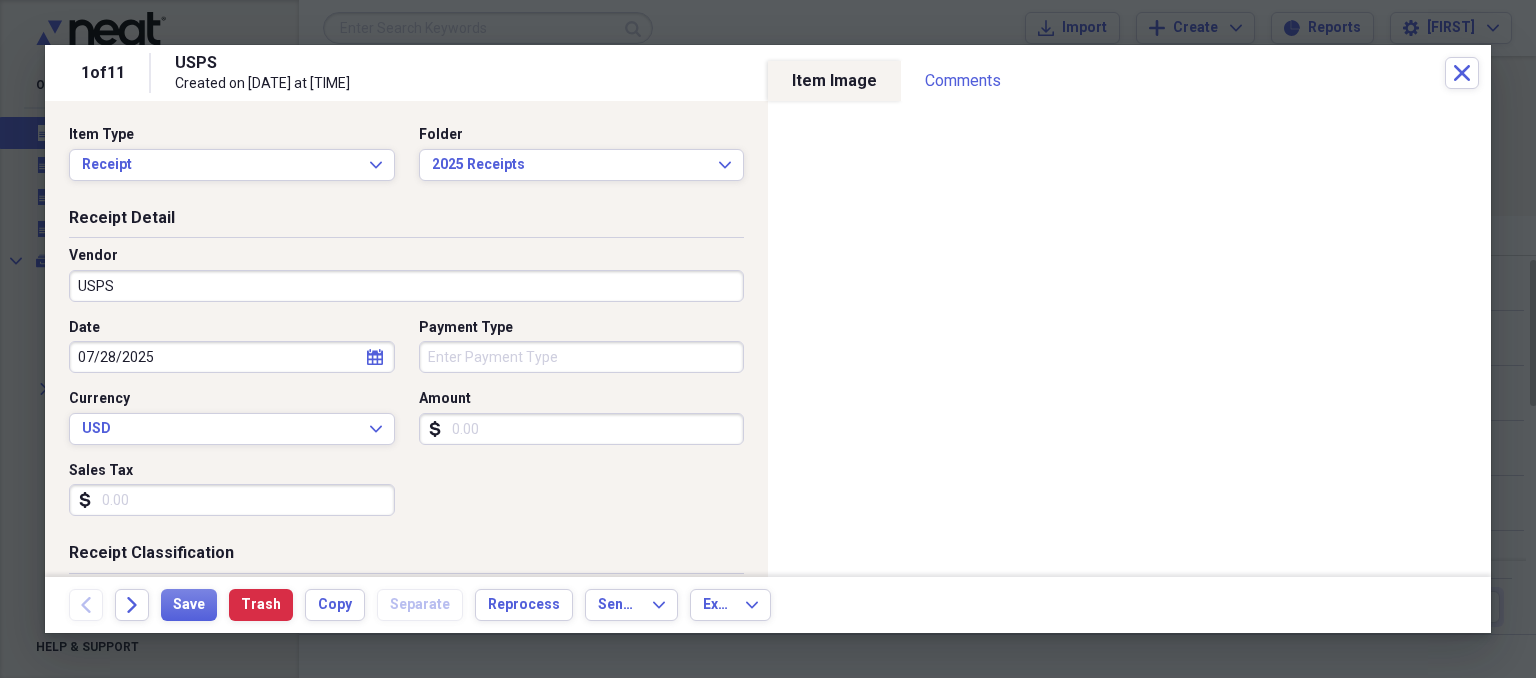 type on "Cash" 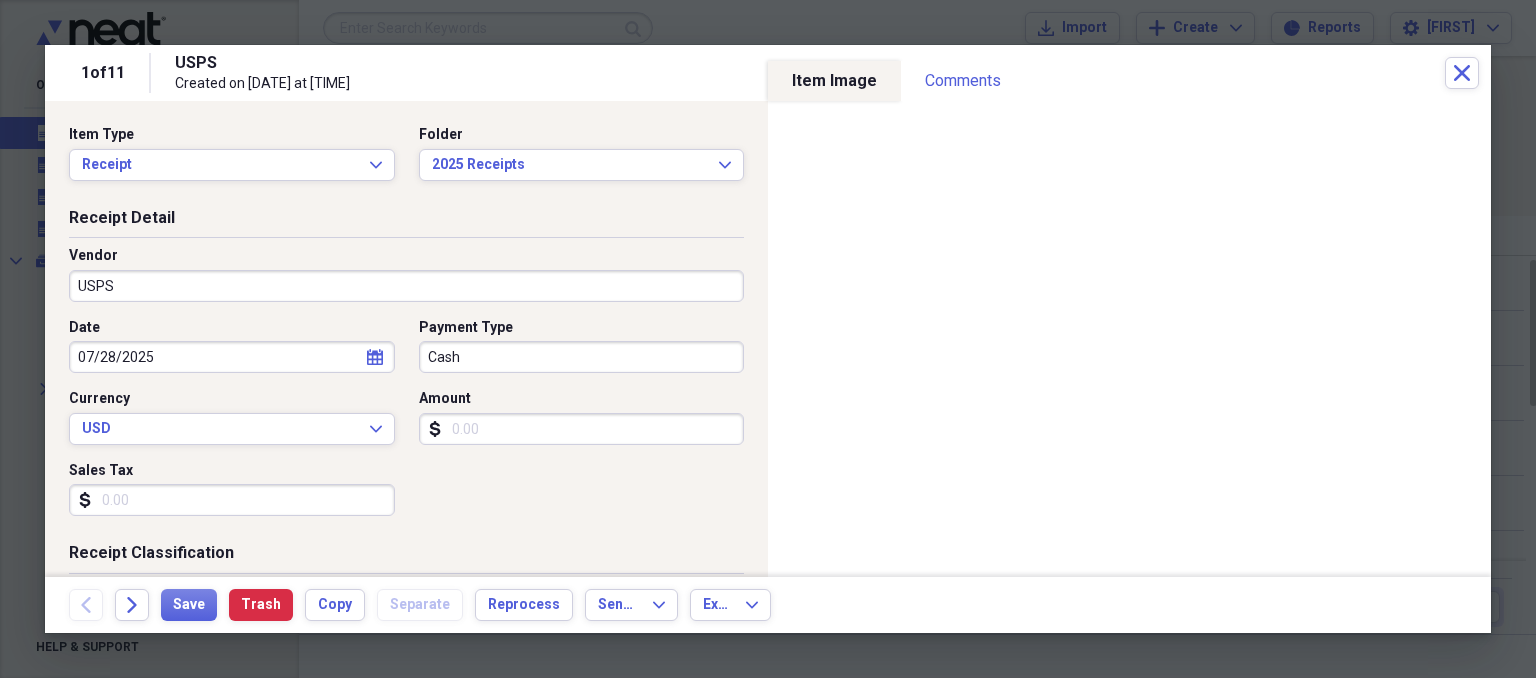 click on "Amount" at bounding box center [582, 429] 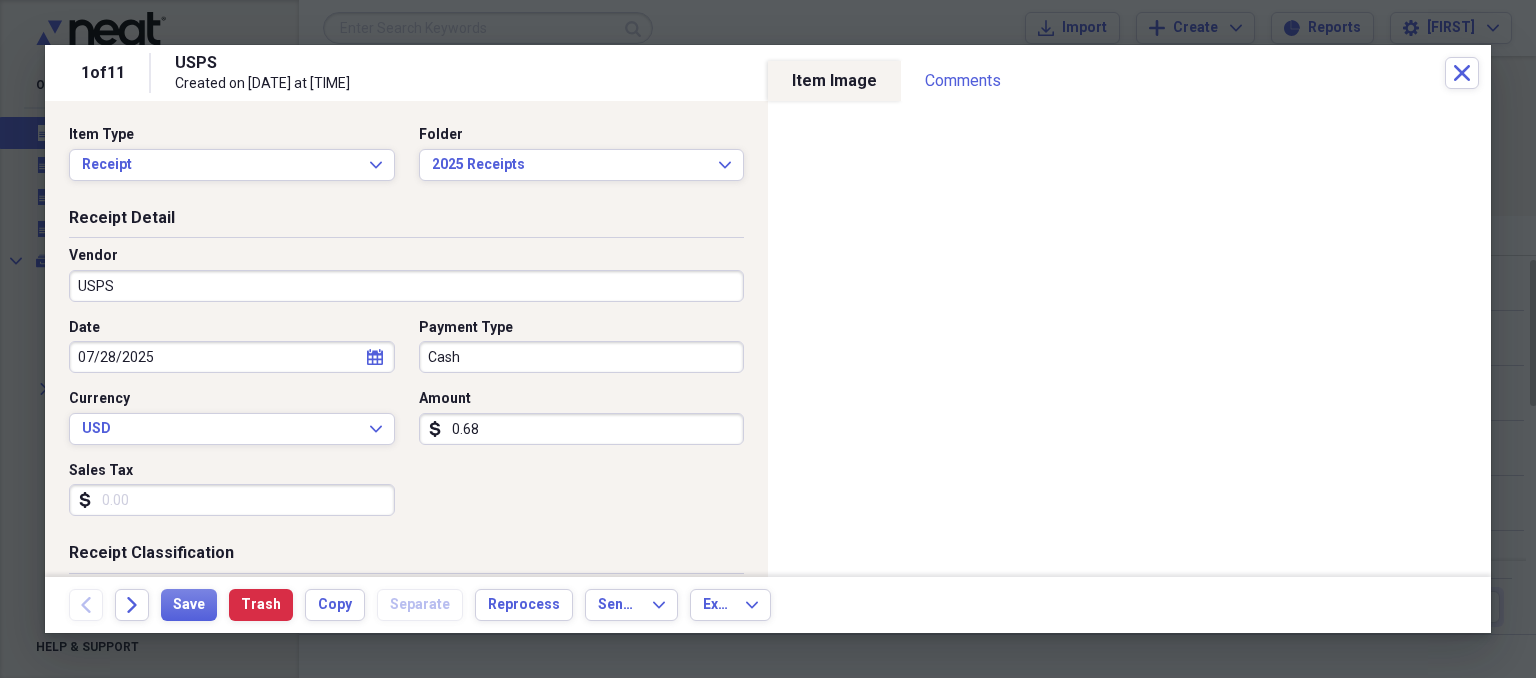 type on "6.80" 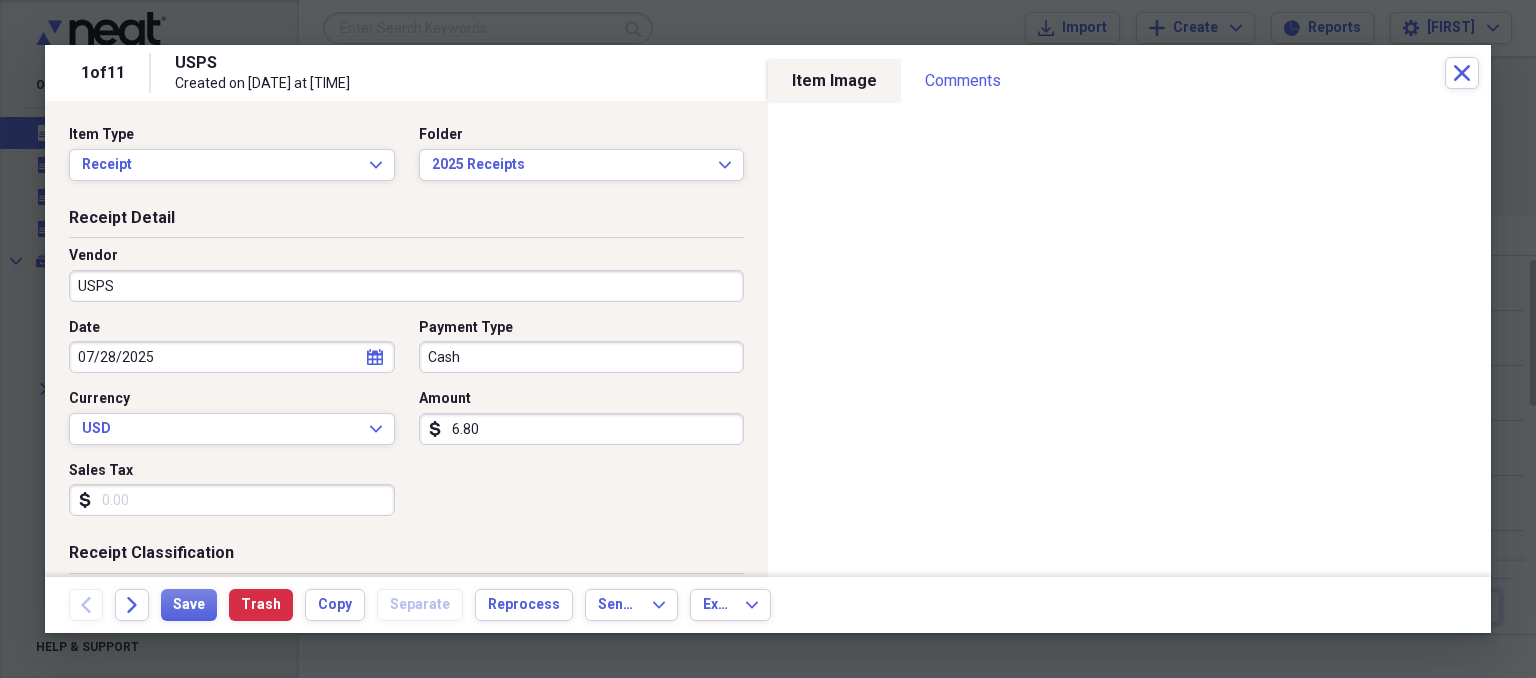 click on "Sales Tax" at bounding box center (232, 500) 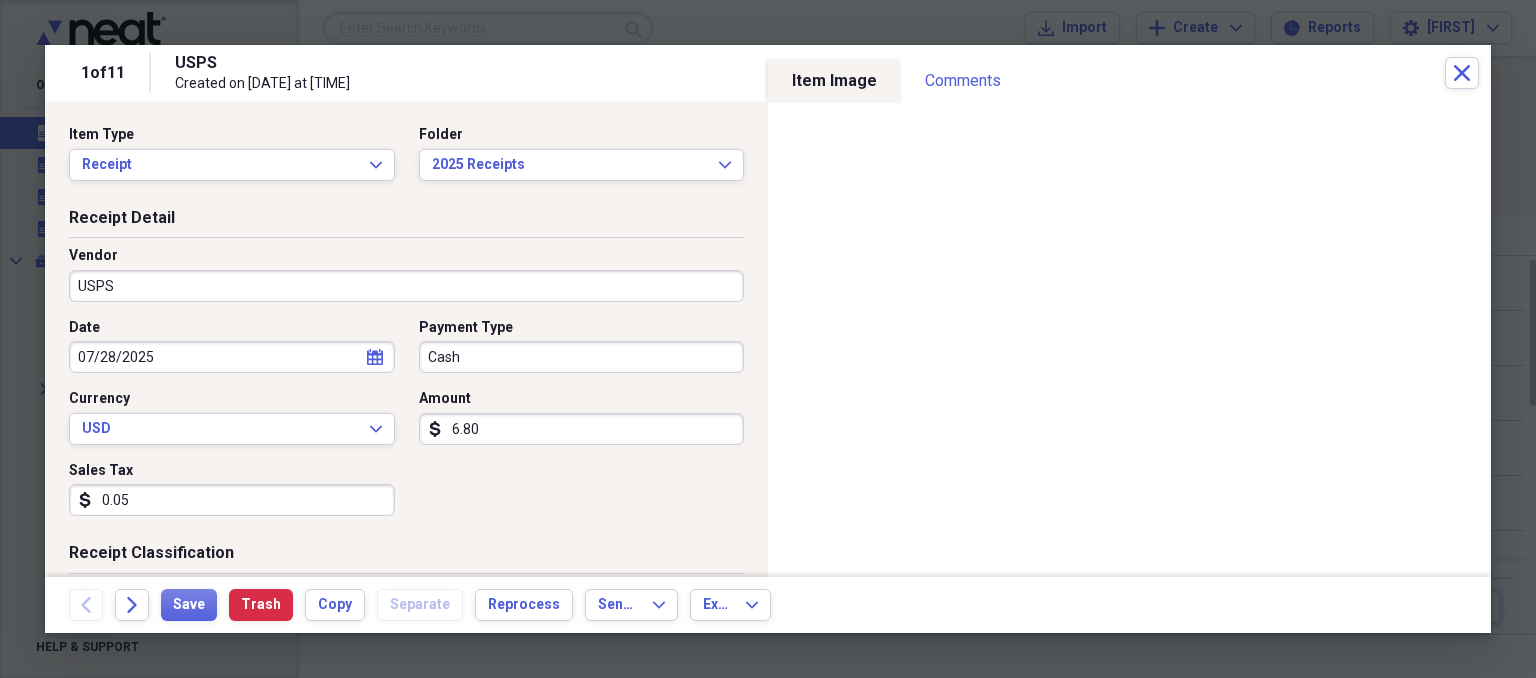 type on "0.56" 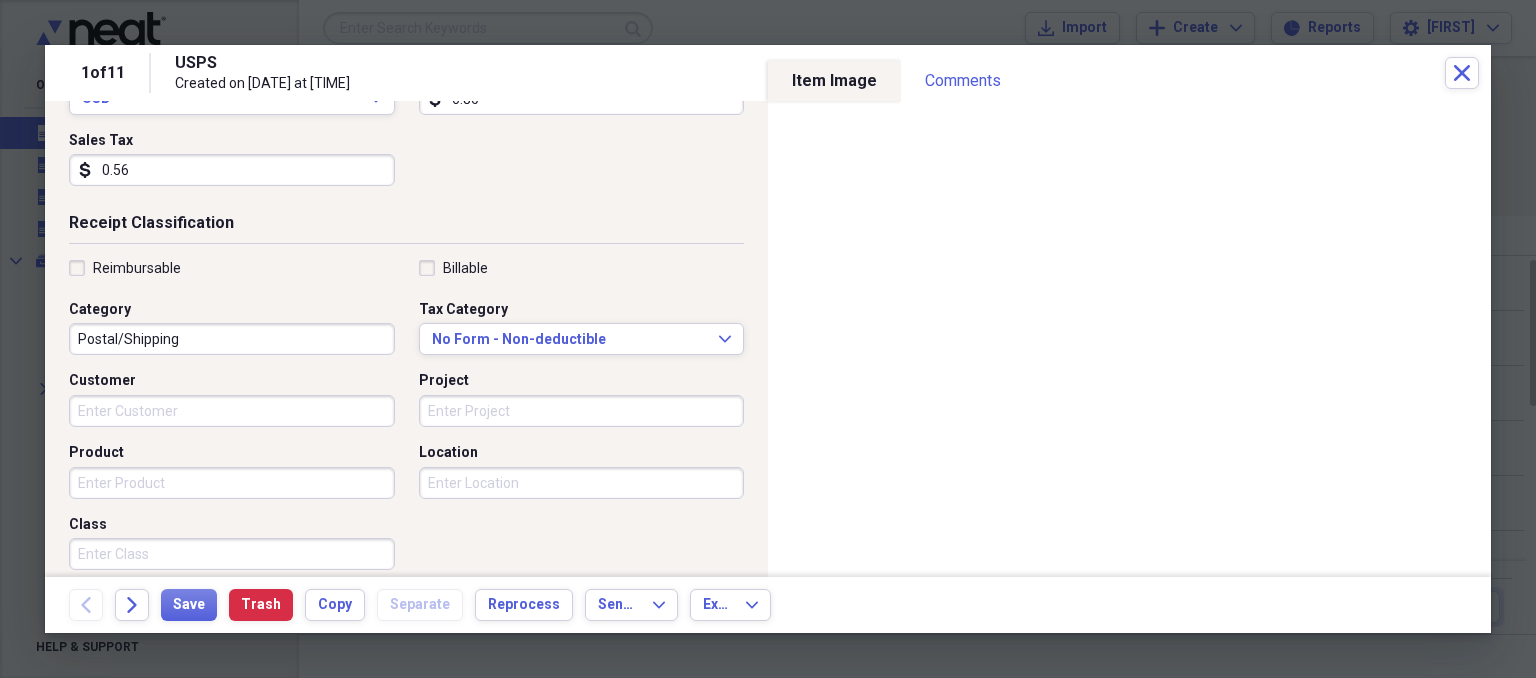 scroll, scrollTop: 332, scrollLeft: 0, axis: vertical 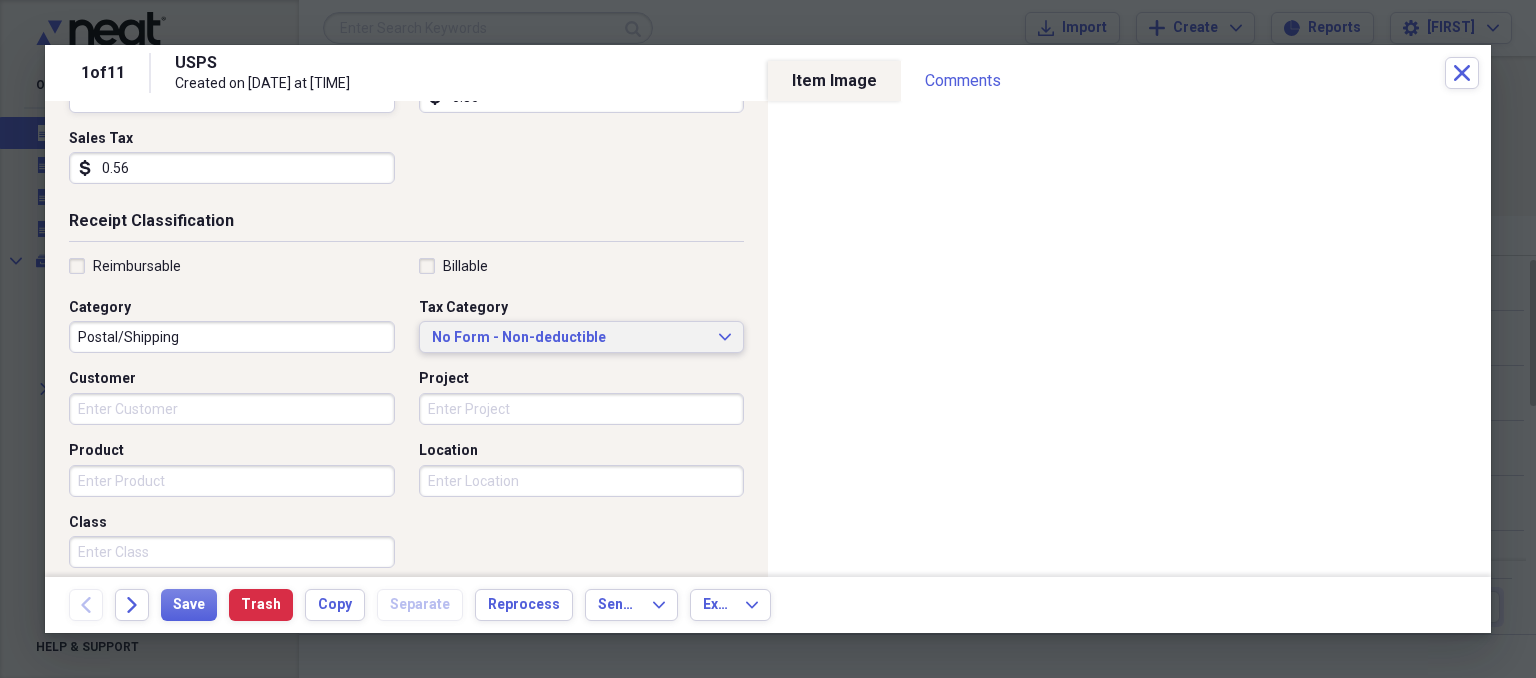 click on "No Form - Non-deductible Expand" at bounding box center (582, 337) 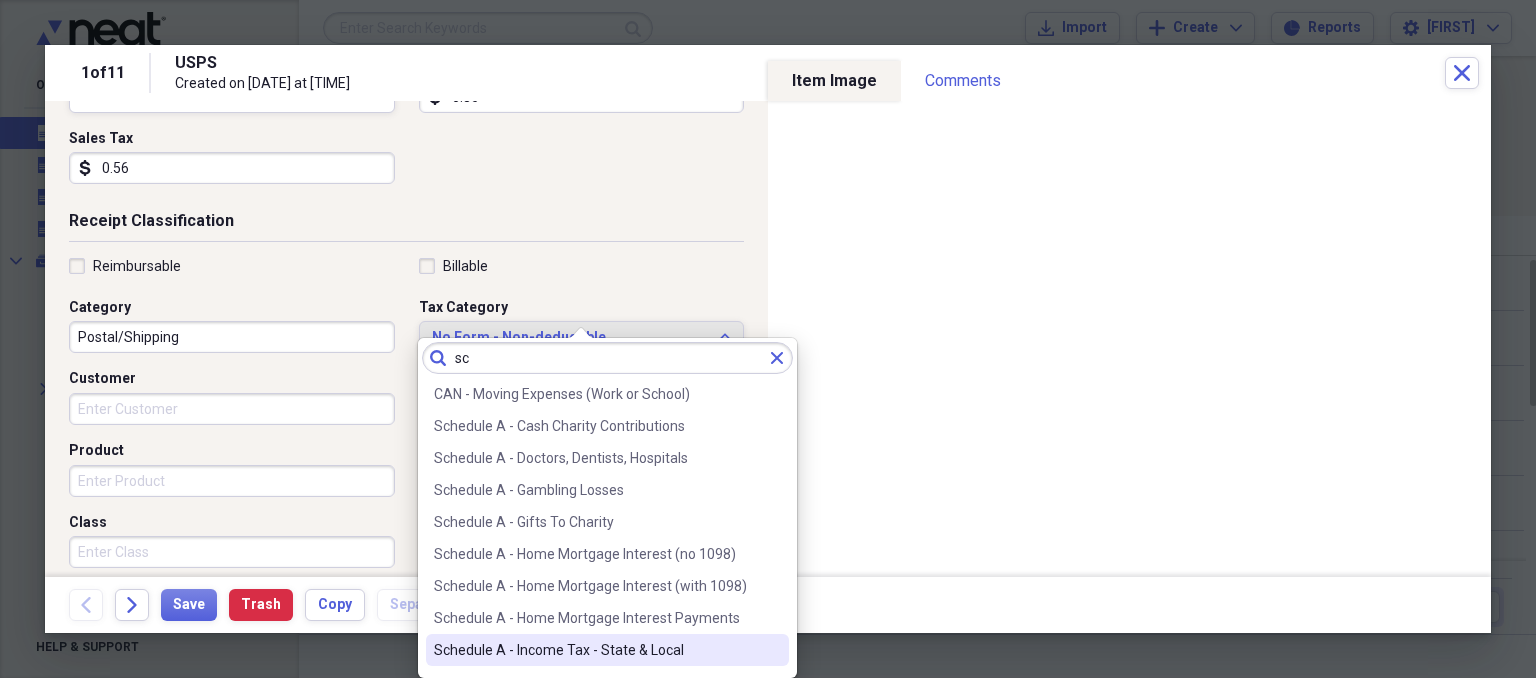 type on "sc" 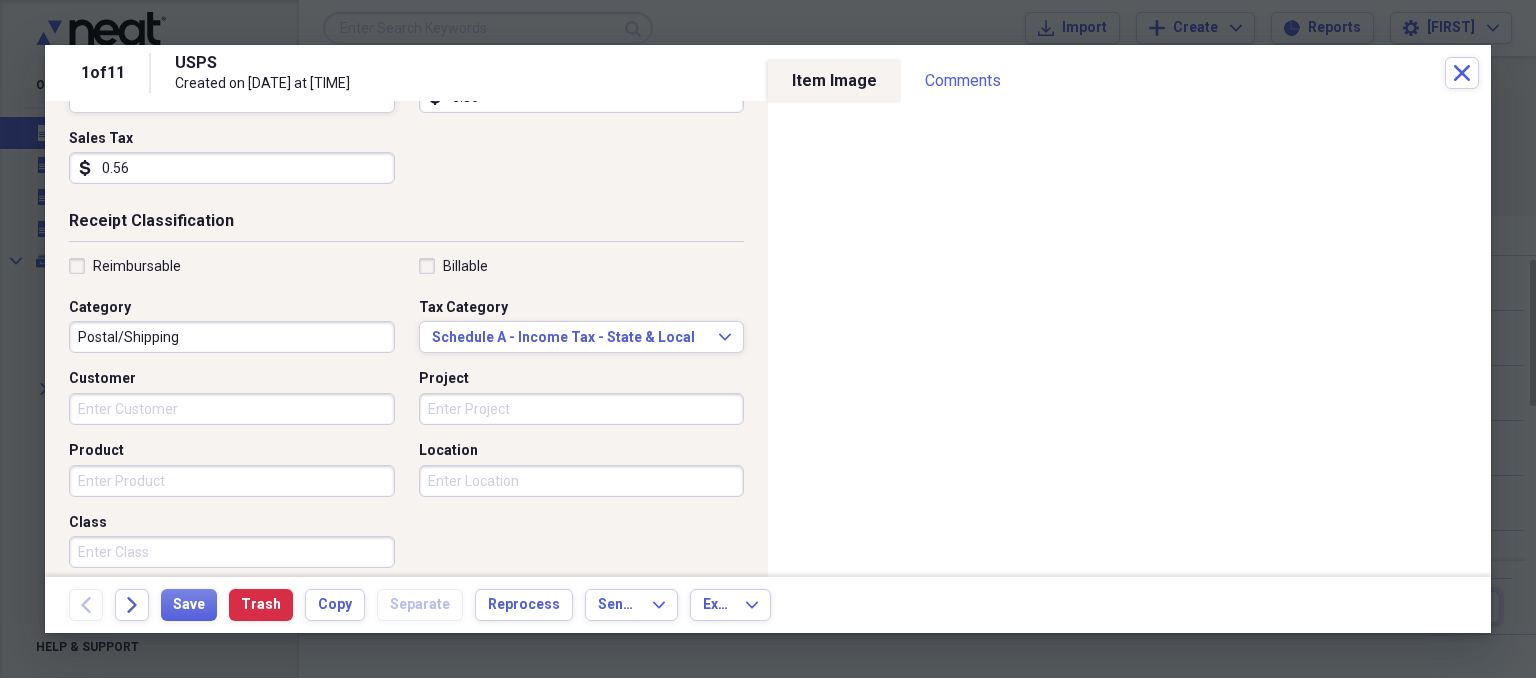 click on "Postal/Shipping" at bounding box center [232, 337] 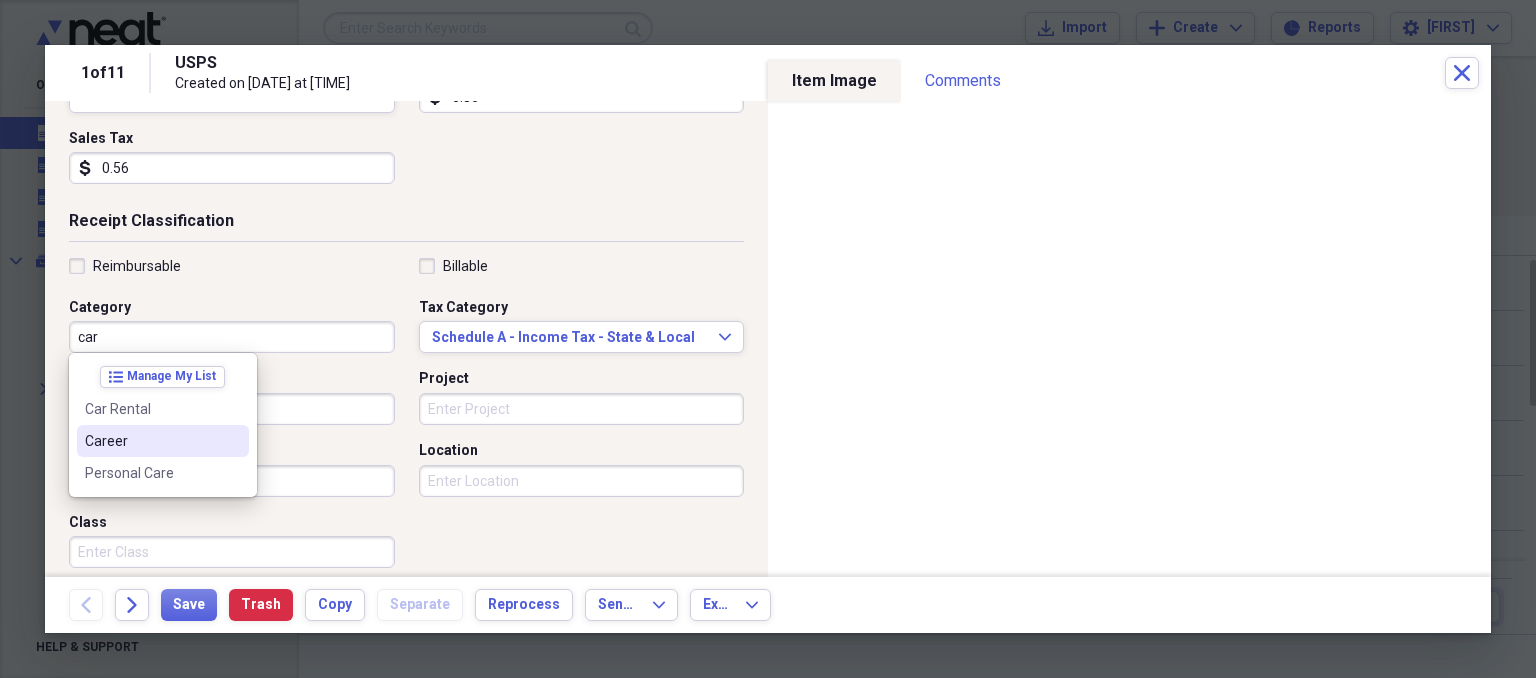 click on "Career" at bounding box center (151, 441) 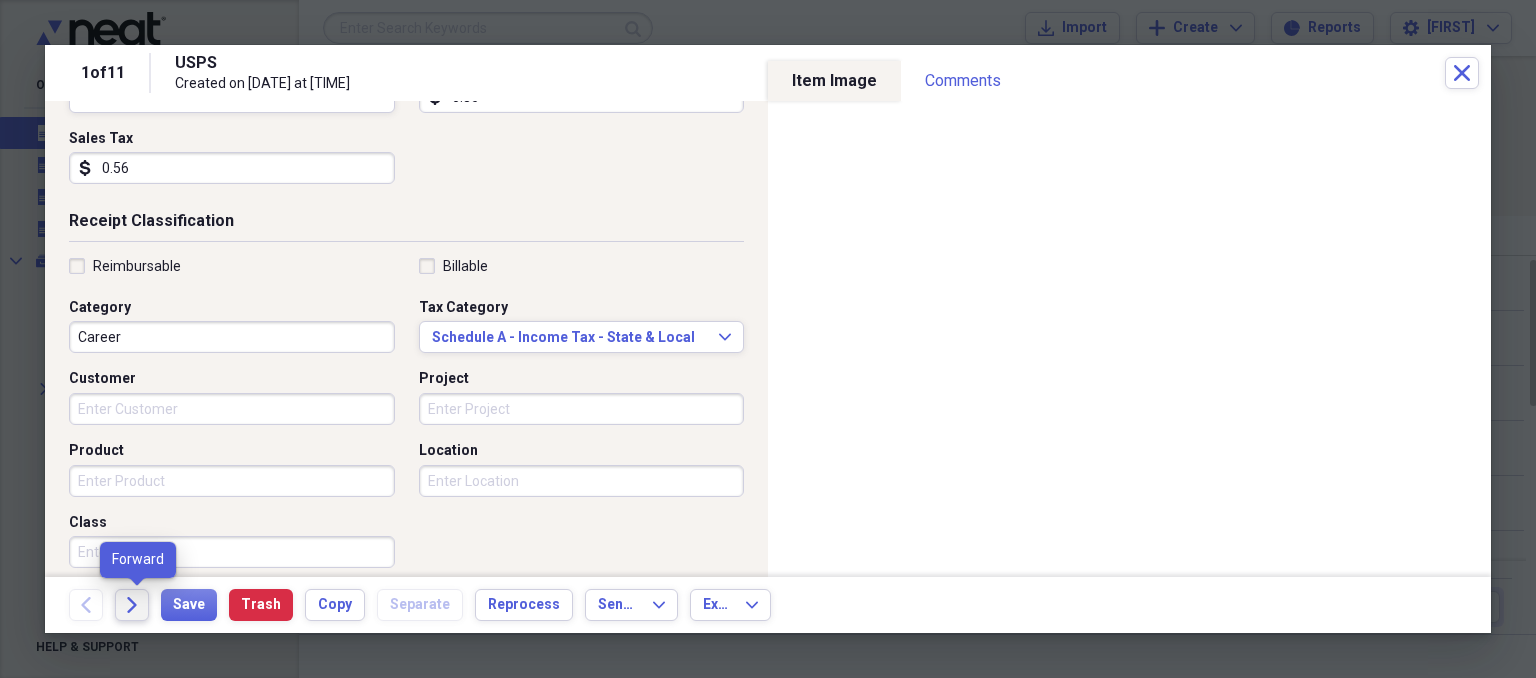 click on "Forward" 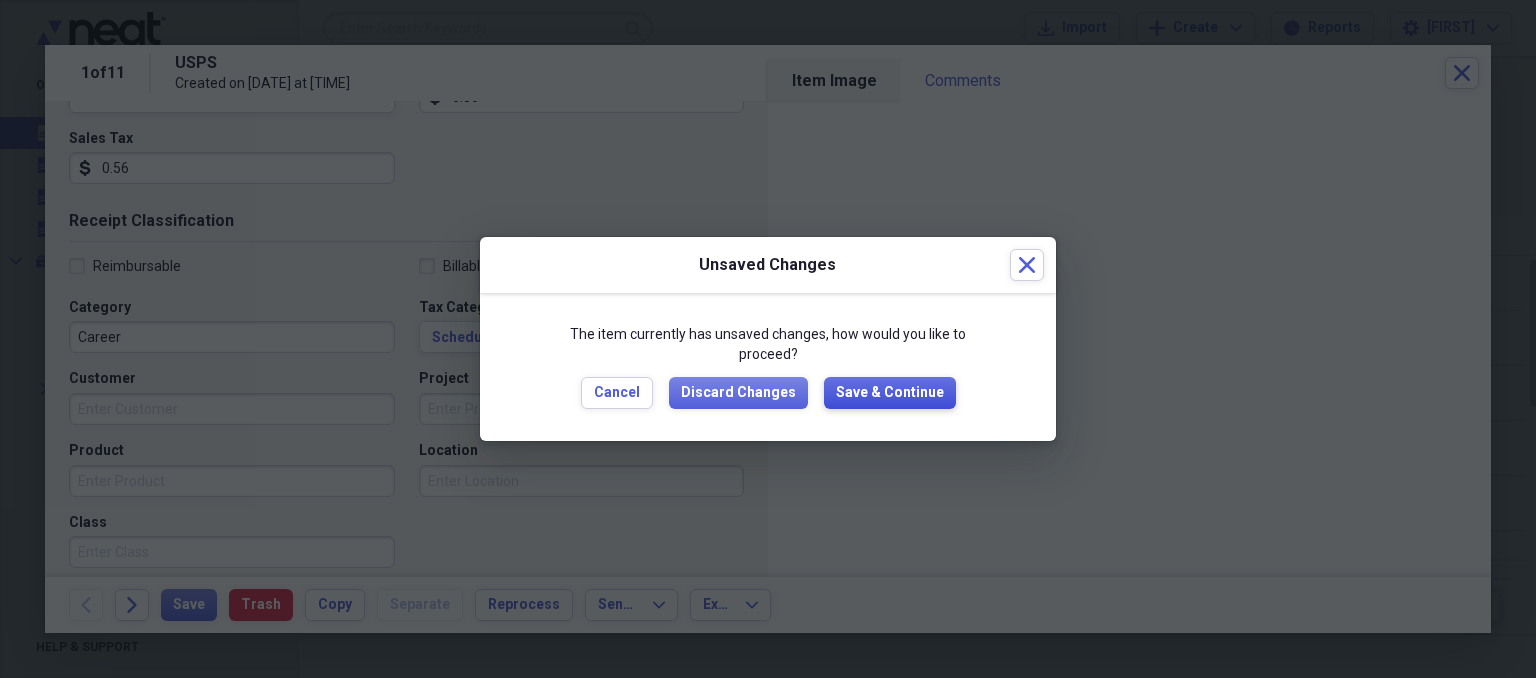 click on "Save & Continue" at bounding box center (890, 393) 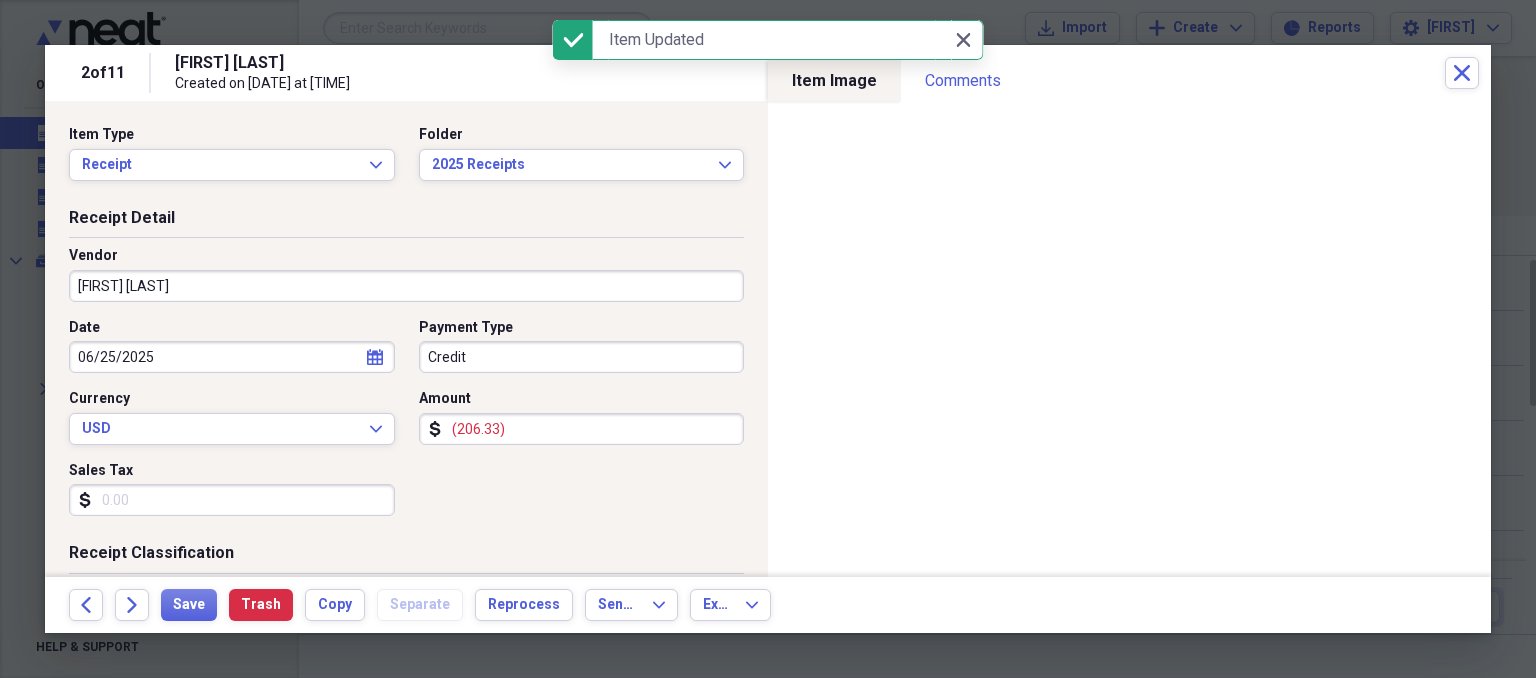 click on "[FIRST] [LAST]" at bounding box center [406, 286] 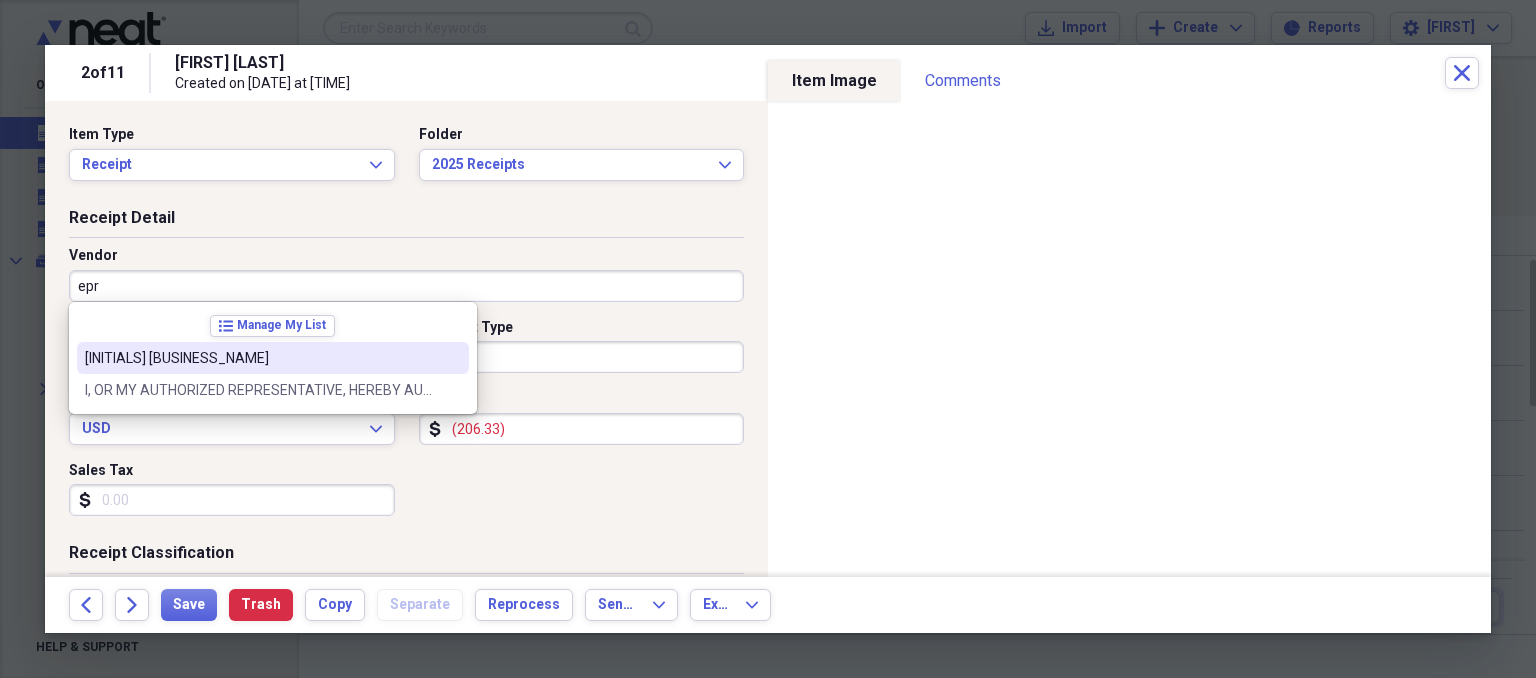 click on "[INITIALS] [BUSINESS_NAME]" at bounding box center [261, 358] 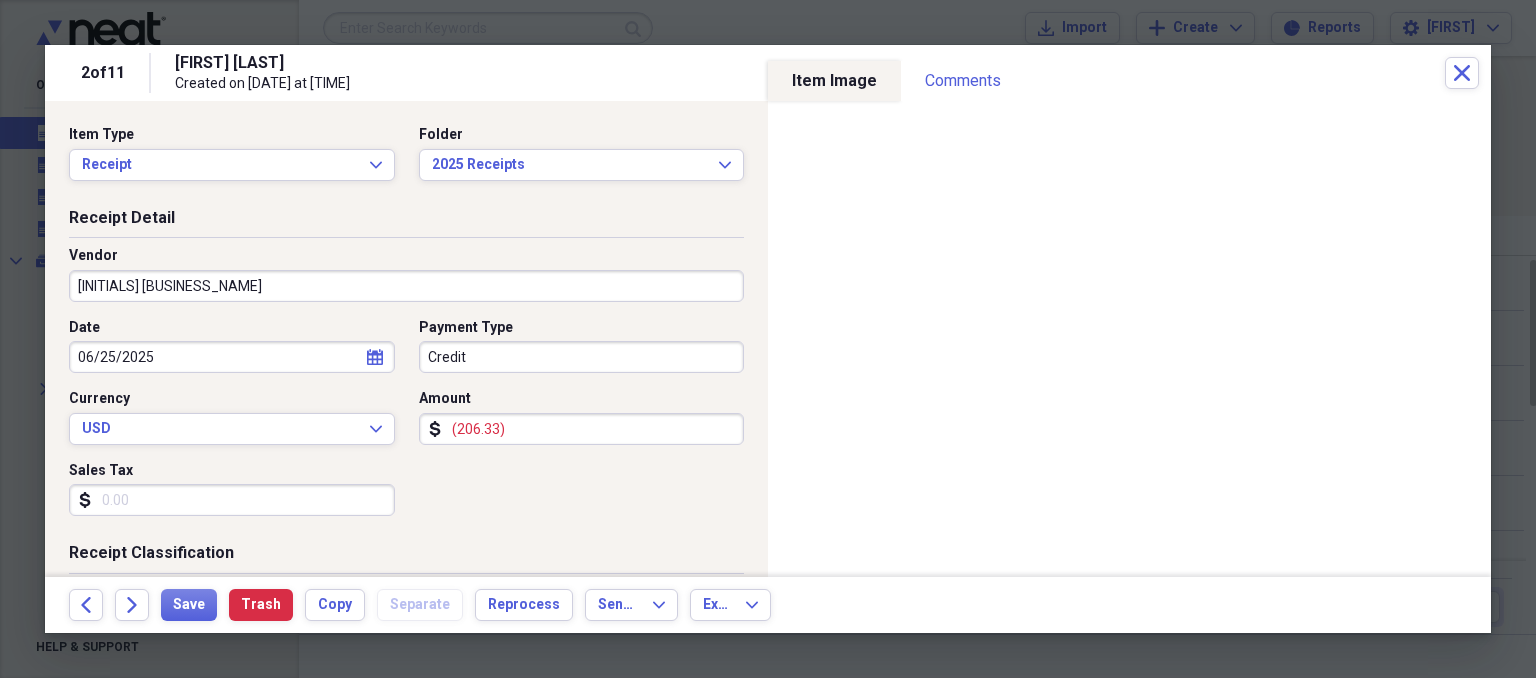 type on "Utilities" 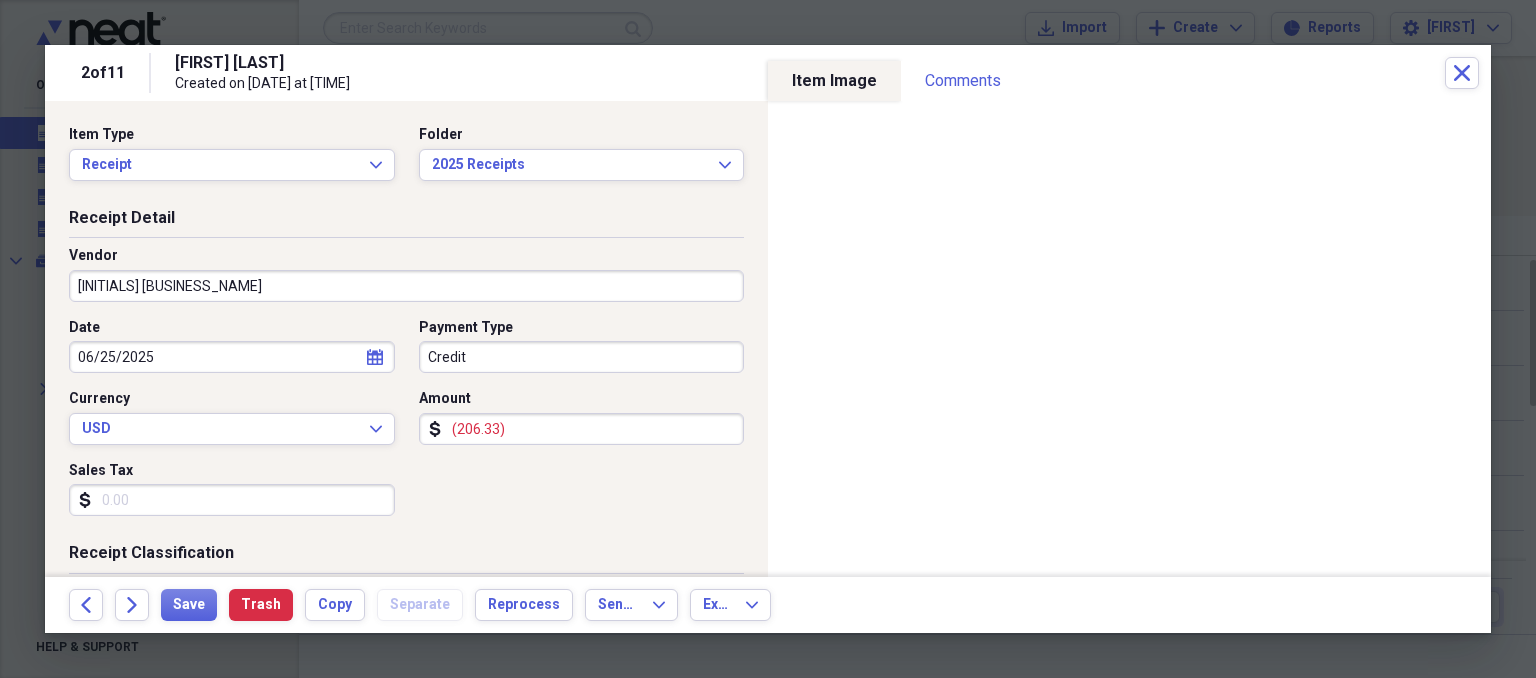 click on "(206.33)" at bounding box center [582, 429] 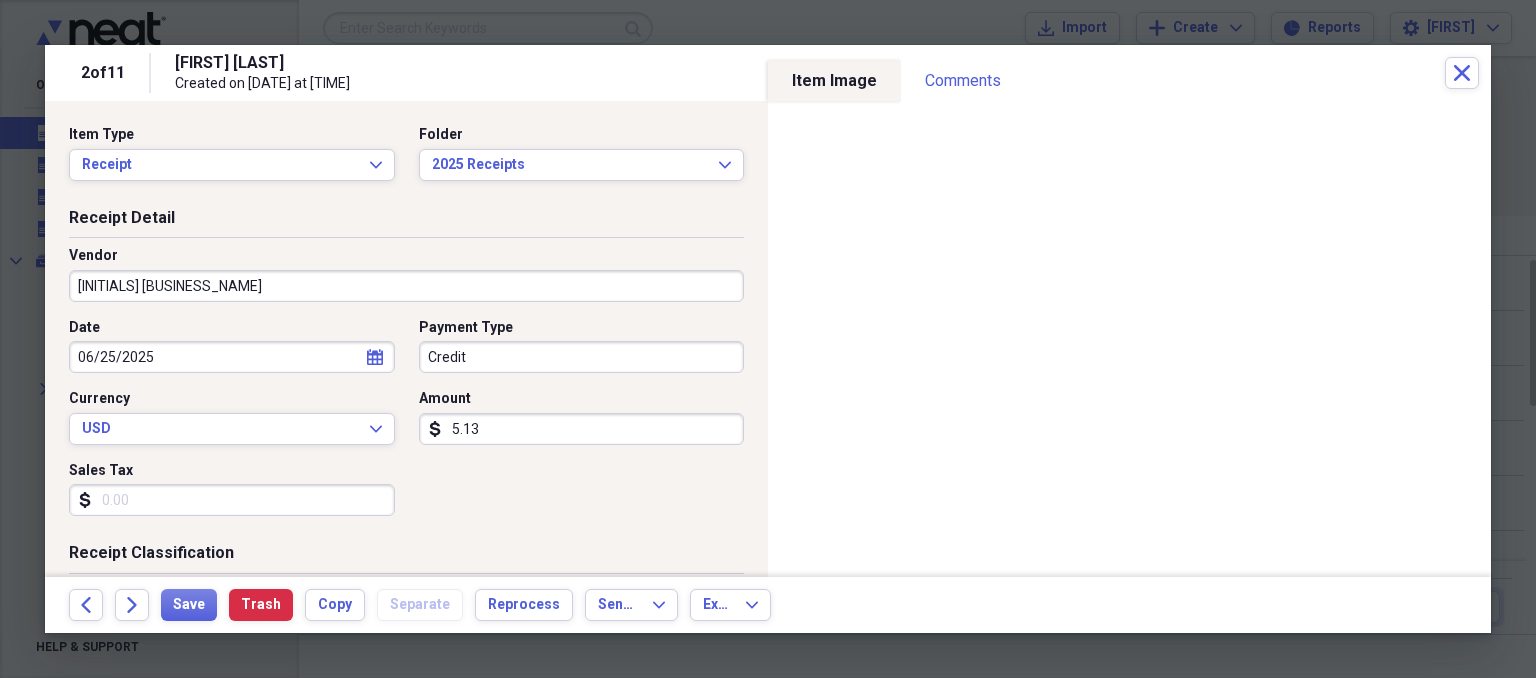 type on "51.30" 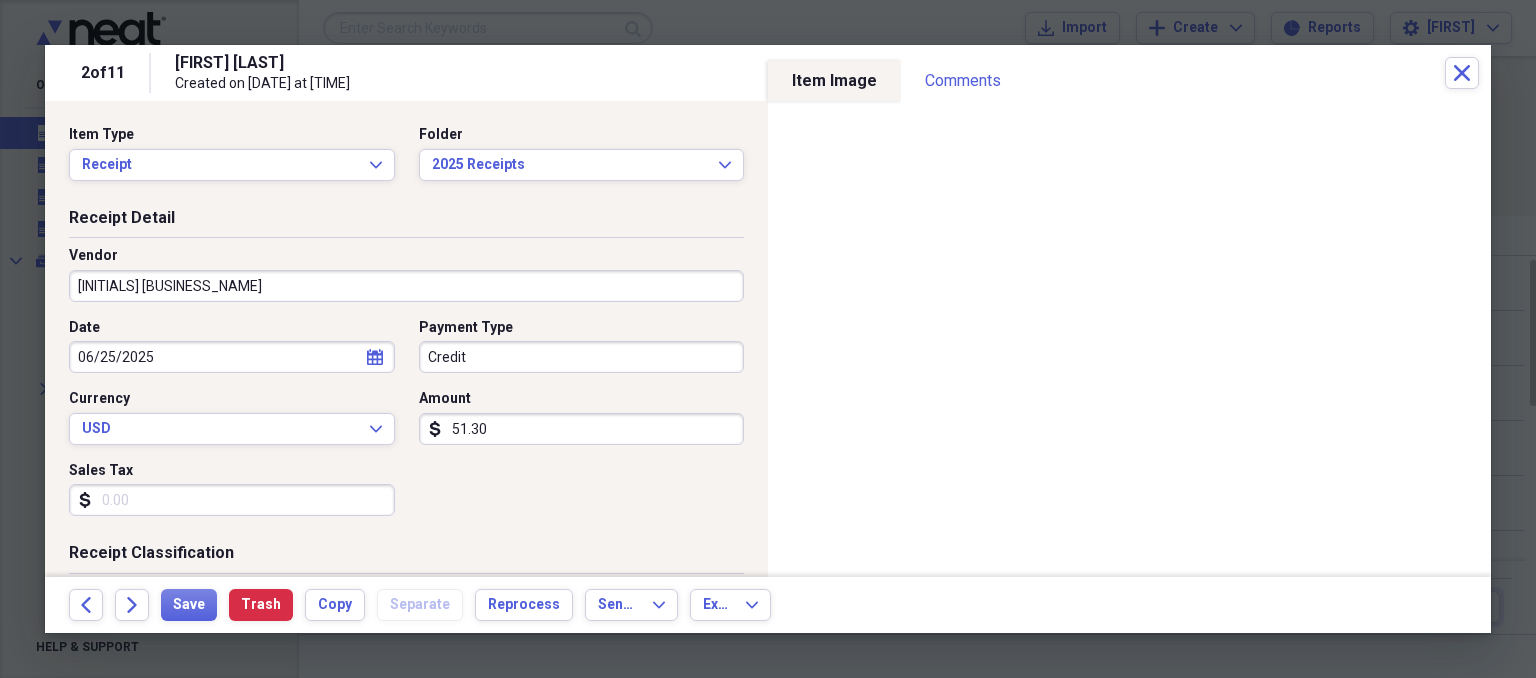 click on "Sales Tax" at bounding box center (232, 500) 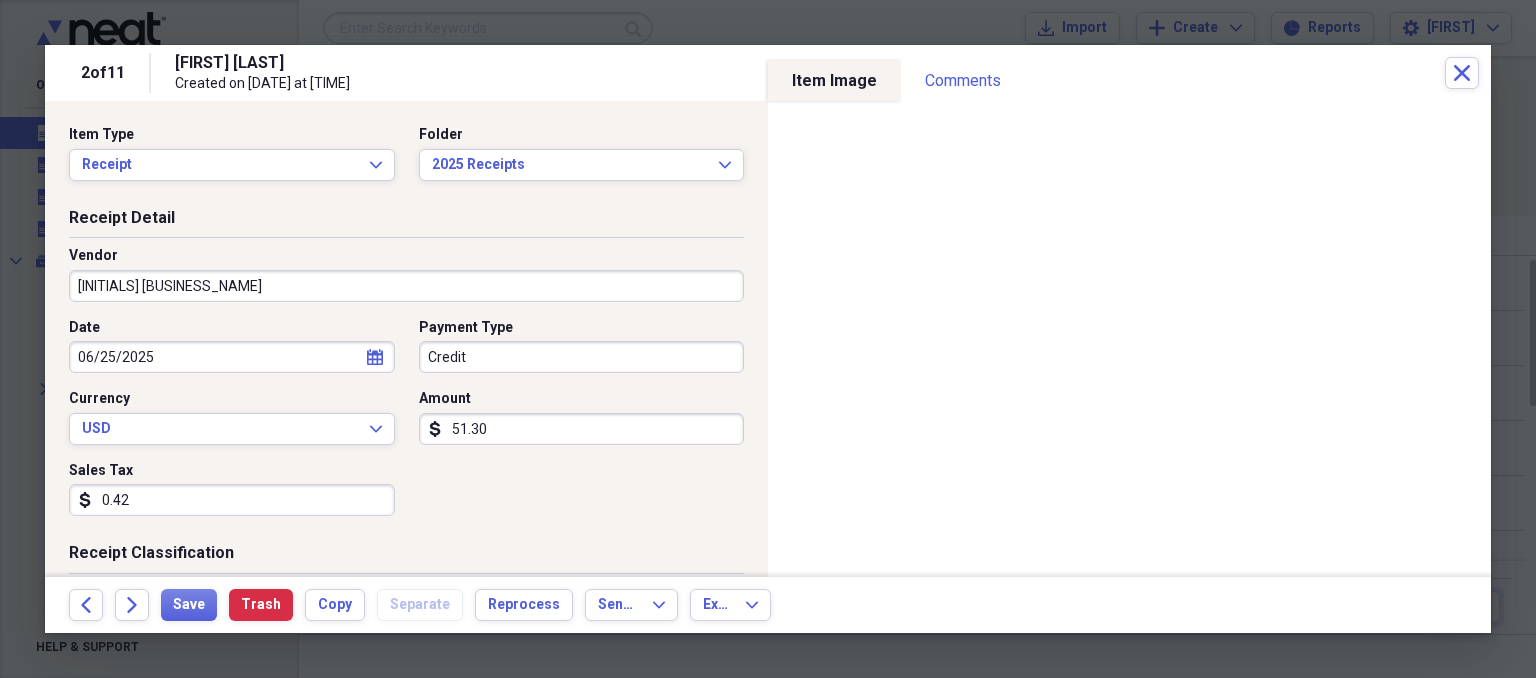 type on "4.23" 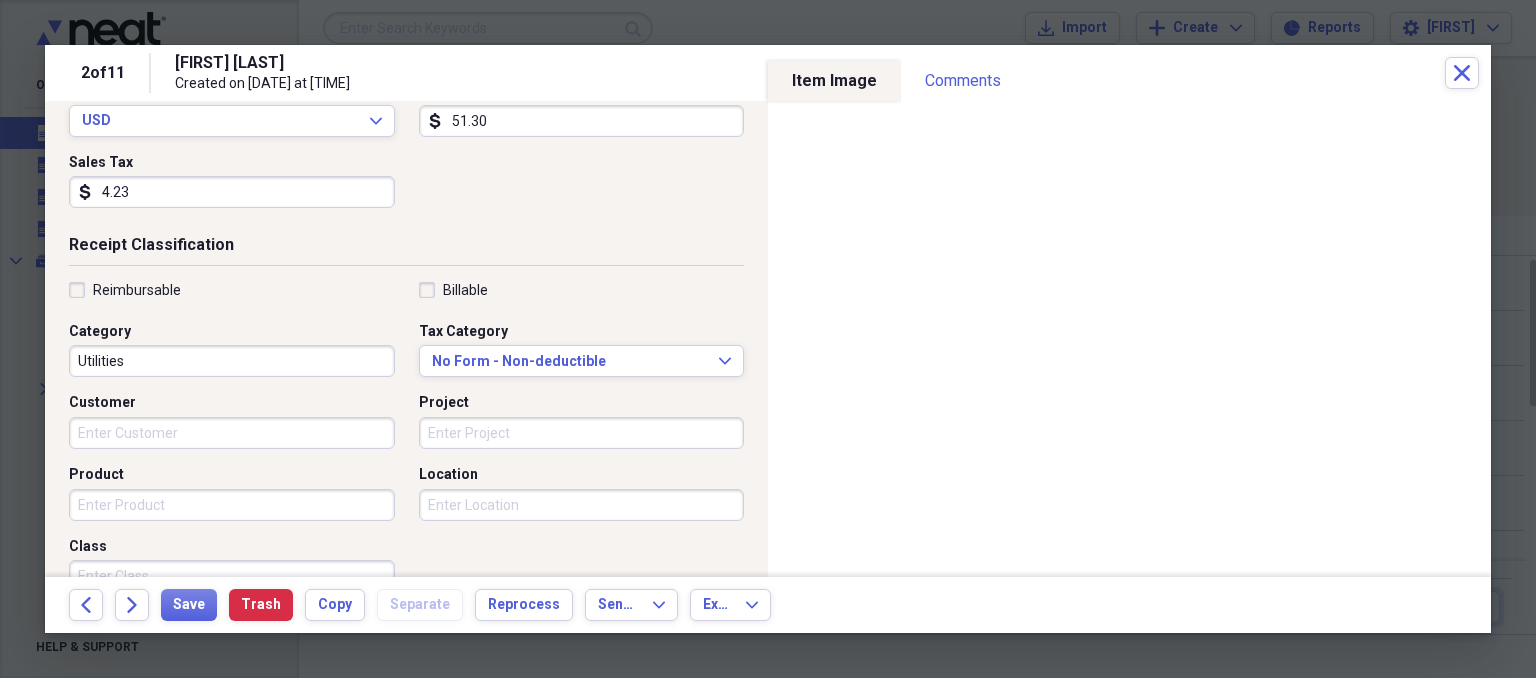 scroll, scrollTop: 389, scrollLeft: 0, axis: vertical 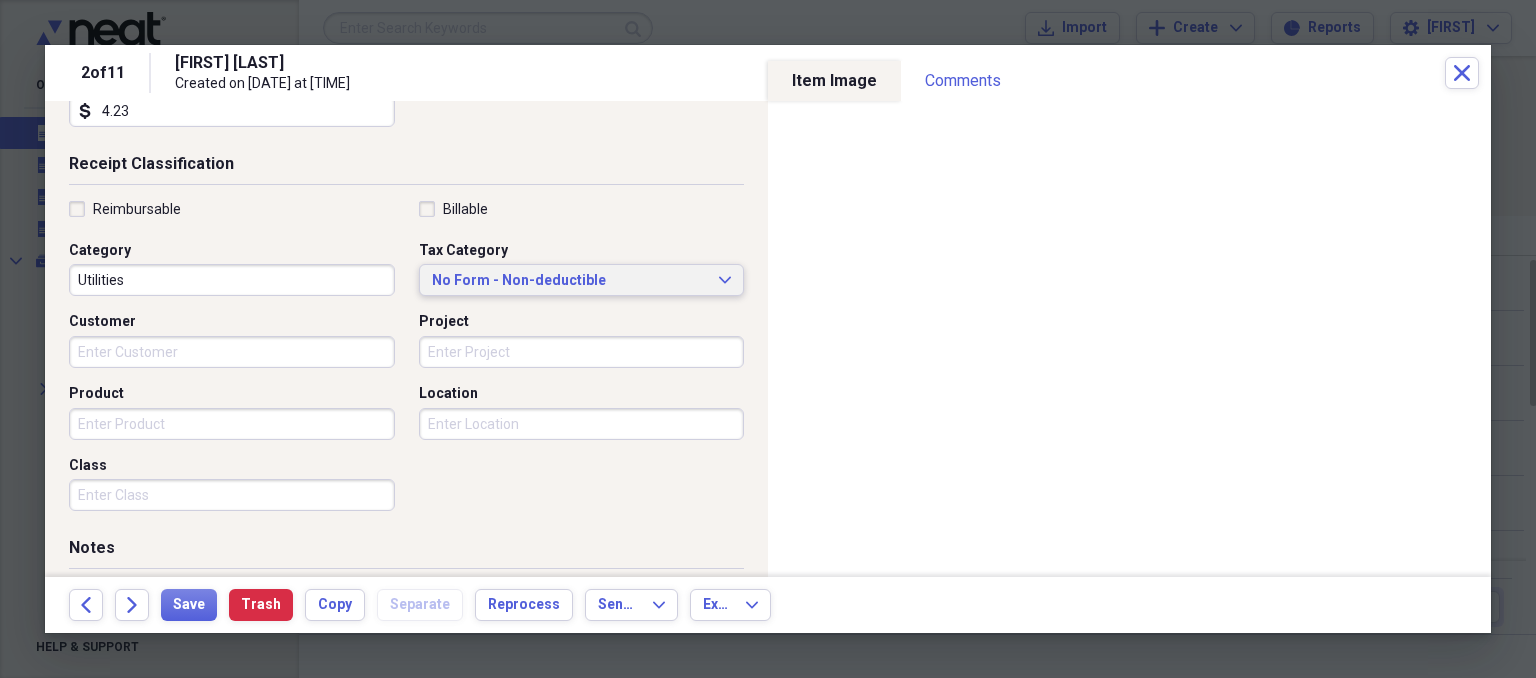 click on "No Form - Non-deductible Expand" at bounding box center (582, 280) 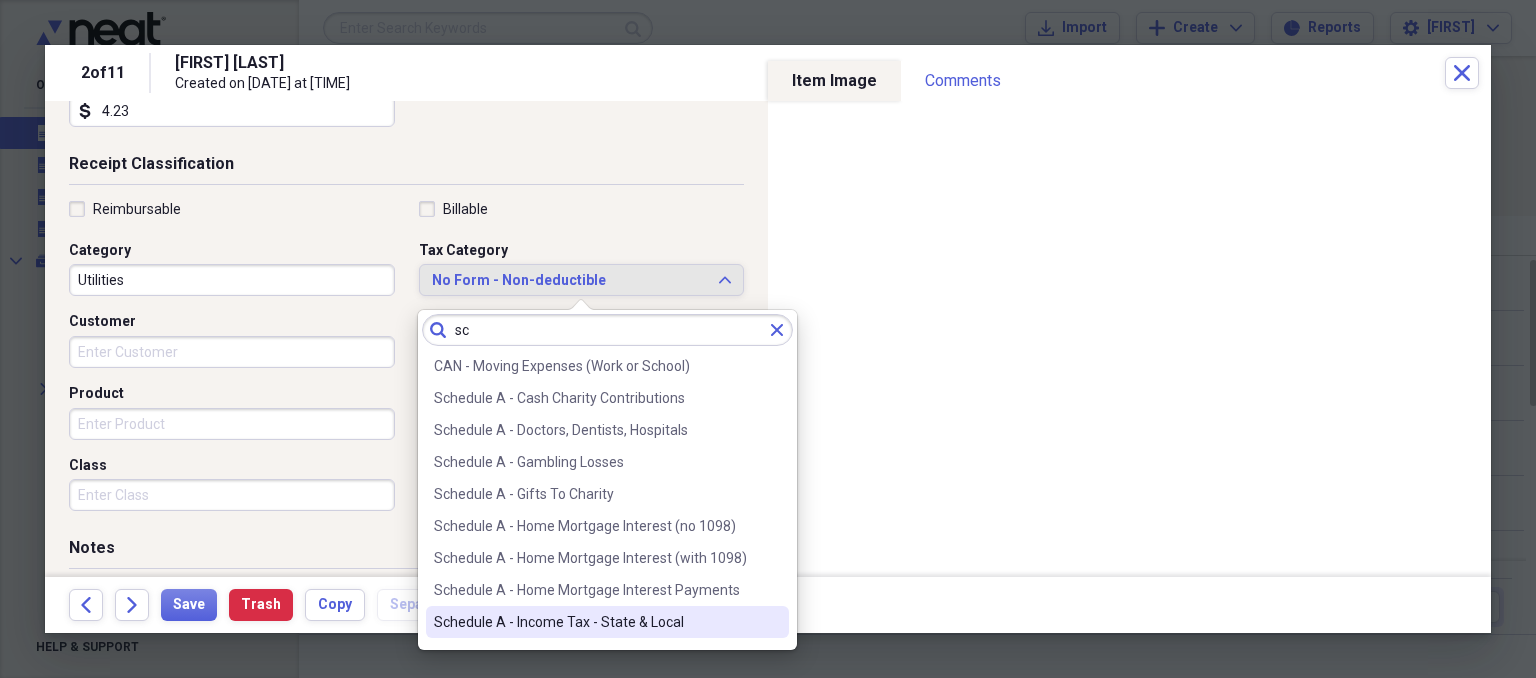 type on "sc" 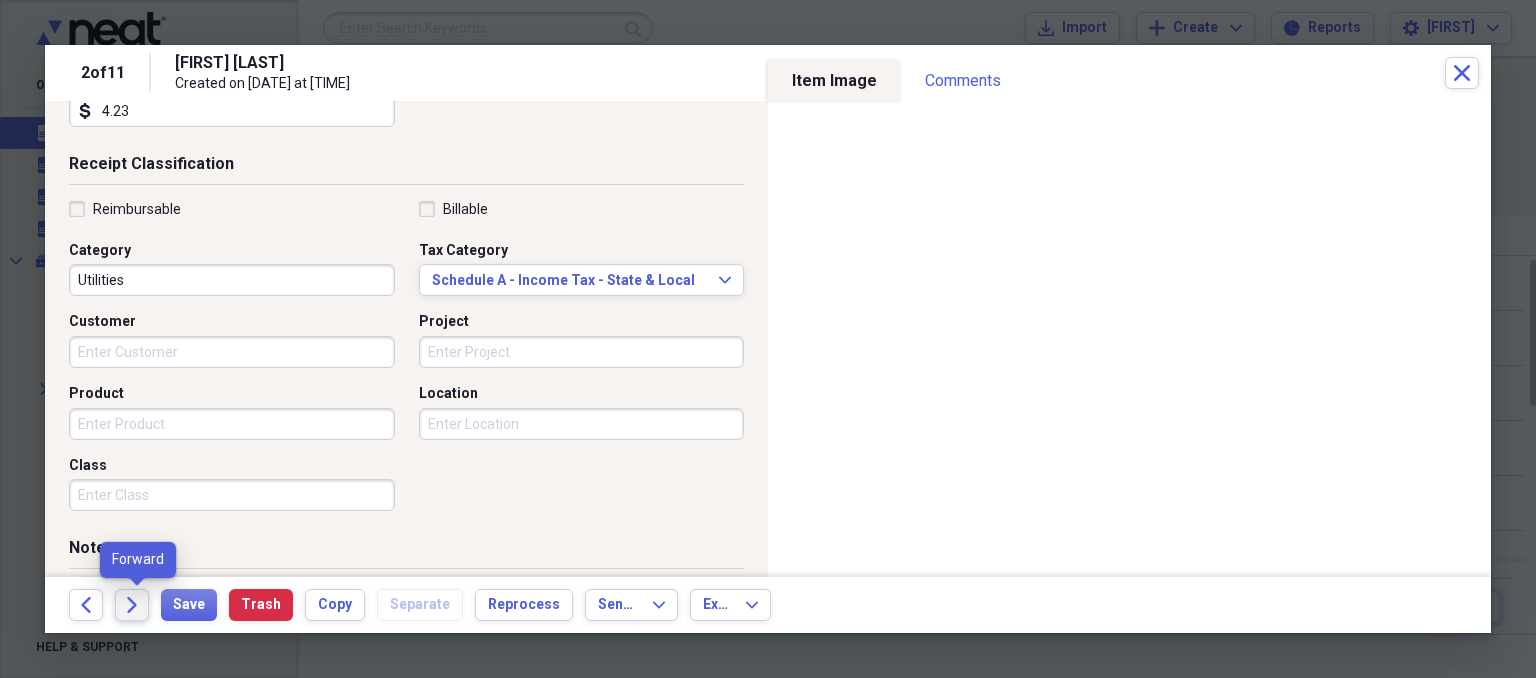 click on "Forward" 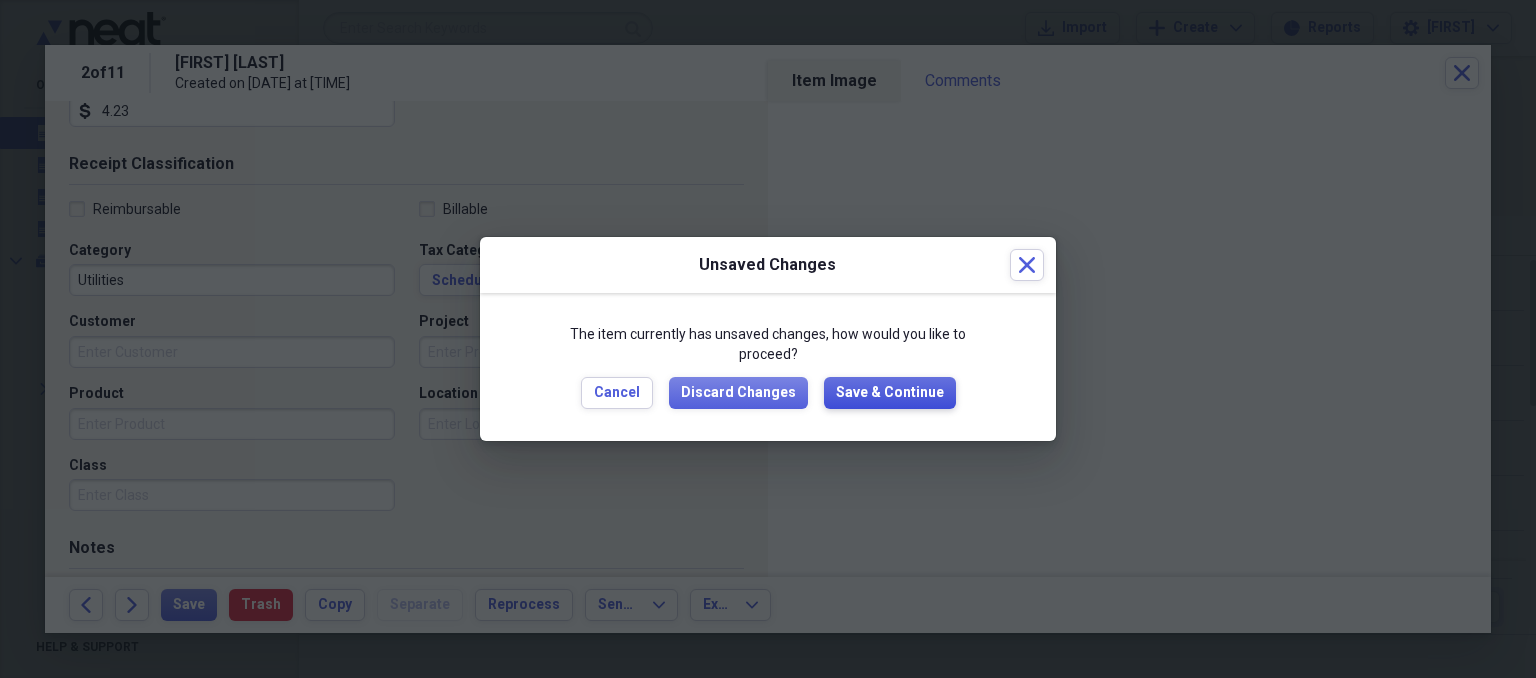click on "Save & Continue" at bounding box center [890, 393] 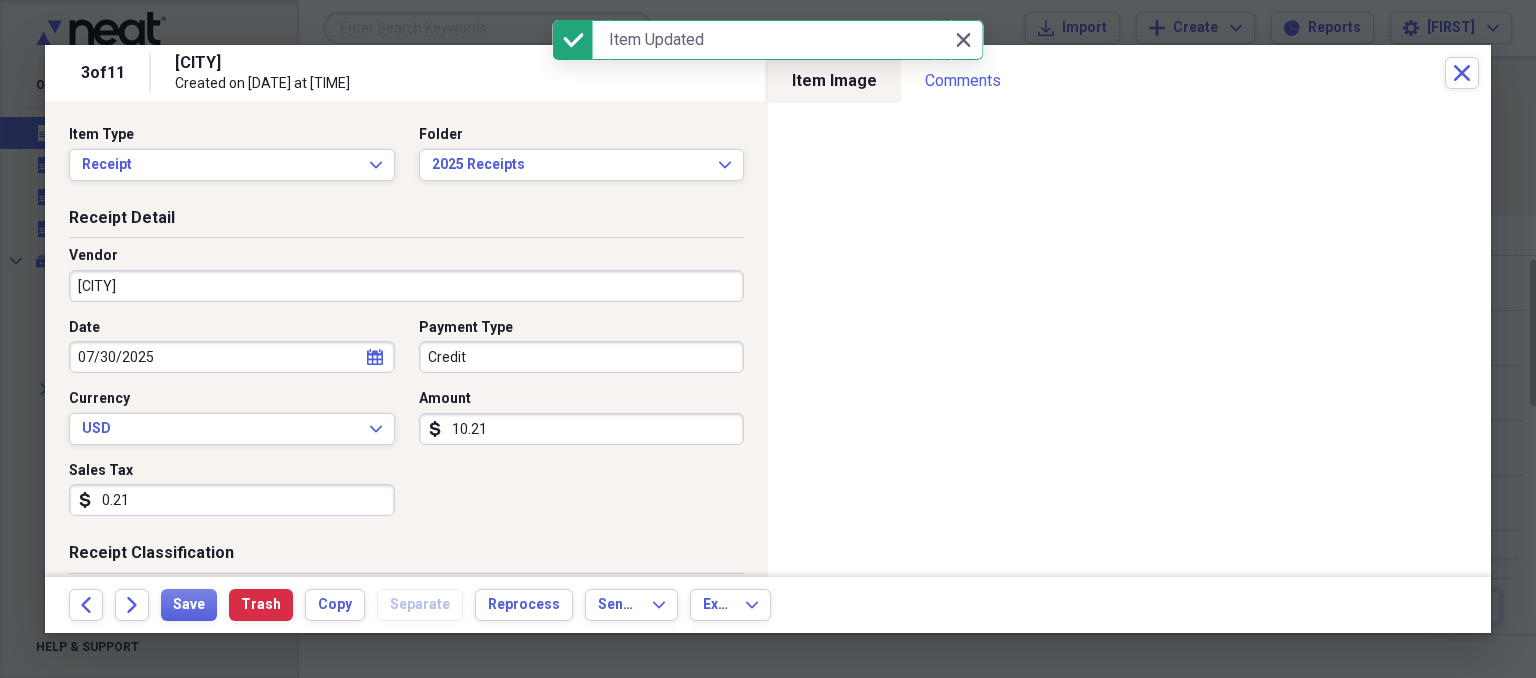 click on "[CITY]" at bounding box center (406, 286) 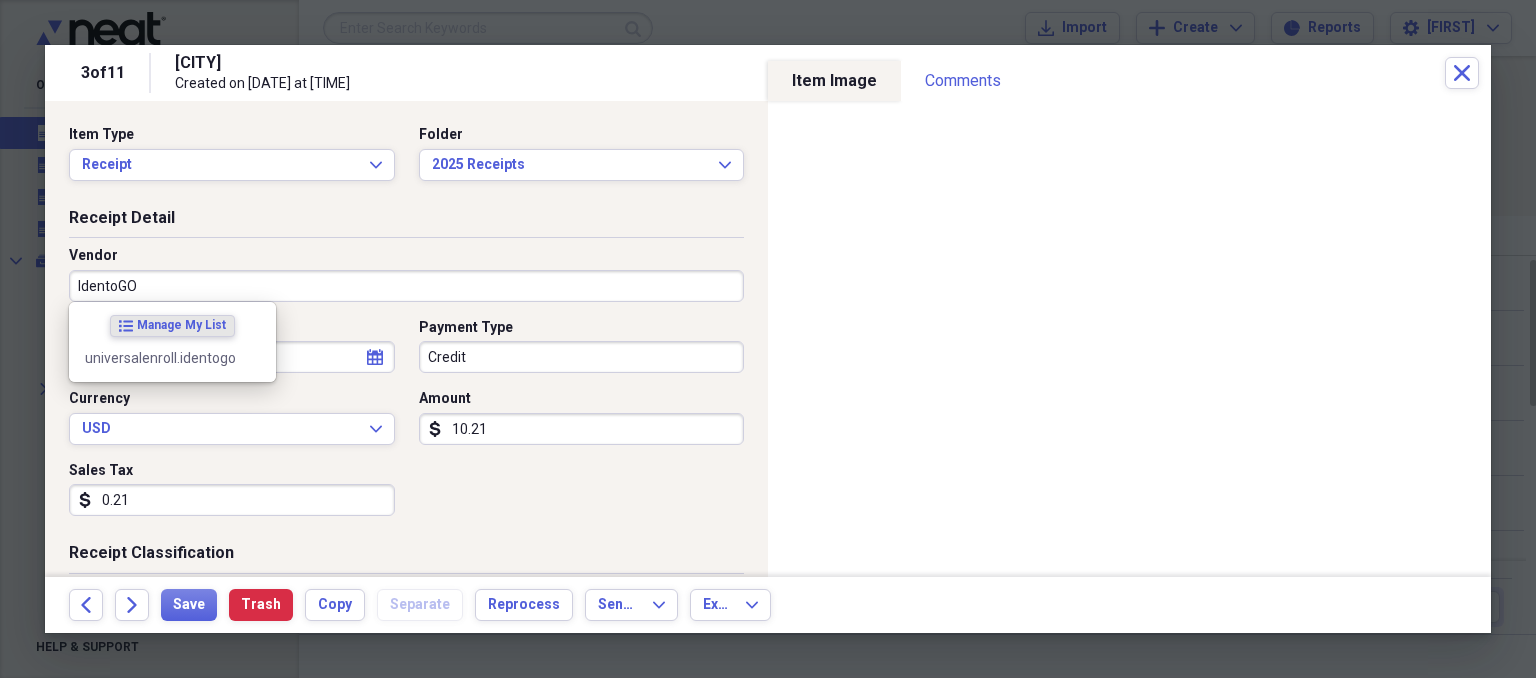 type on "IdentoGO" 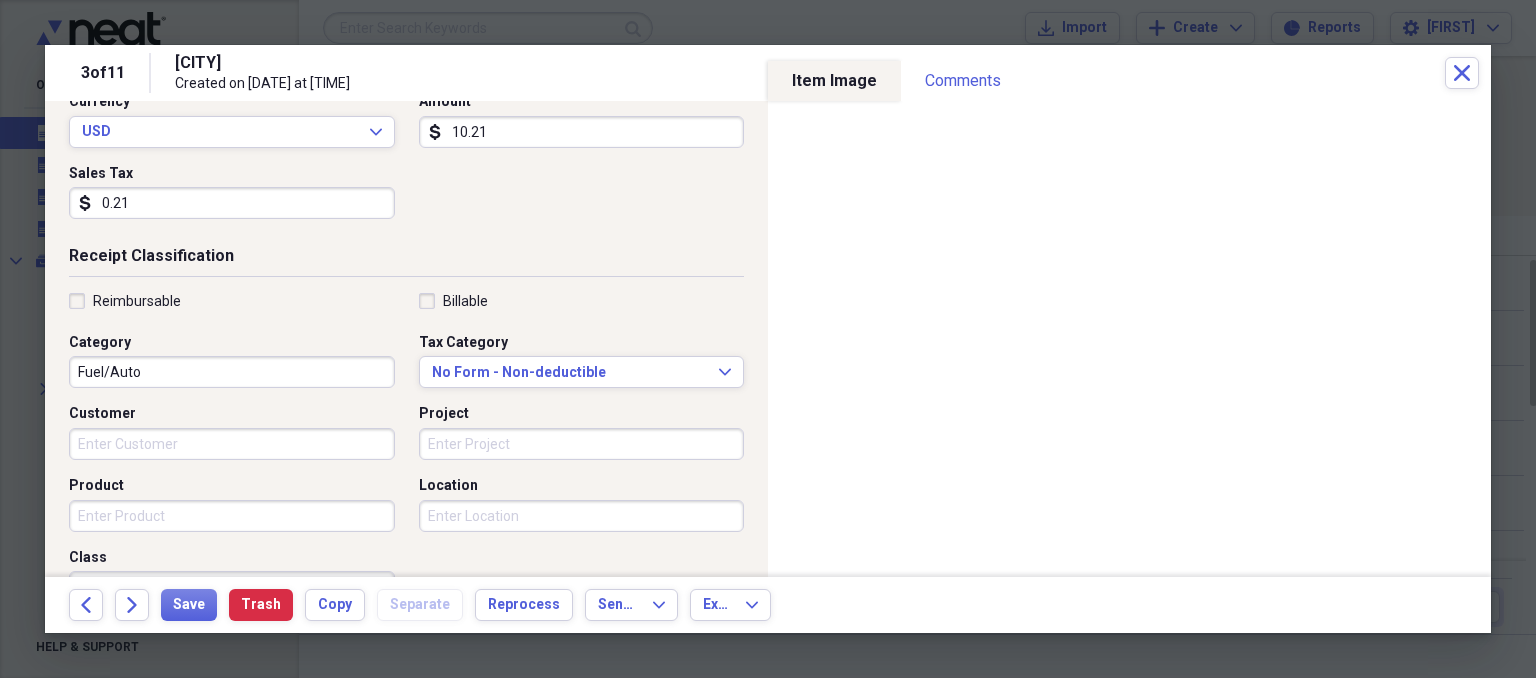 scroll, scrollTop: 300, scrollLeft: 0, axis: vertical 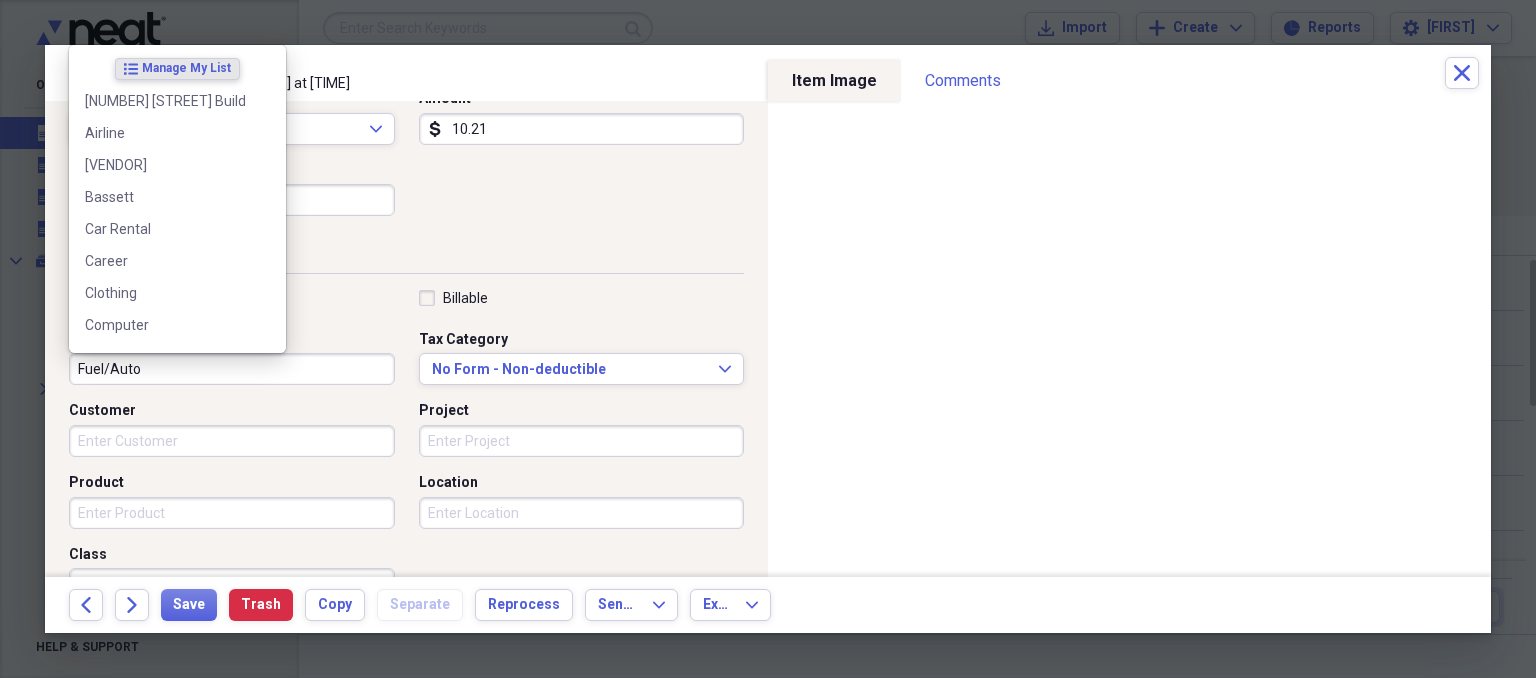 click on "Fuel/Auto" at bounding box center (232, 369) 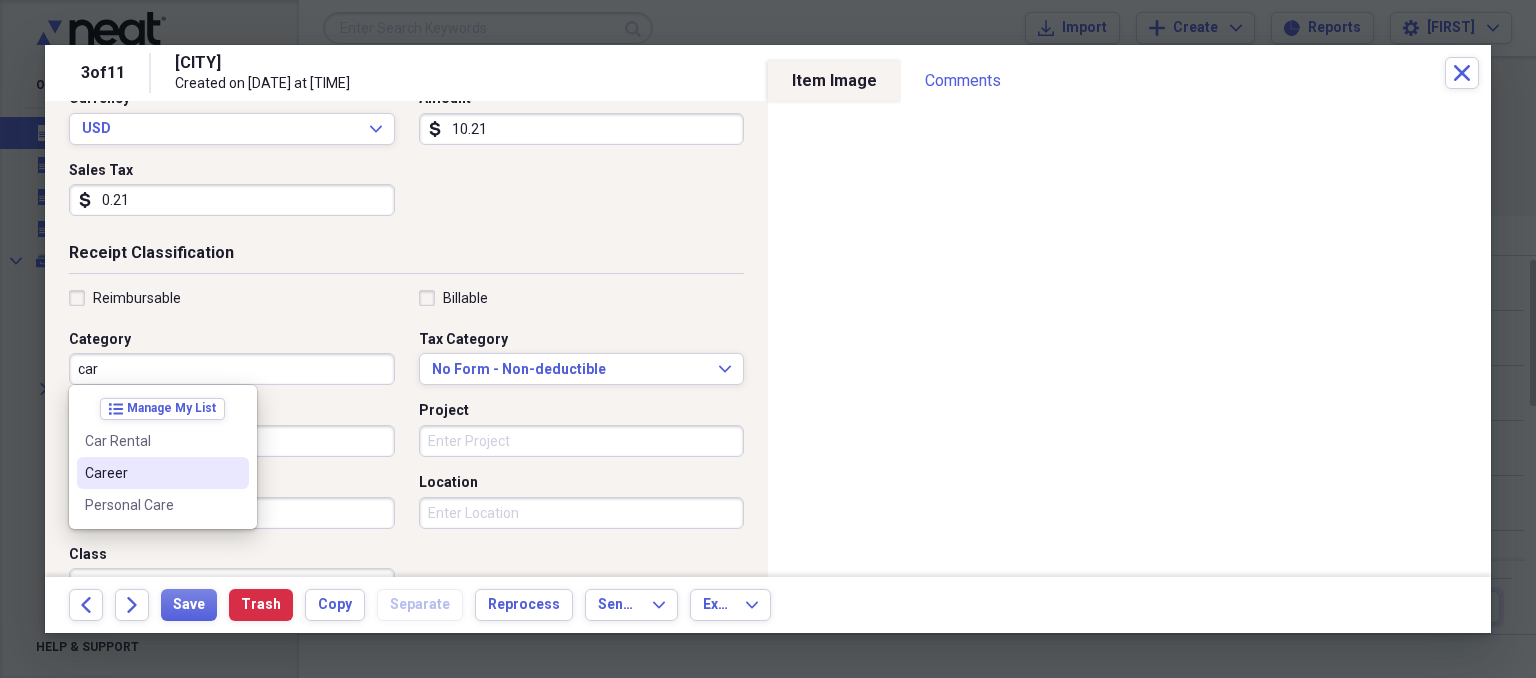 click on "Career" at bounding box center [163, 473] 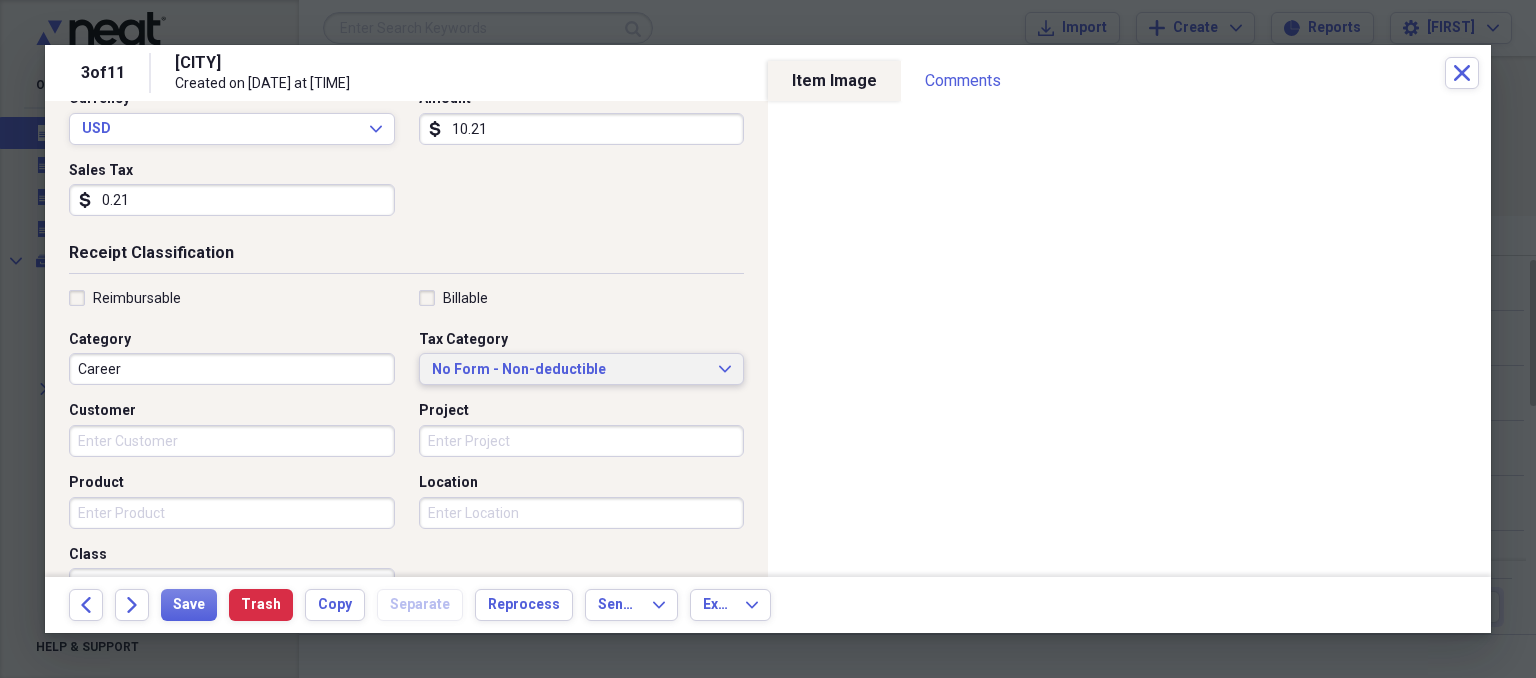 click on "No Form - Non-deductible Expand" at bounding box center (582, 369) 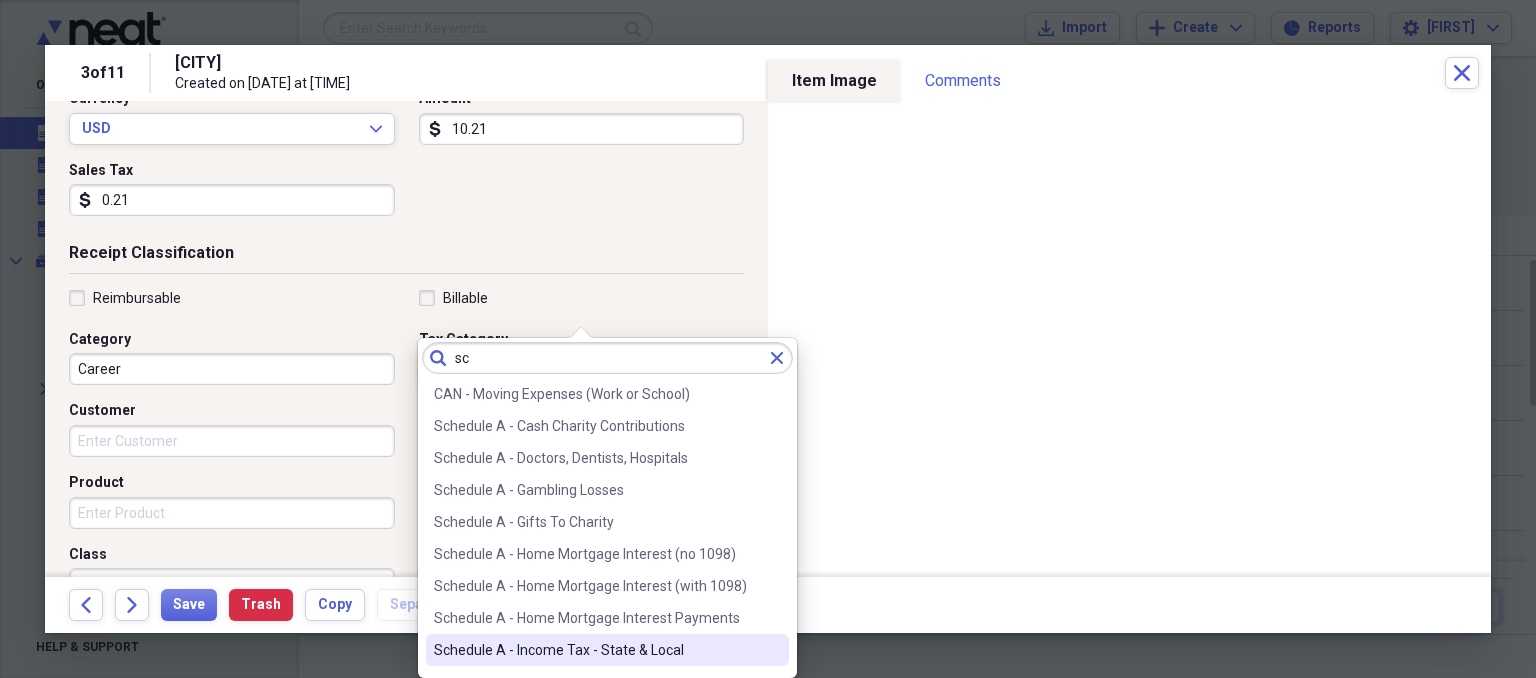 type on "sc" 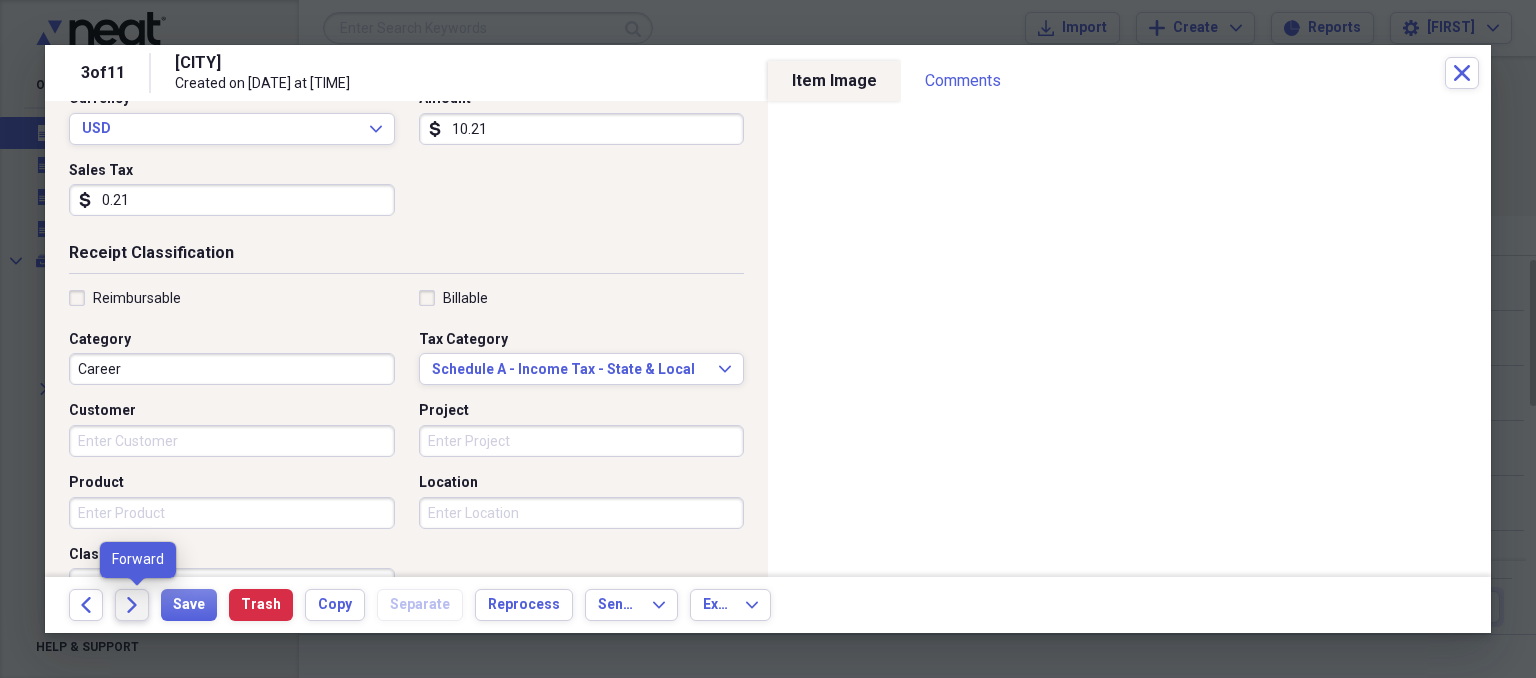click on "Forward" 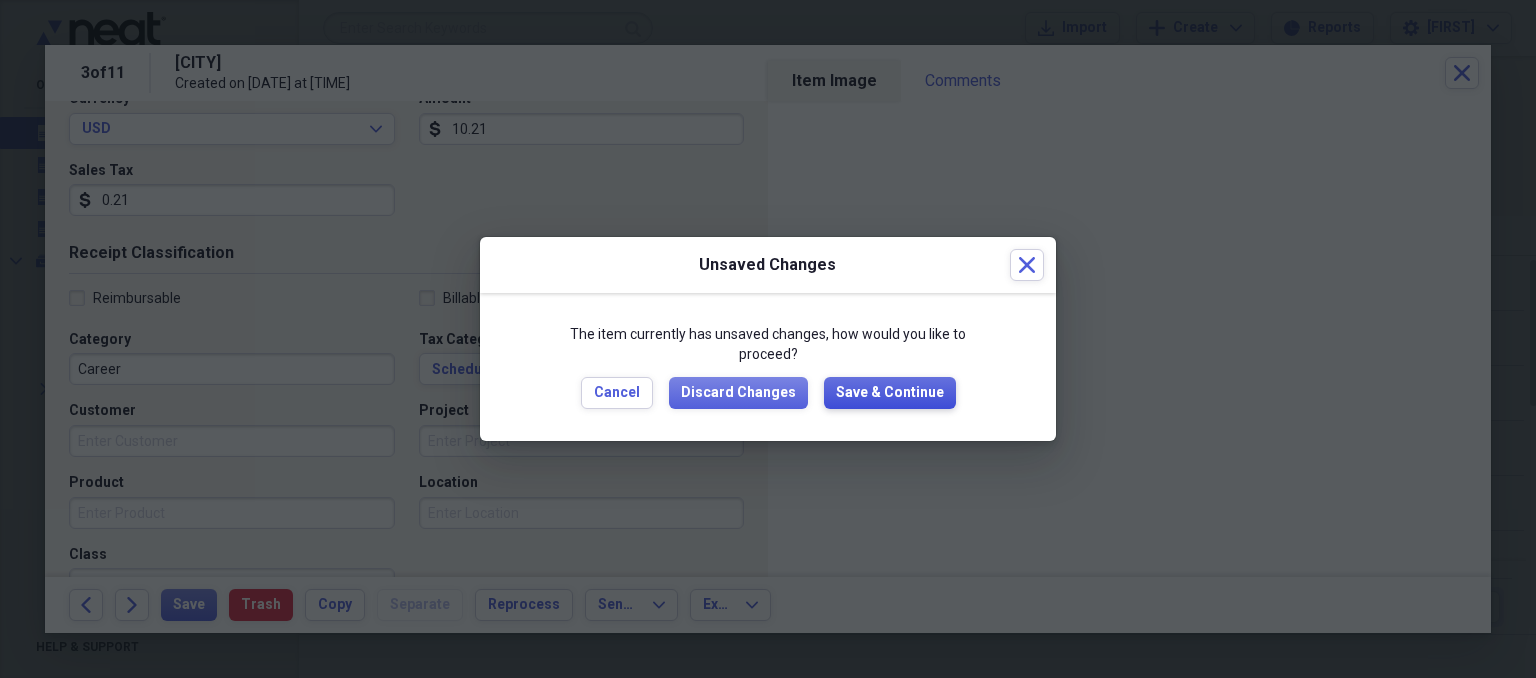 click on "Save & Continue" at bounding box center [890, 393] 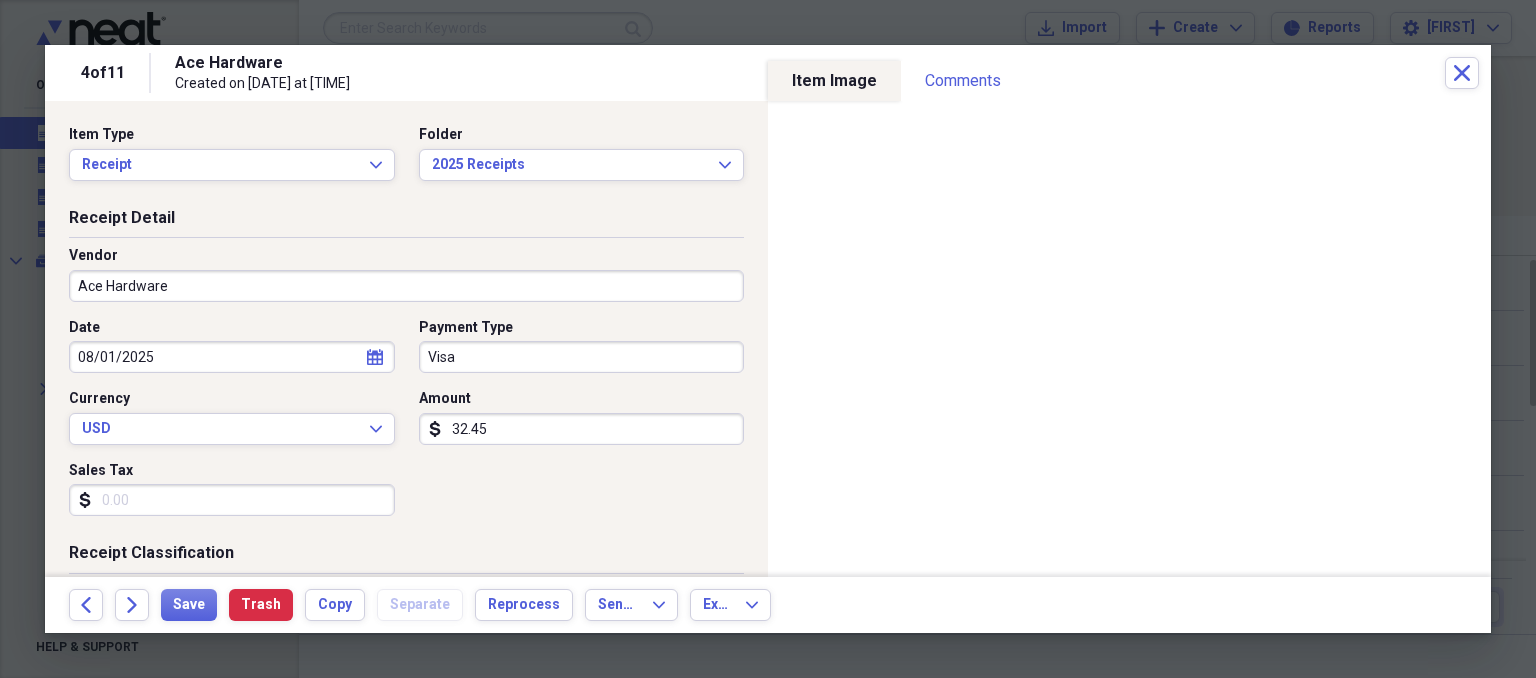 click on "Sales Tax" at bounding box center [232, 500] 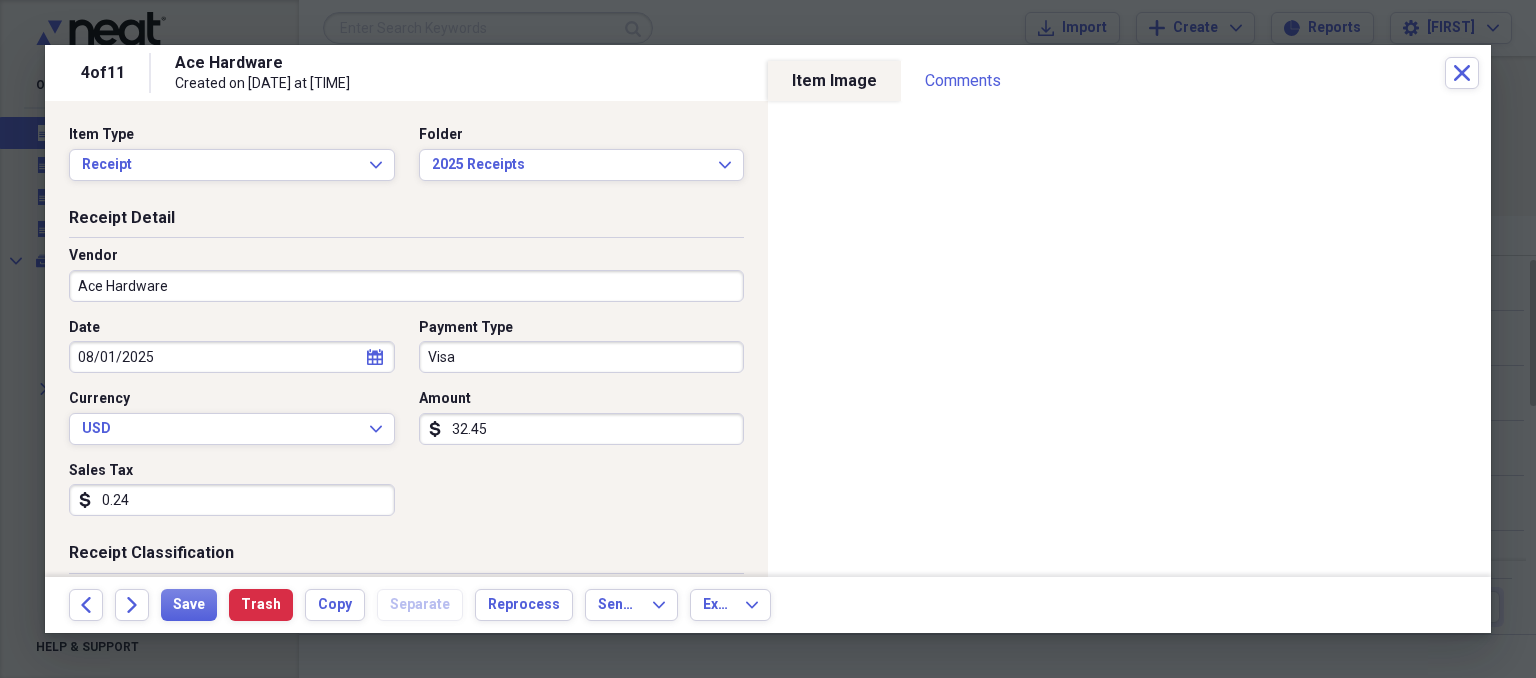 type on "2.47" 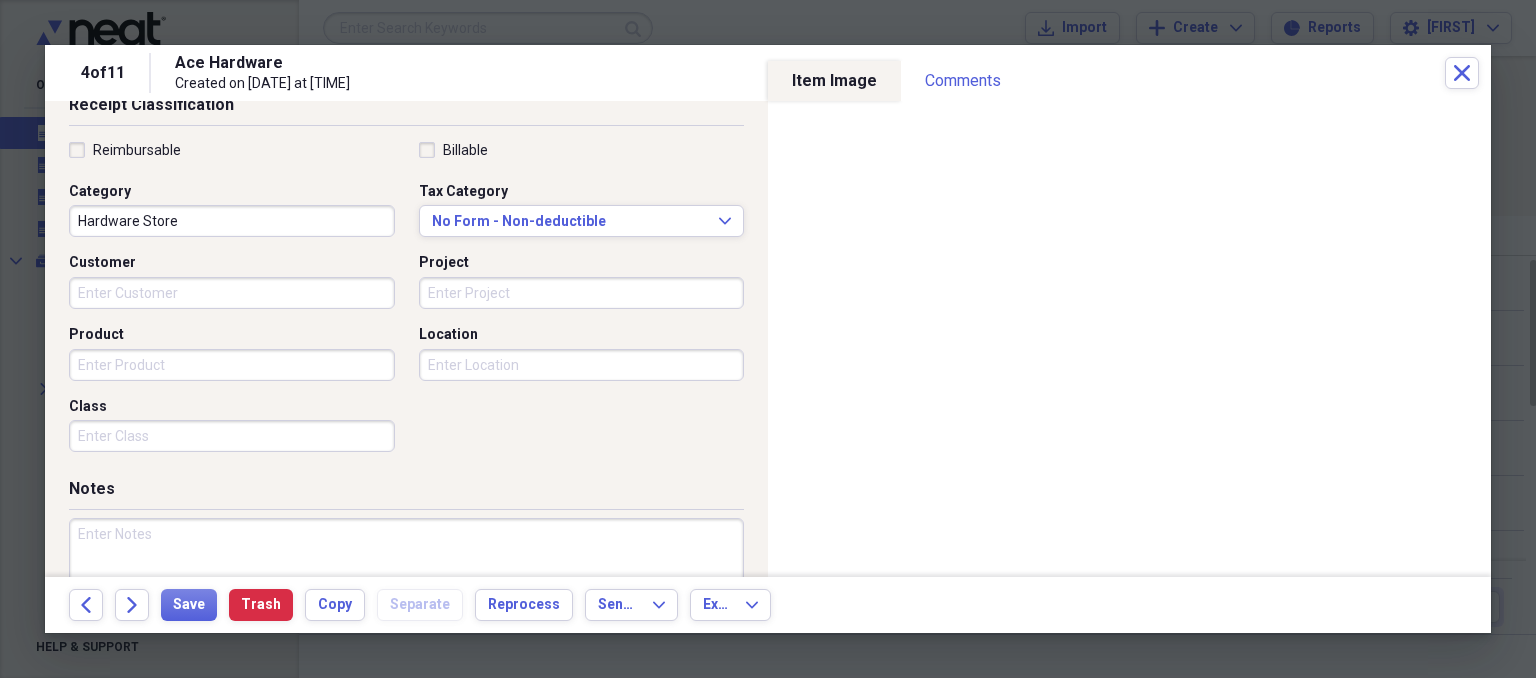 scroll, scrollTop: 454, scrollLeft: 0, axis: vertical 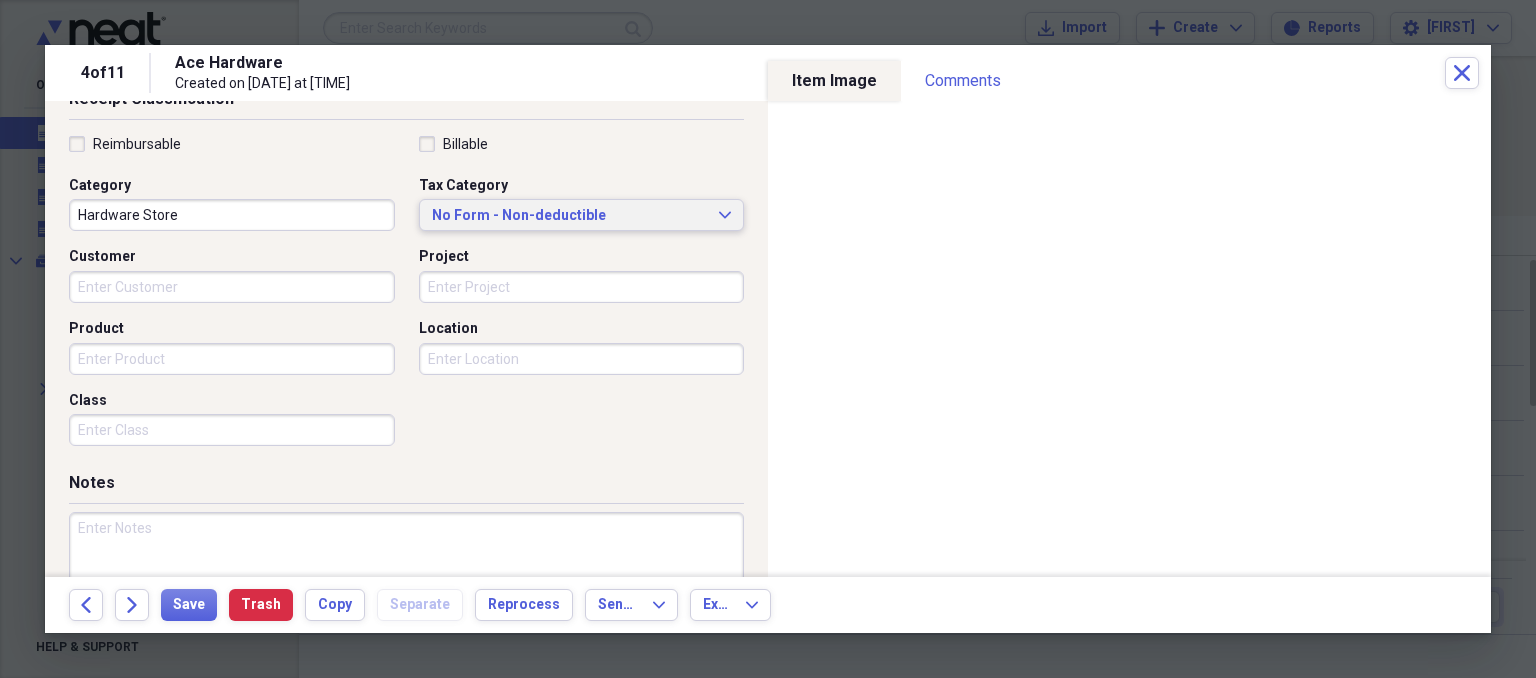 click on "No Form - Non-deductible" at bounding box center (570, 216) 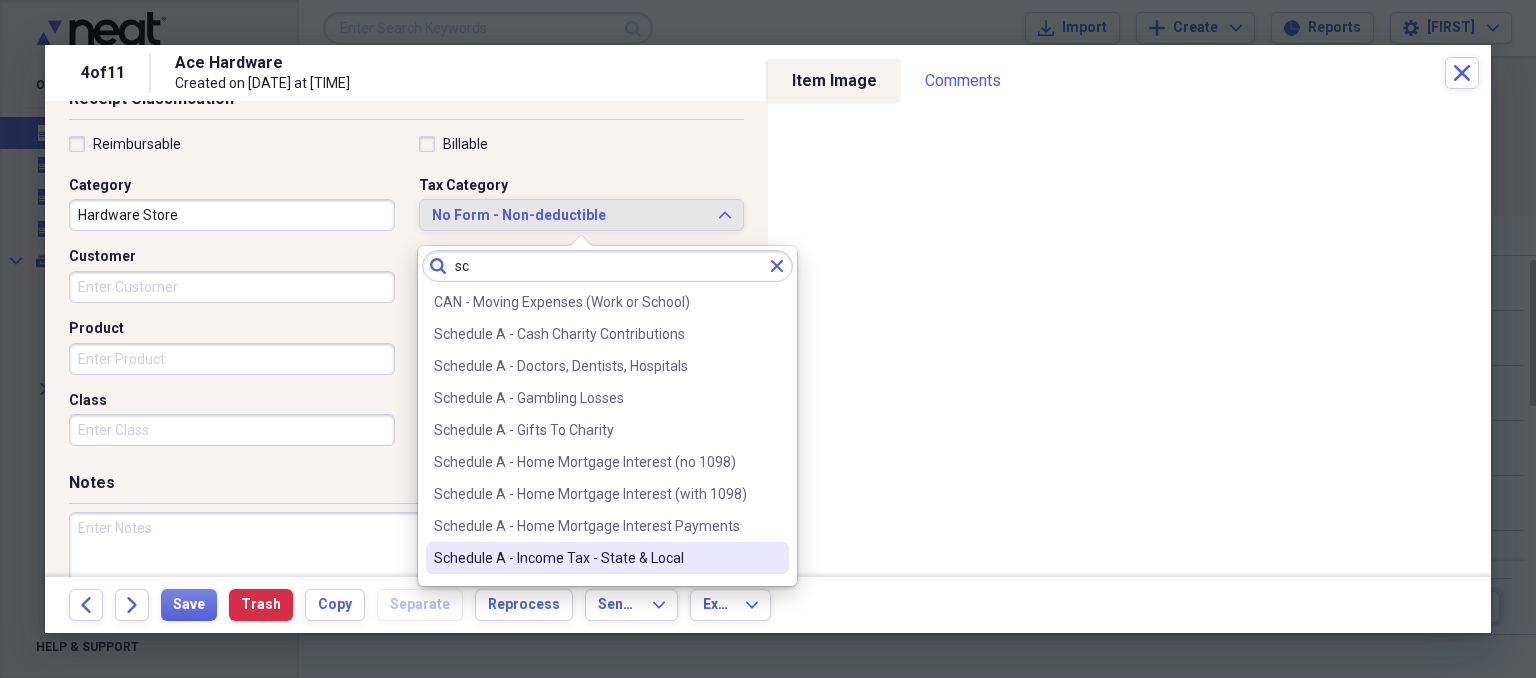 type on "sc" 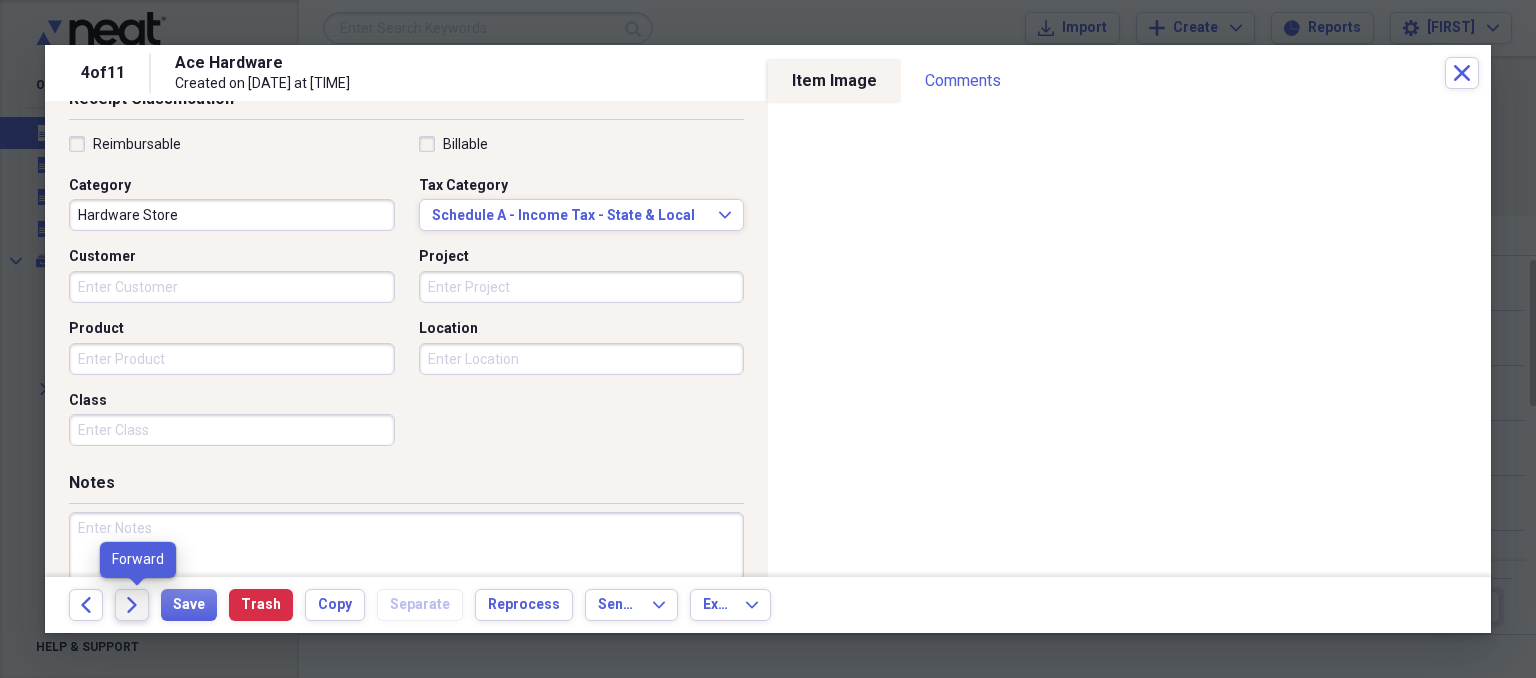 click on "Forward" 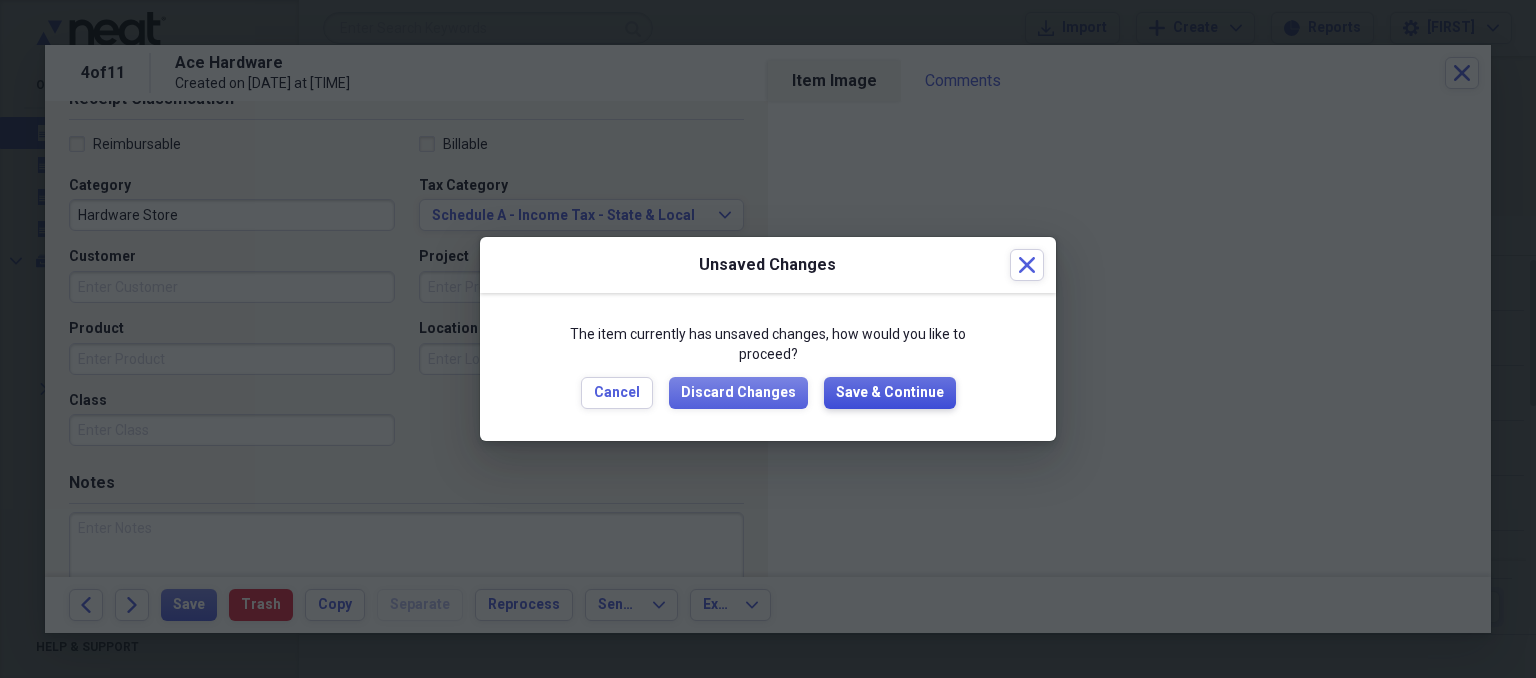click on "Save & Continue" at bounding box center (890, 393) 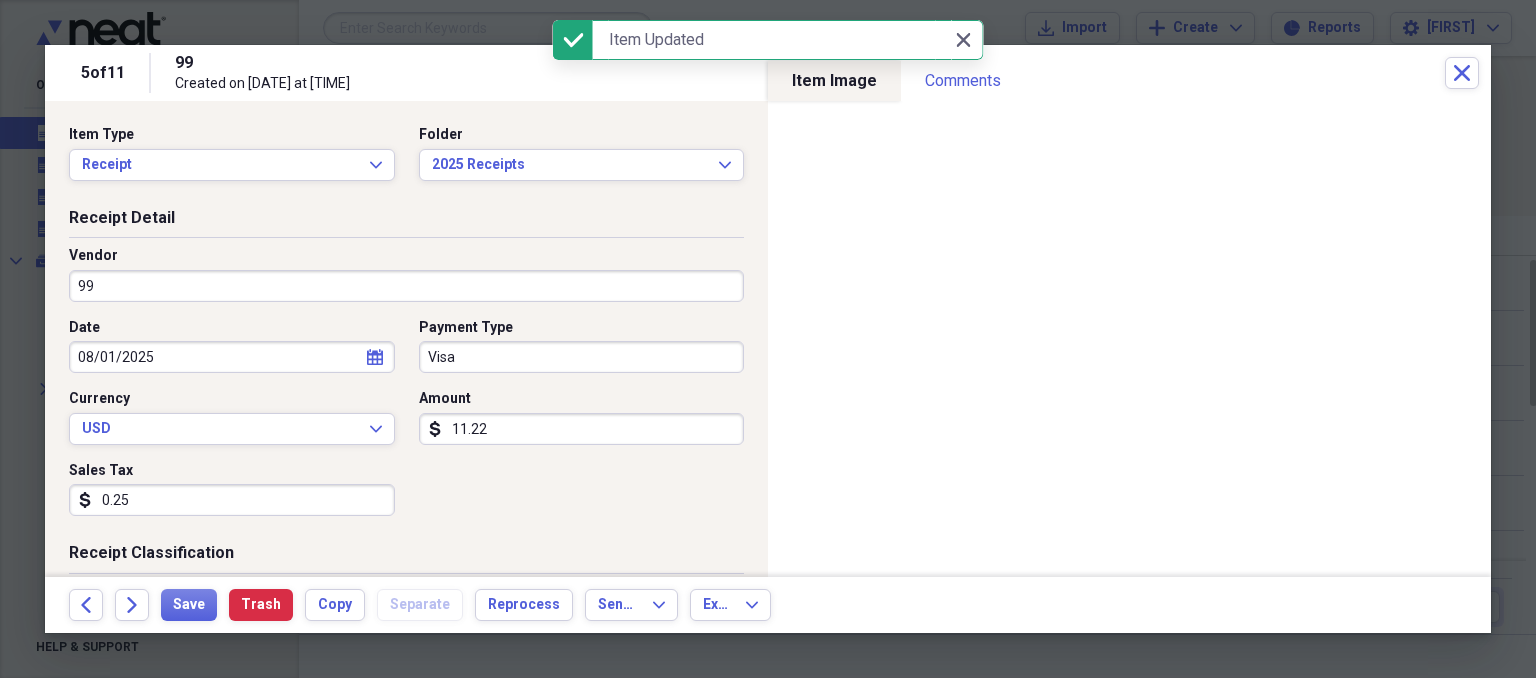 click on "99" at bounding box center (406, 286) 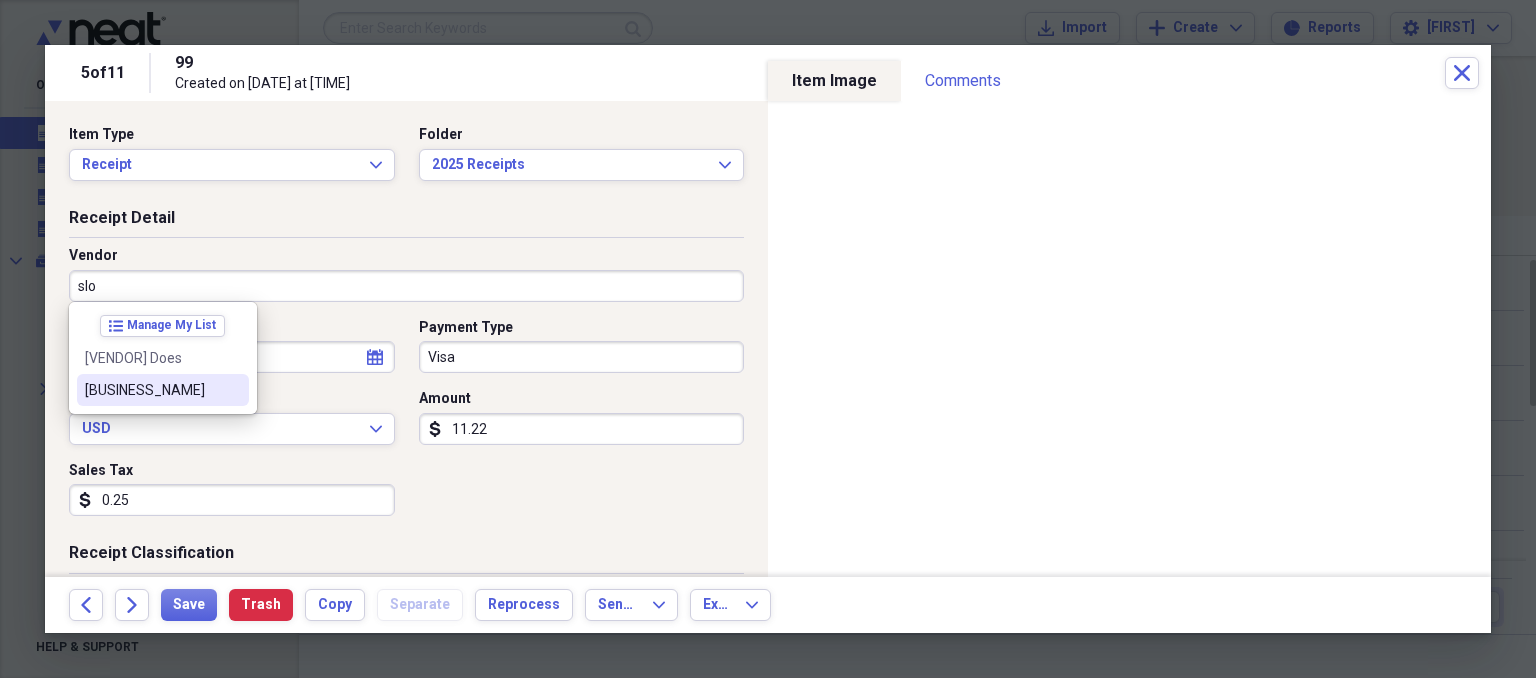 click on "[BUSINESS_NAME]" at bounding box center (163, 390) 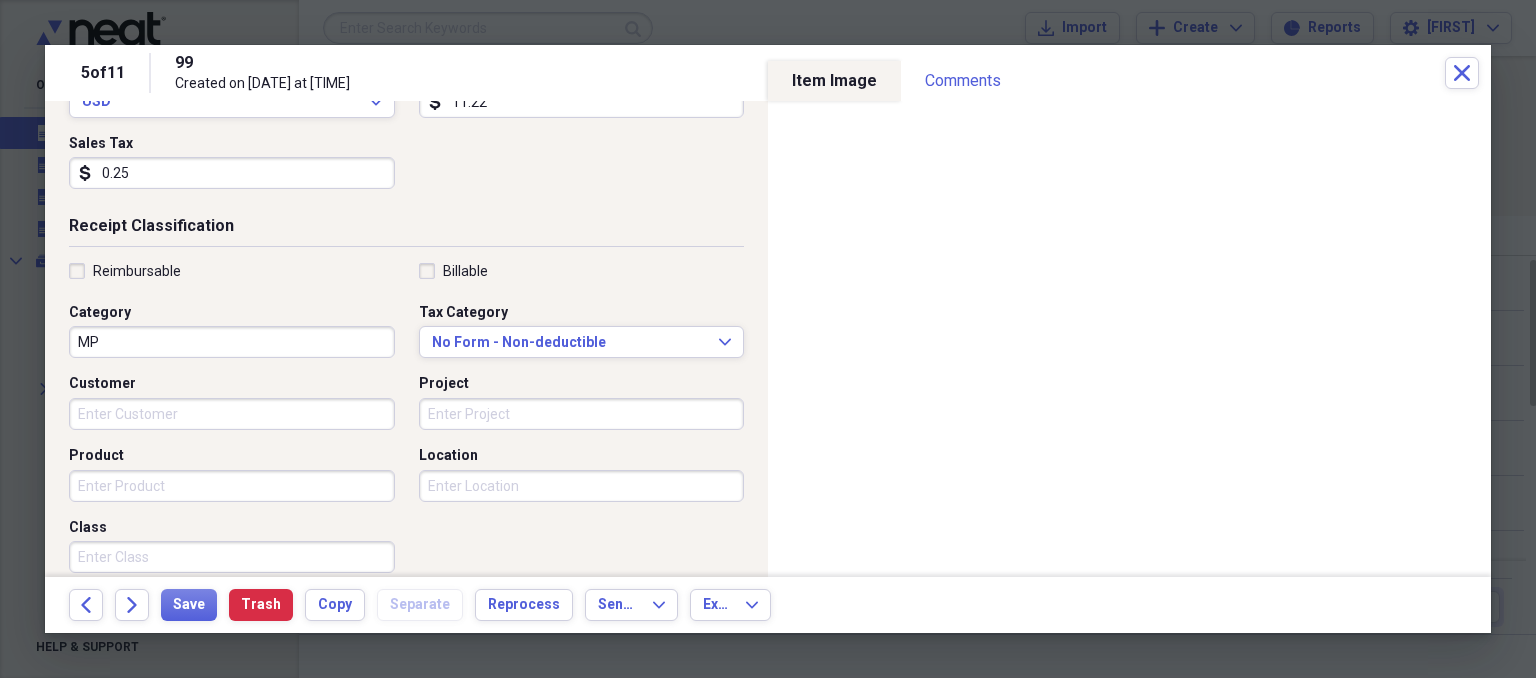 scroll, scrollTop: 339, scrollLeft: 0, axis: vertical 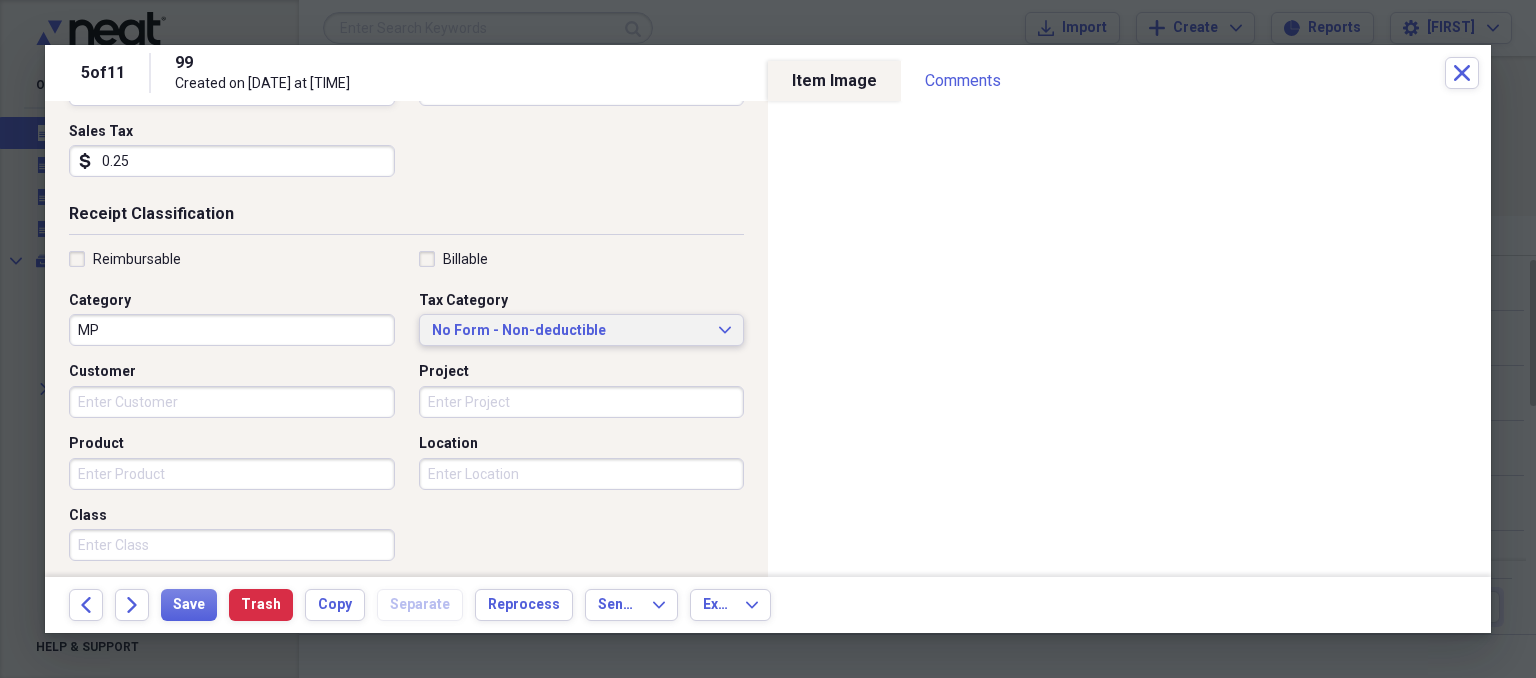 click on "No Form - Non-deductible Expand" at bounding box center [582, 330] 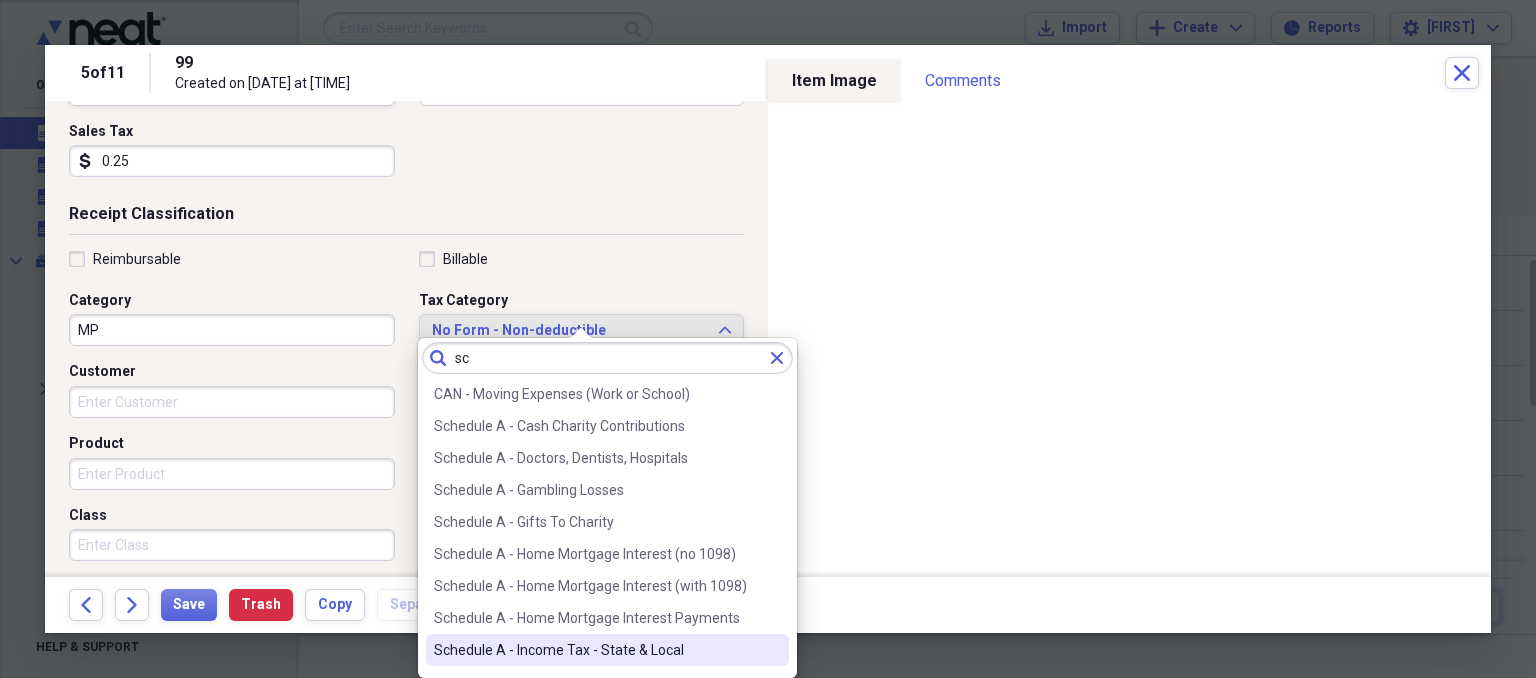 type on "sc" 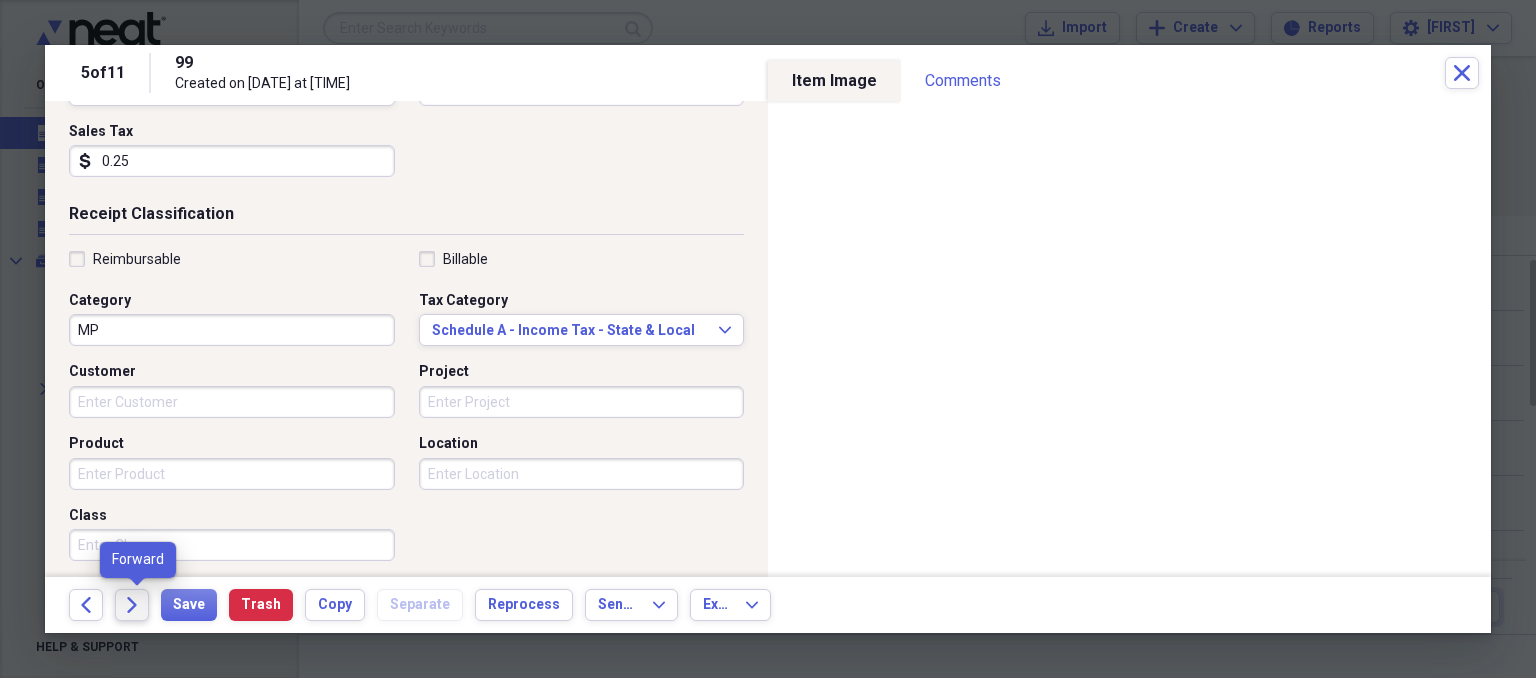 click on "Forward" 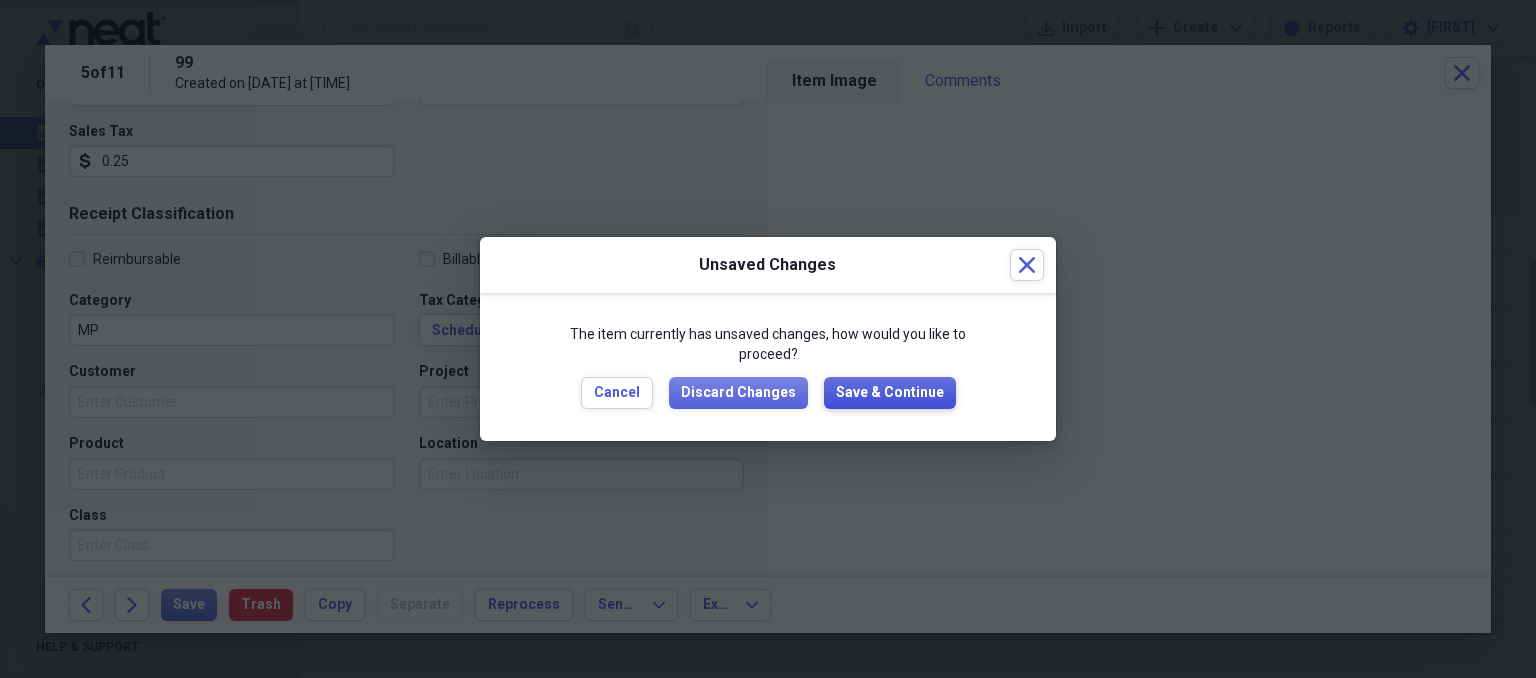 click on "Save & Continue" at bounding box center [890, 393] 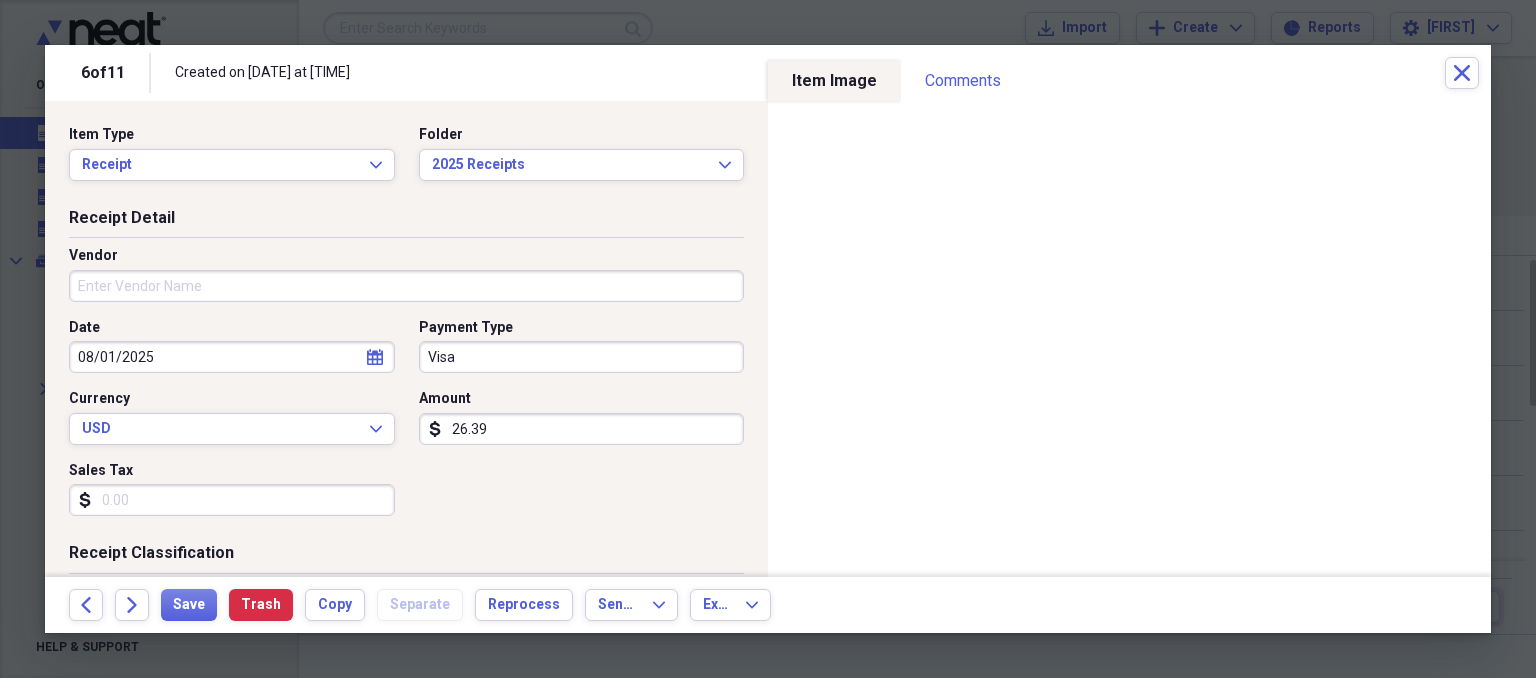 click on "Vendor" at bounding box center [406, 286] 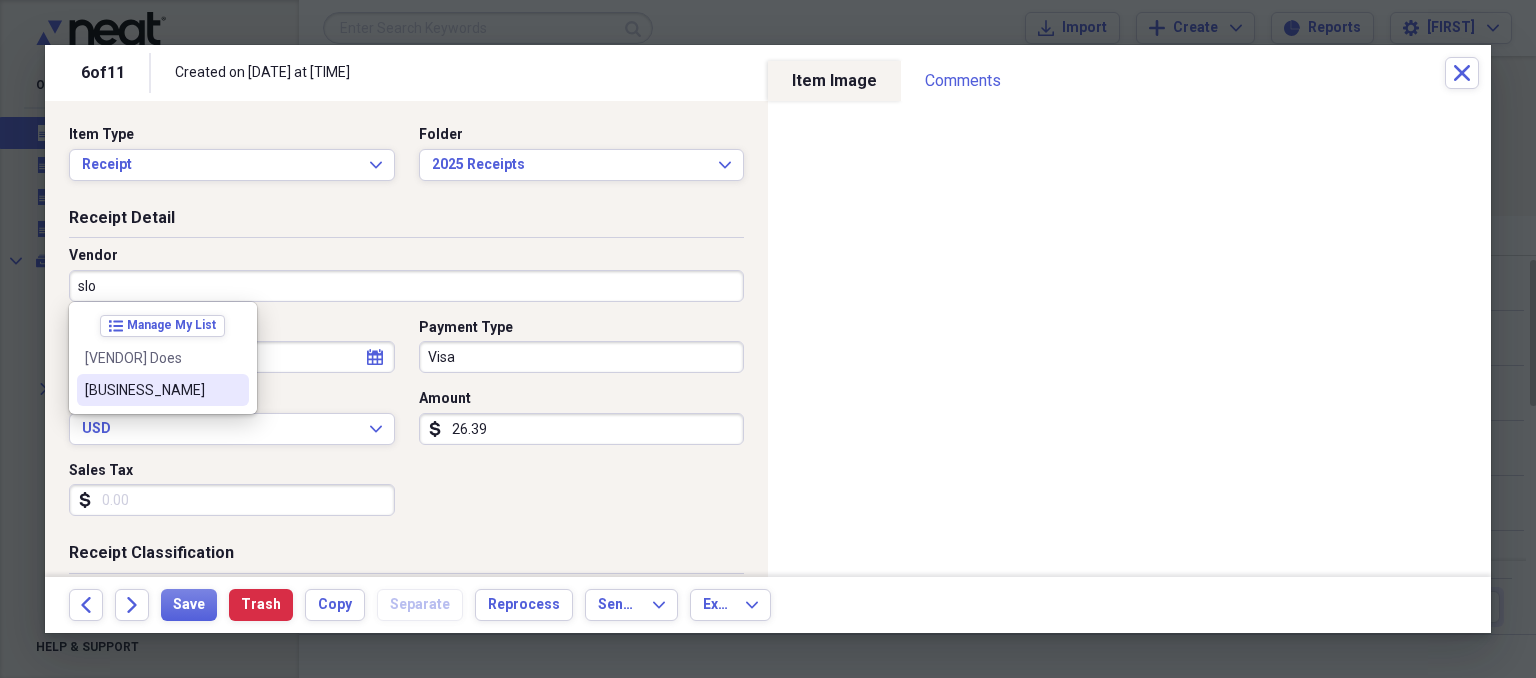click on "[BUSINESS_NAME]" at bounding box center [163, 390] 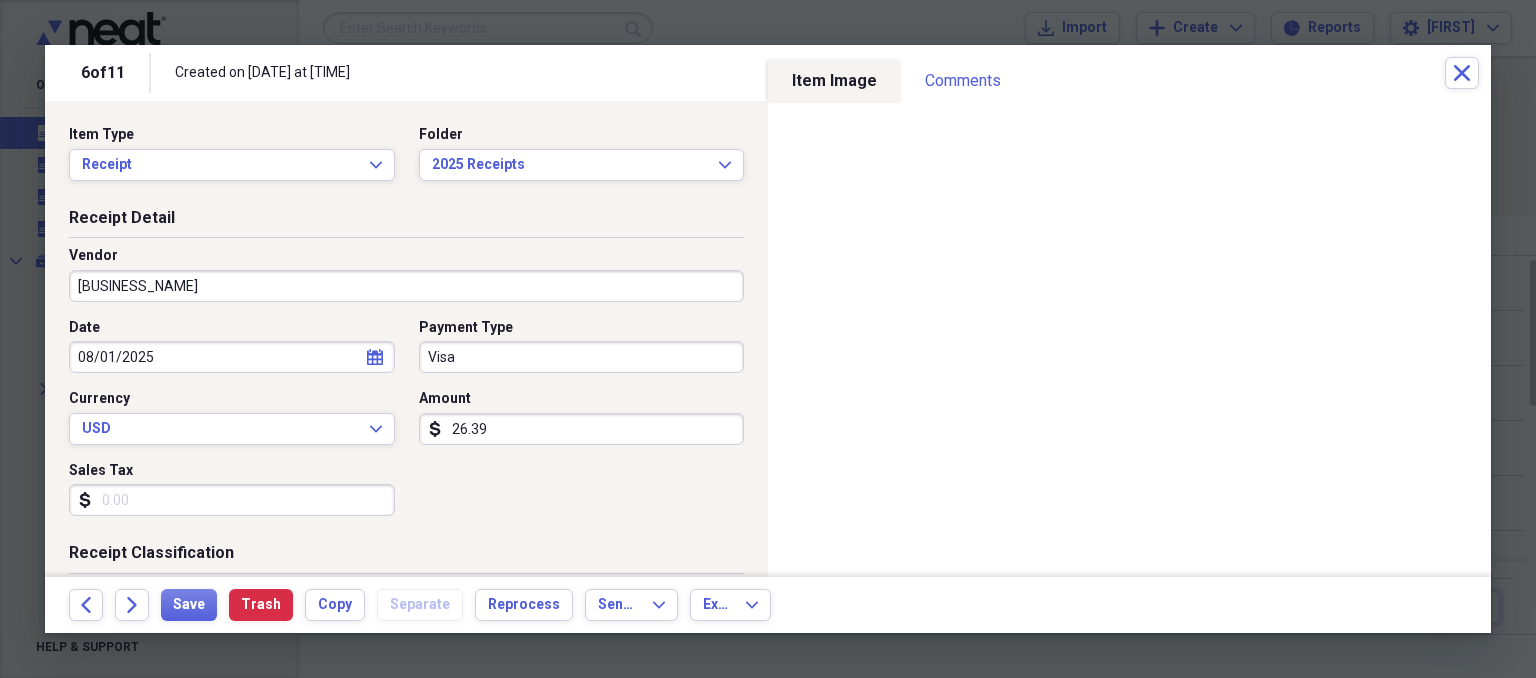 type on "MP" 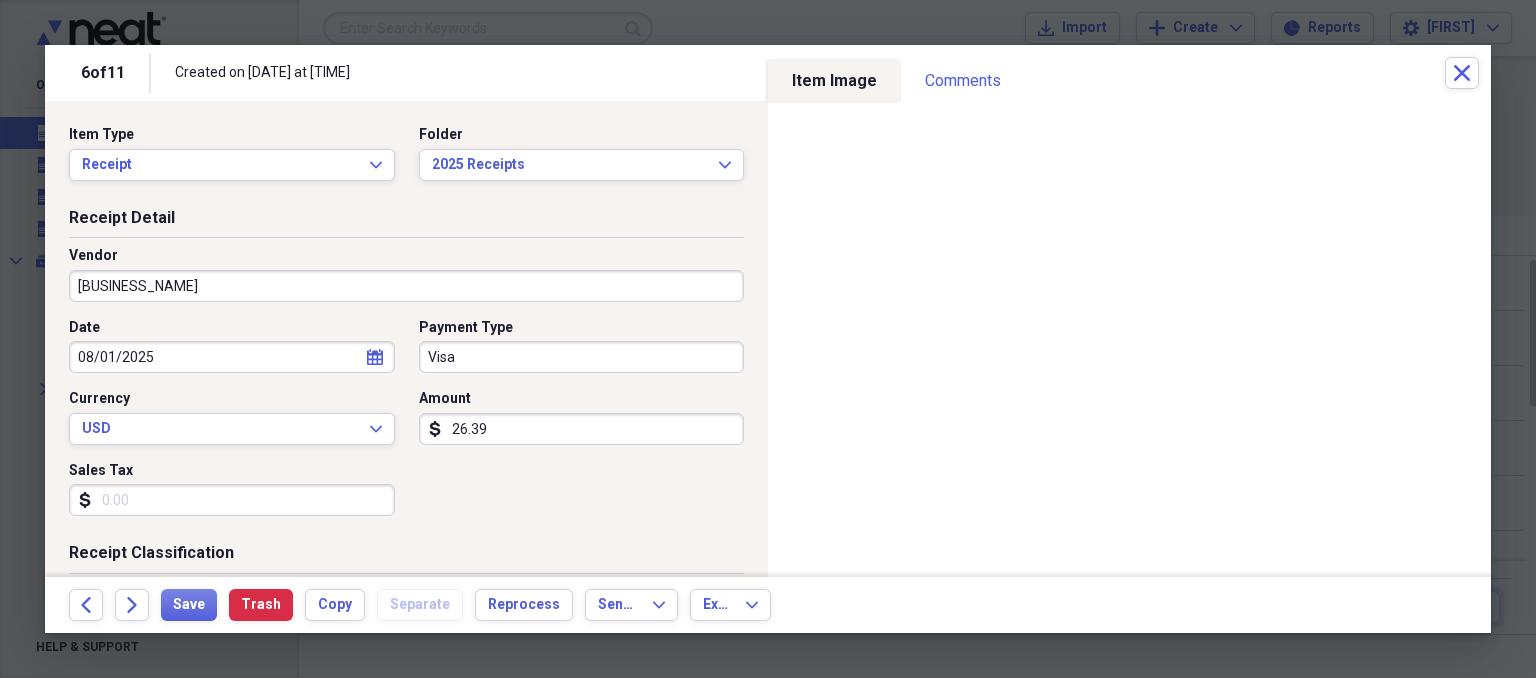 click on "Sales Tax" at bounding box center (232, 500) 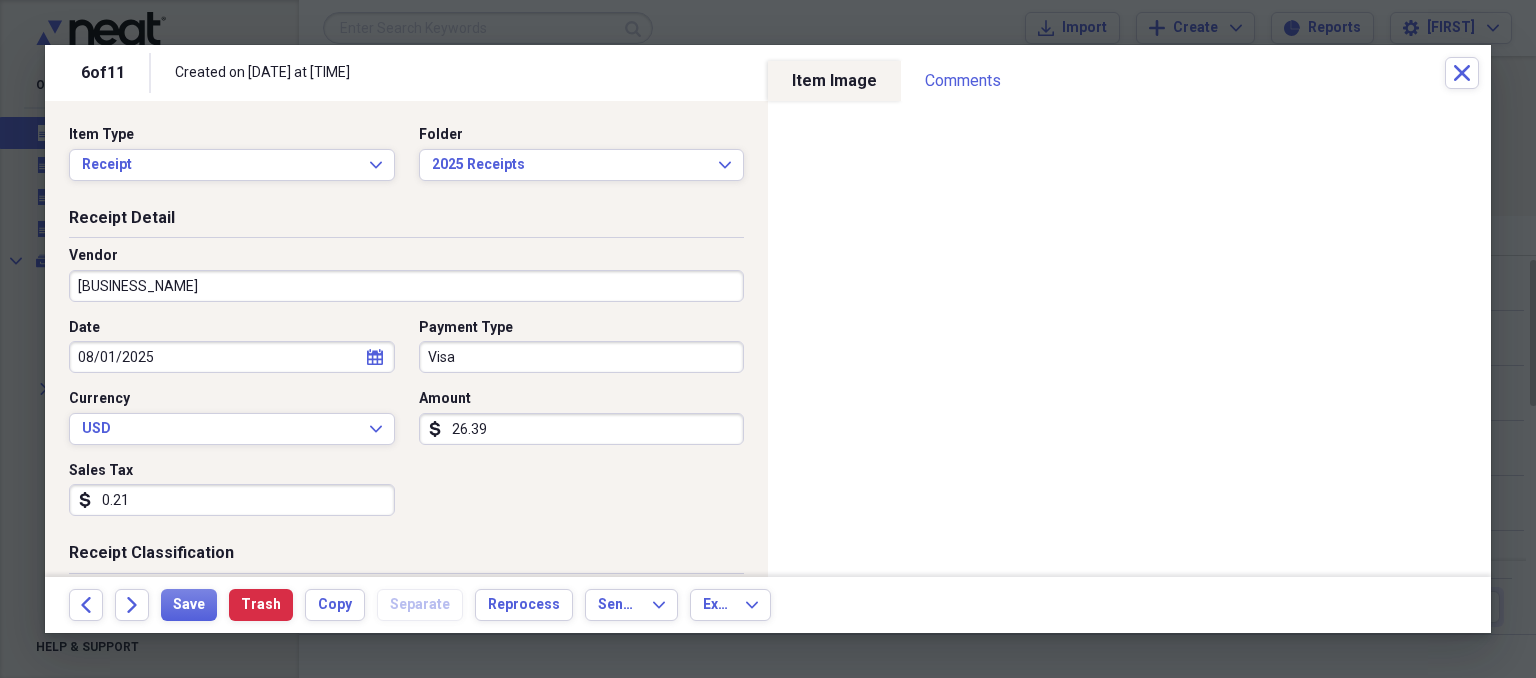 type on "2.18" 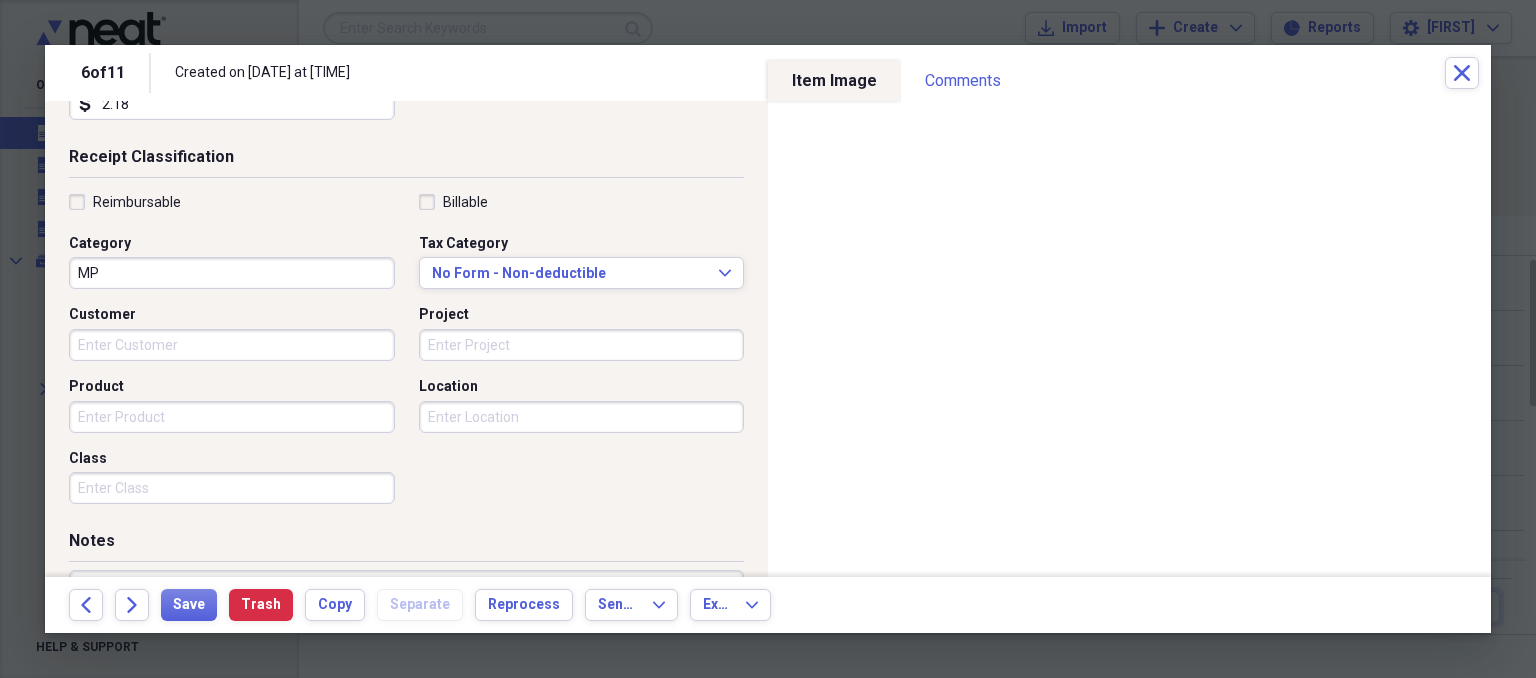 scroll, scrollTop: 407, scrollLeft: 0, axis: vertical 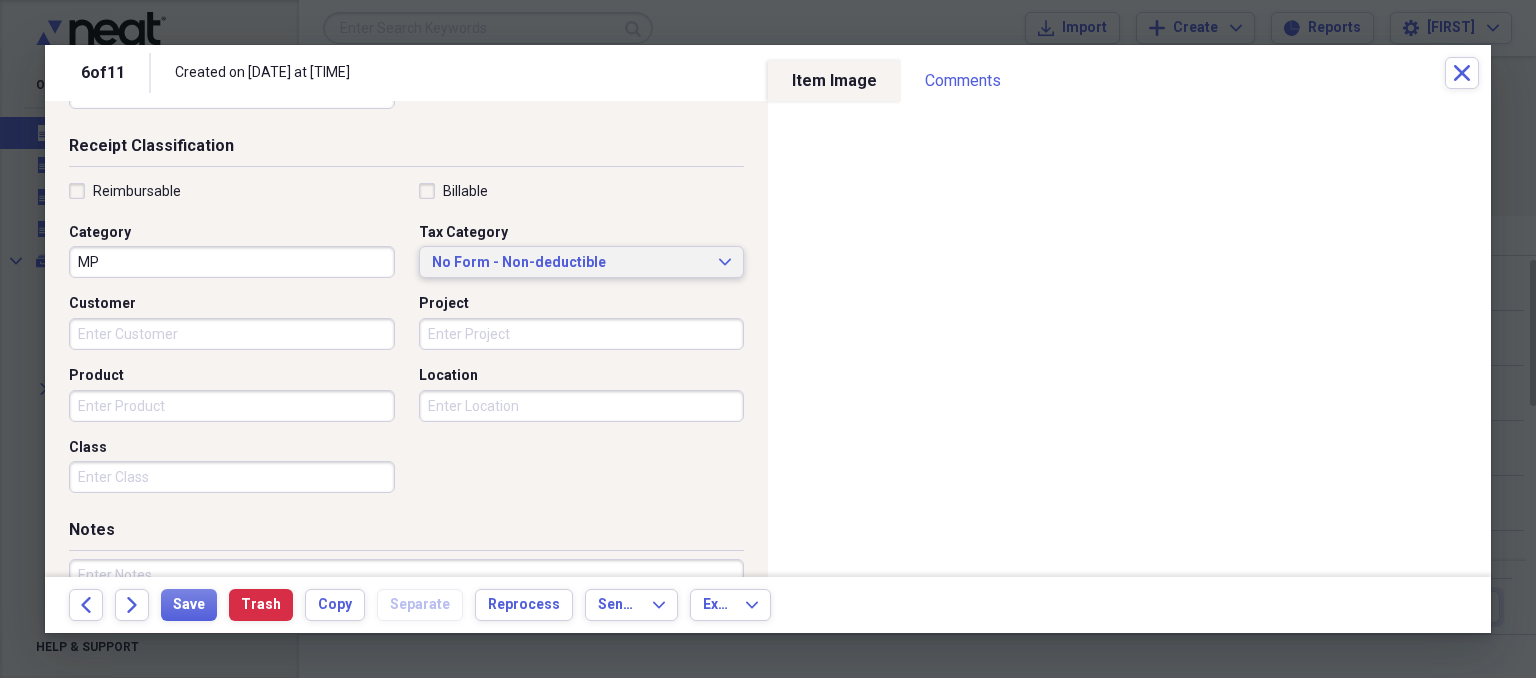 click on "No Form - Non-deductible" at bounding box center (570, 263) 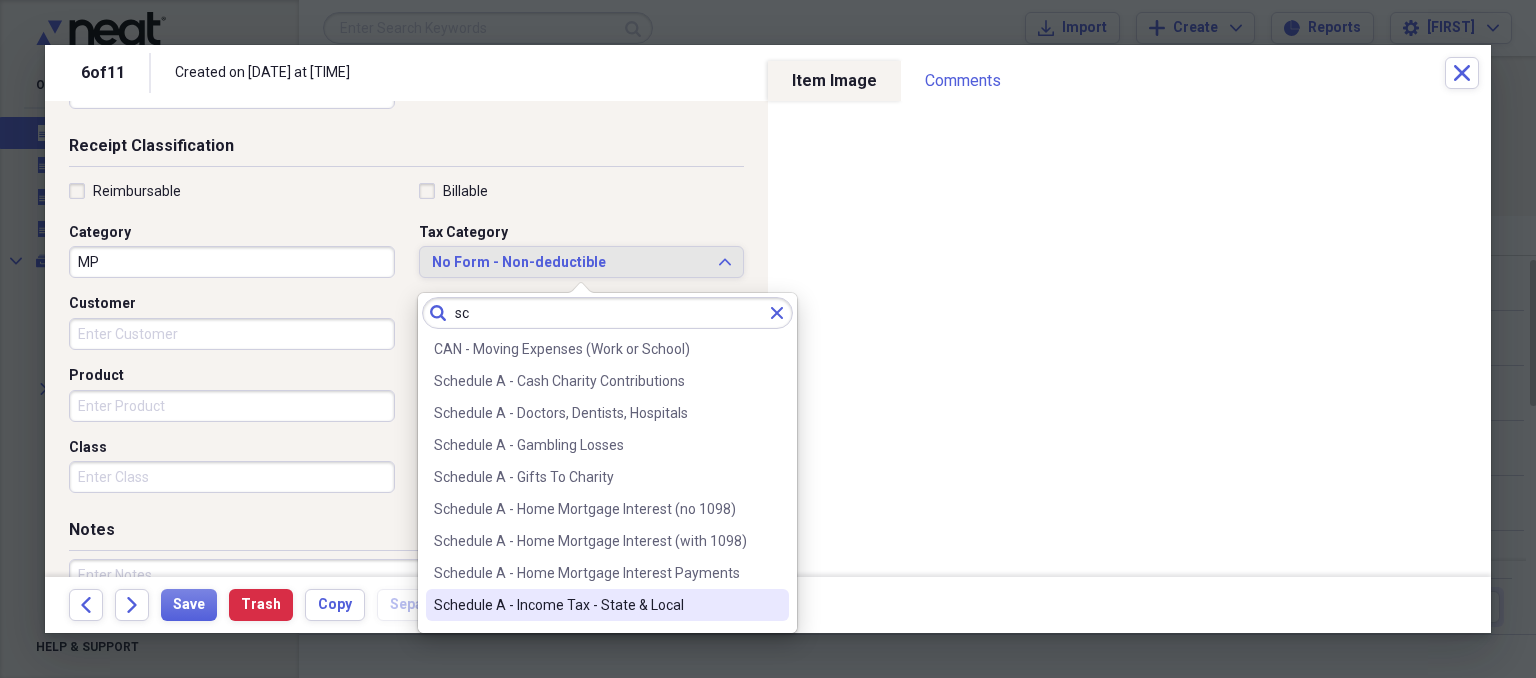 type on "sc" 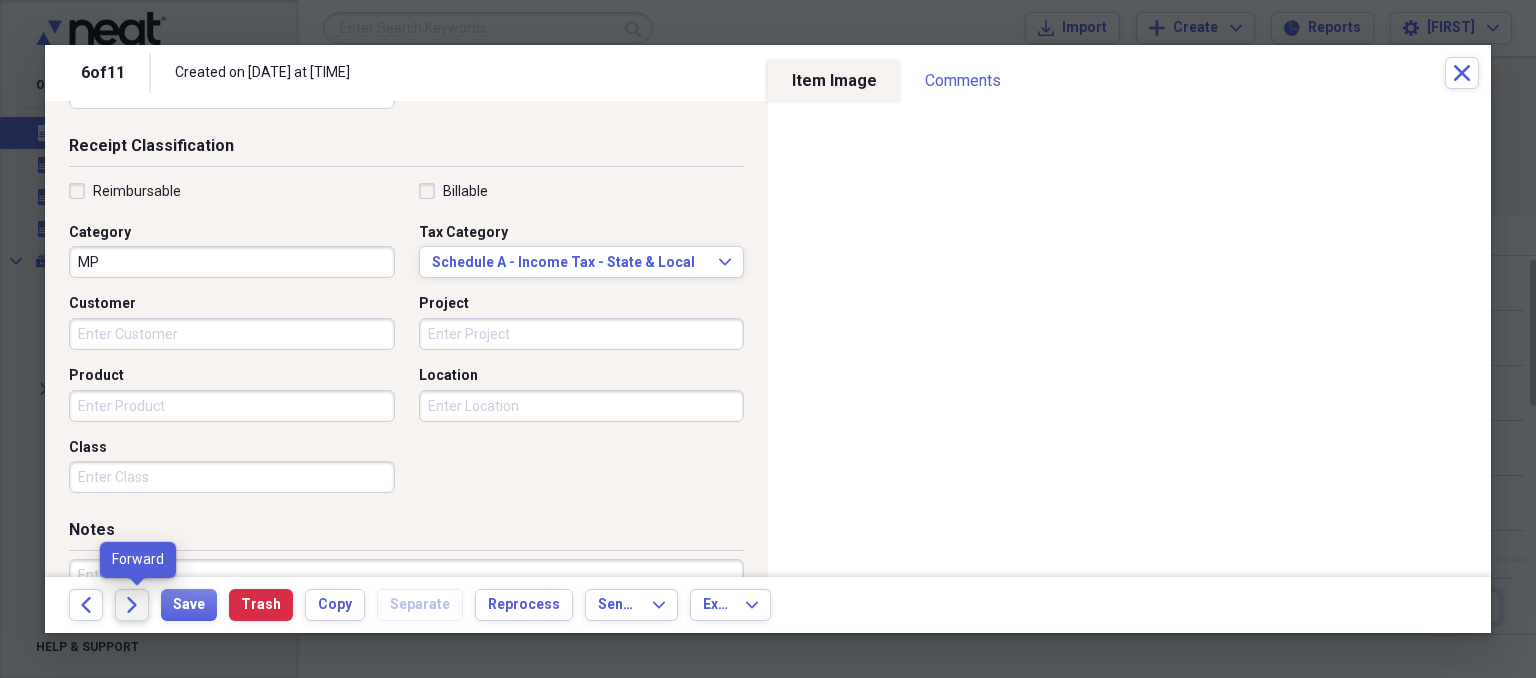 click 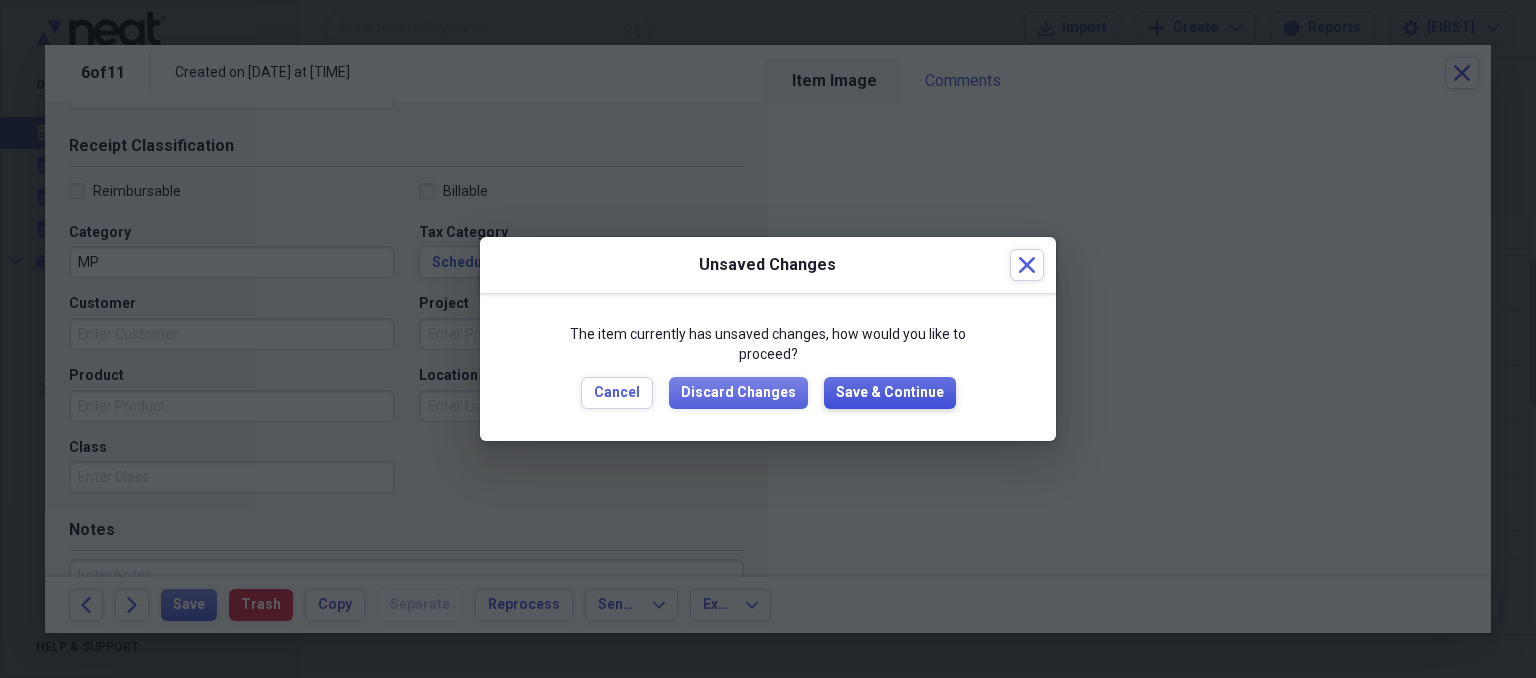 click on "Save & Continue" at bounding box center [890, 393] 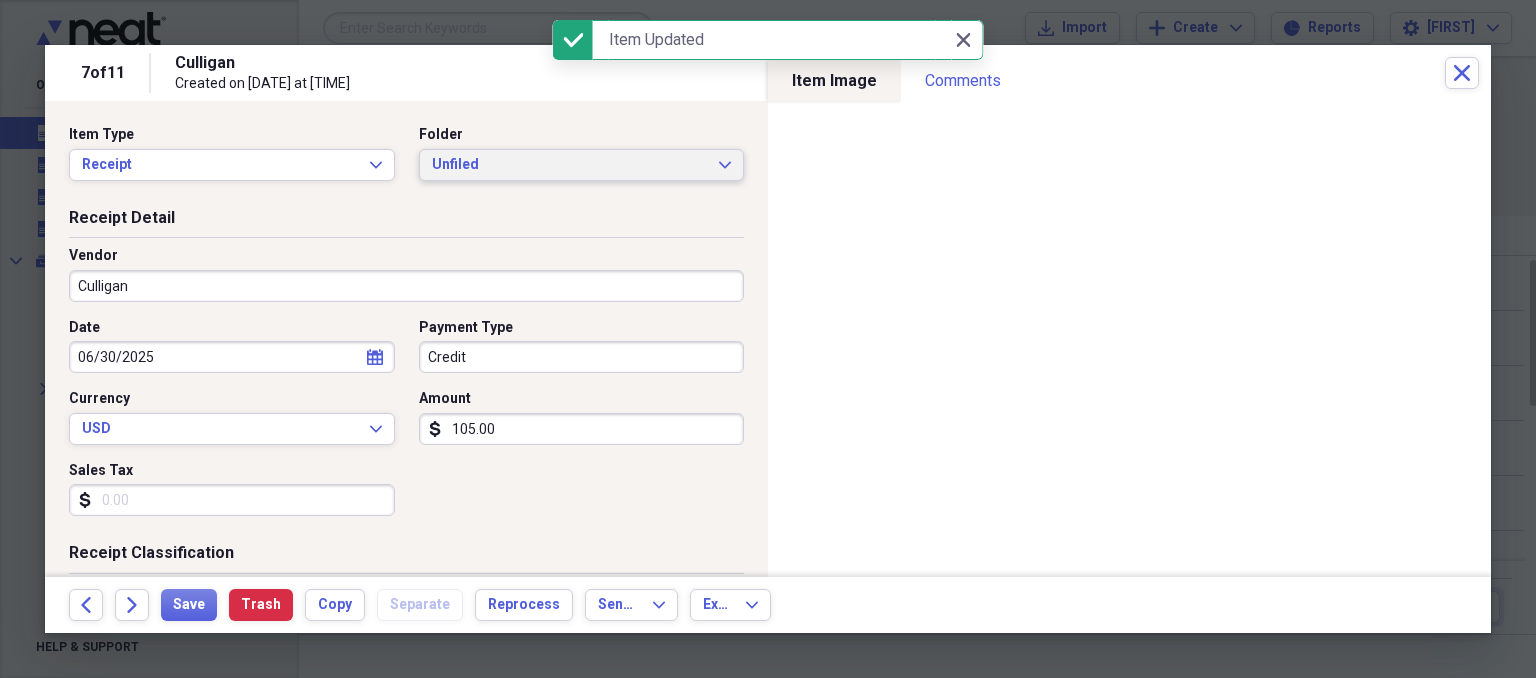 click on "Unfiled Expand" at bounding box center (582, 165) 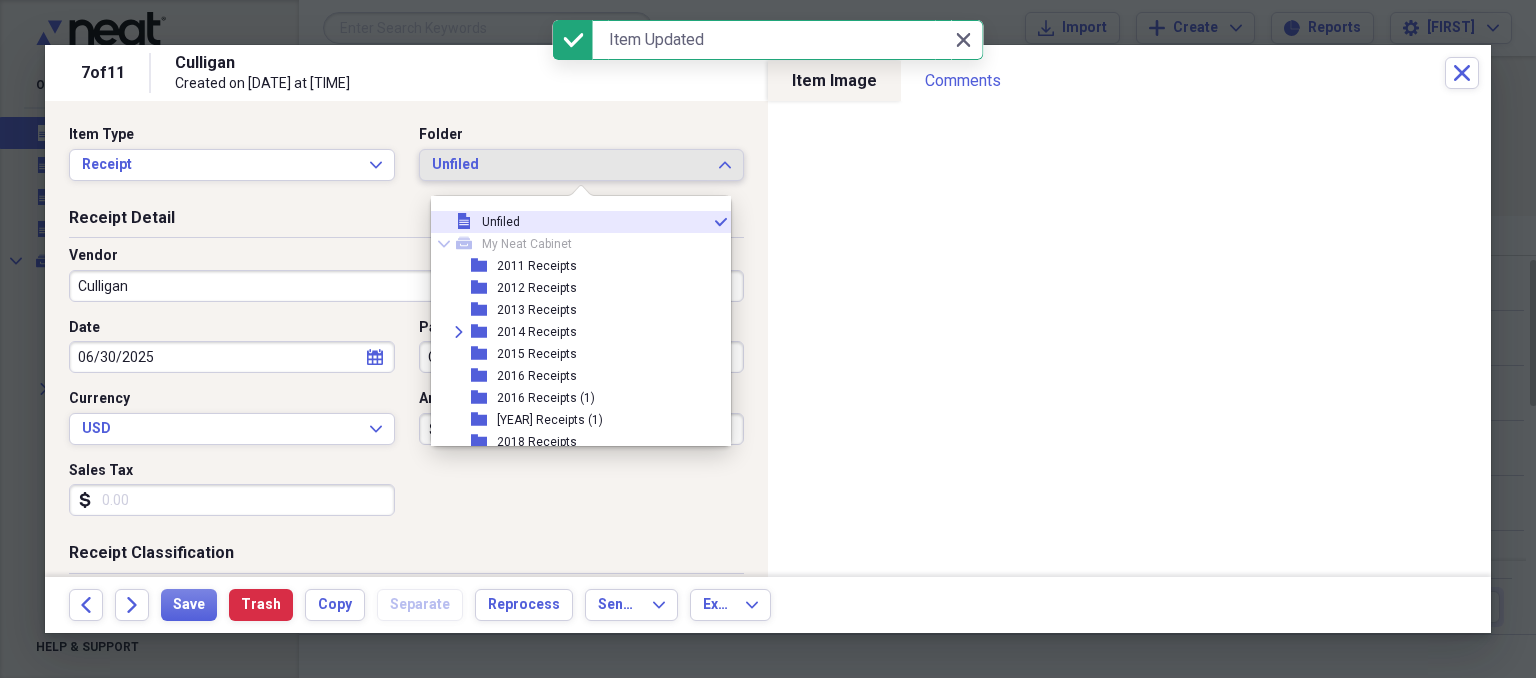 scroll, scrollTop: 204, scrollLeft: 0, axis: vertical 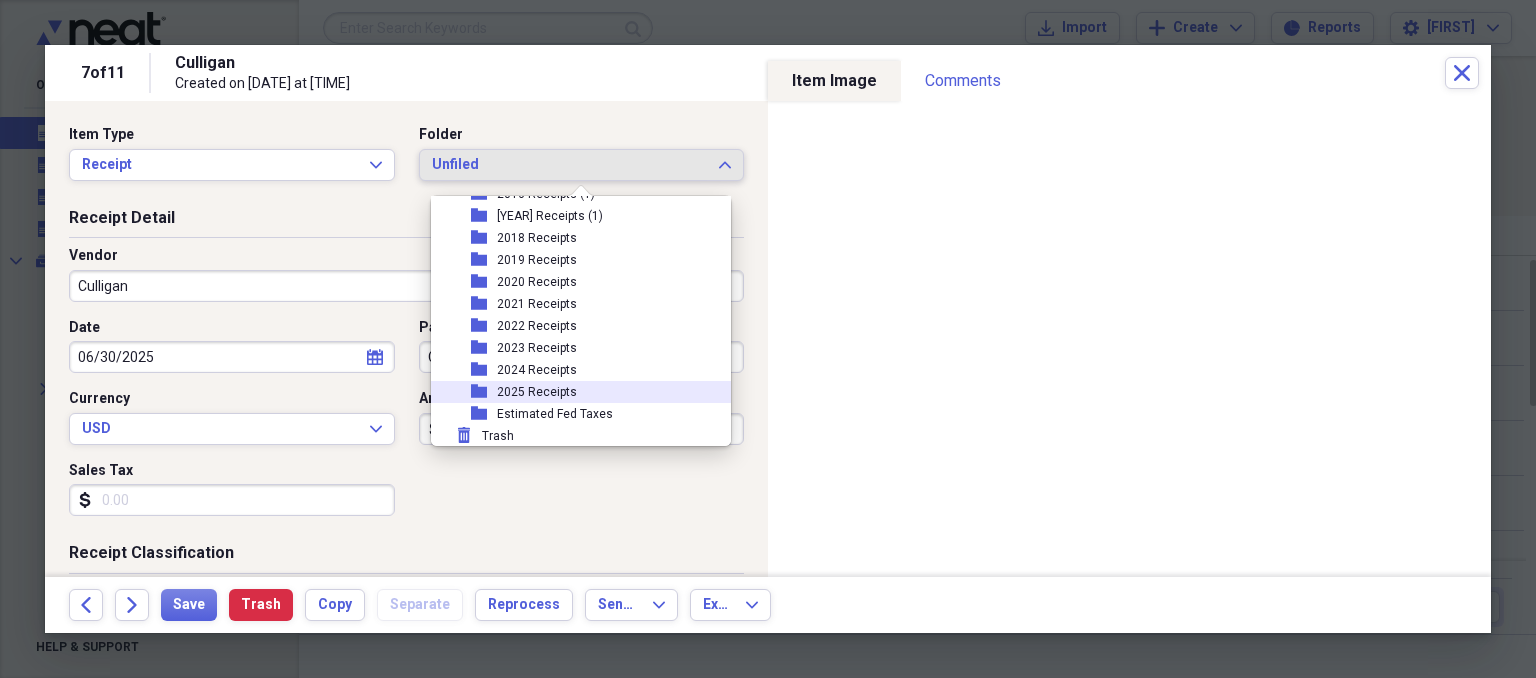 click on "folder 2025 Receipts" at bounding box center [573, 392] 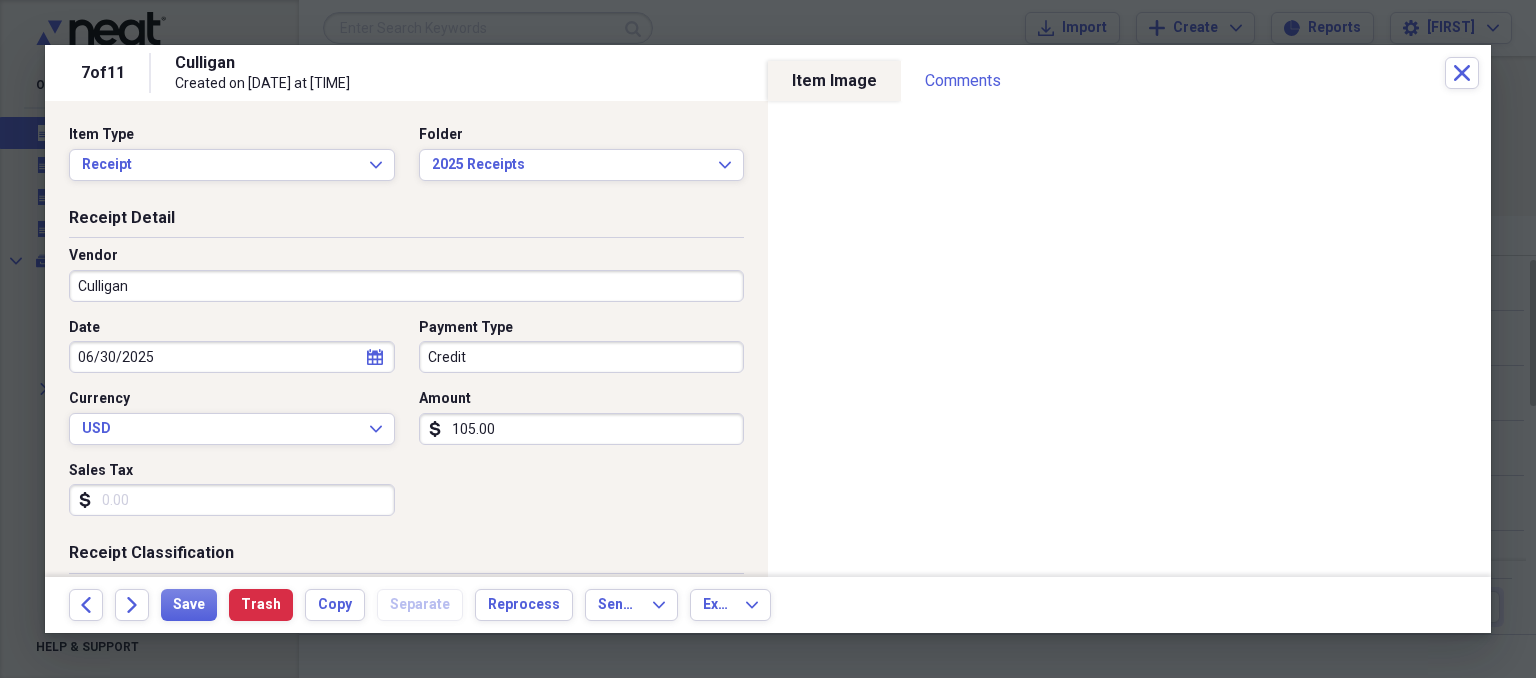 click on "Sales Tax" at bounding box center (232, 500) 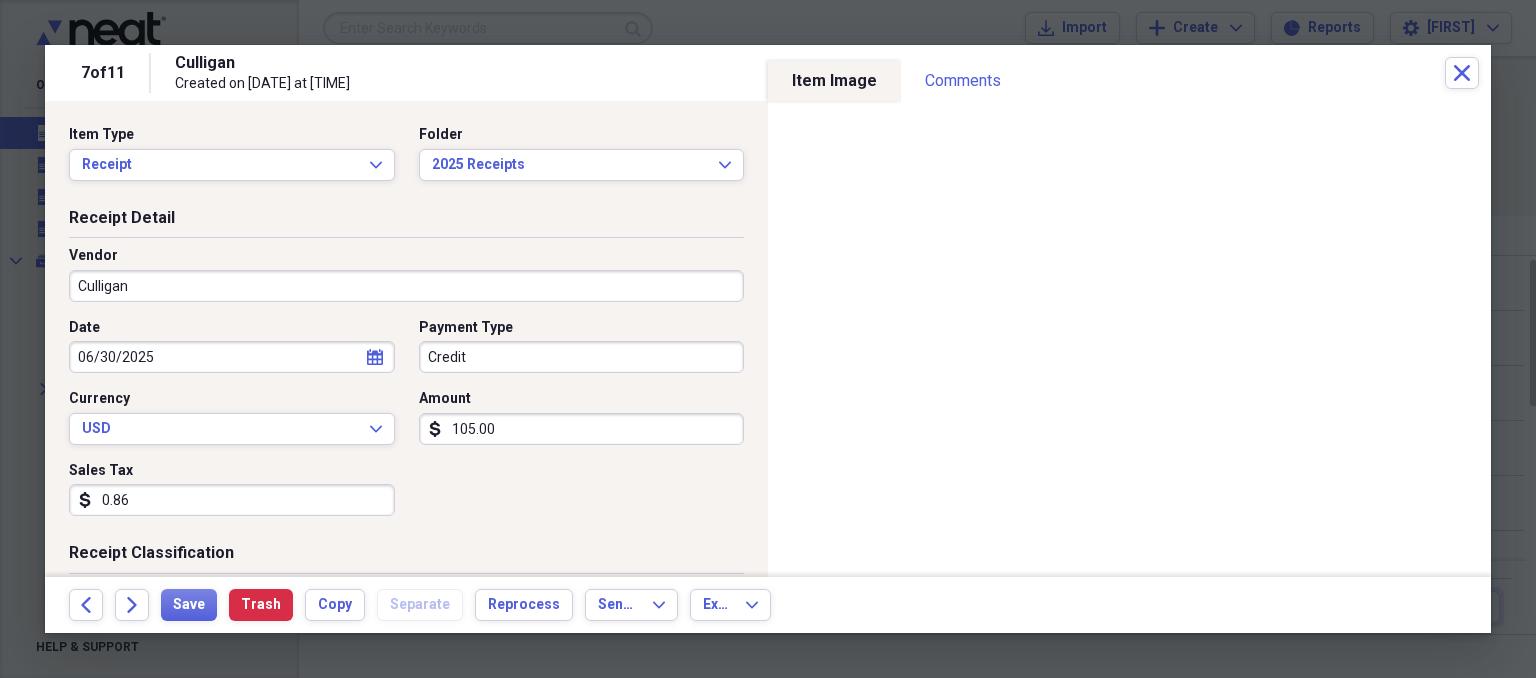 type on "8.66" 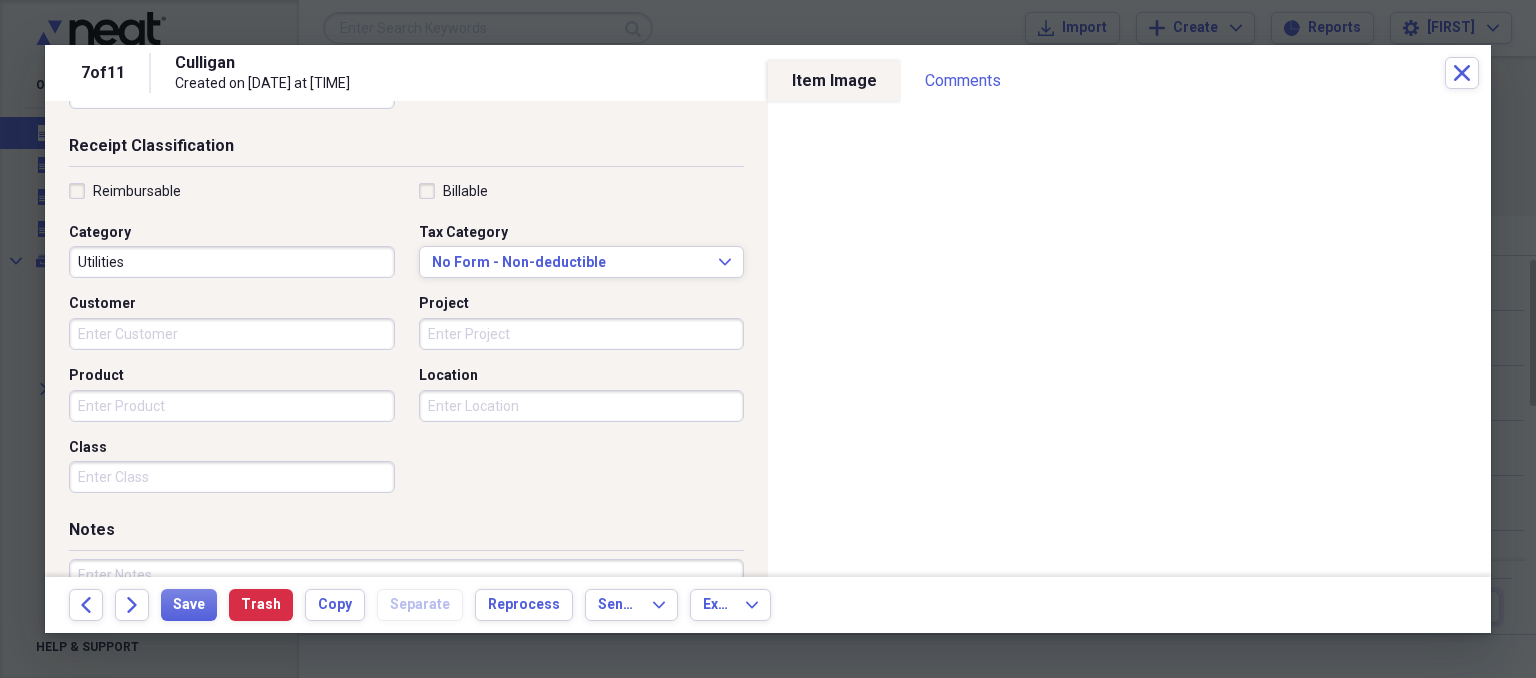 scroll, scrollTop: 466, scrollLeft: 0, axis: vertical 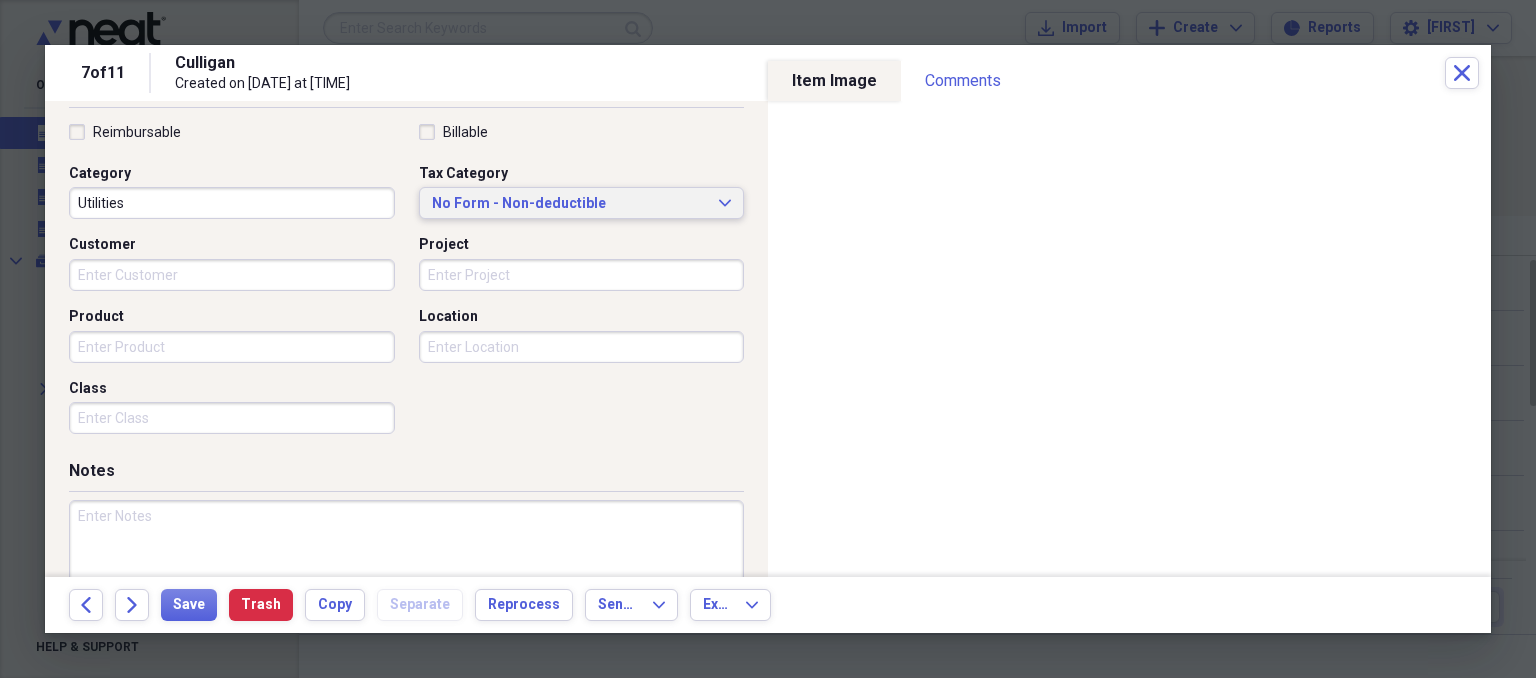 click on "No Form - Non-deductible" at bounding box center [570, 204] 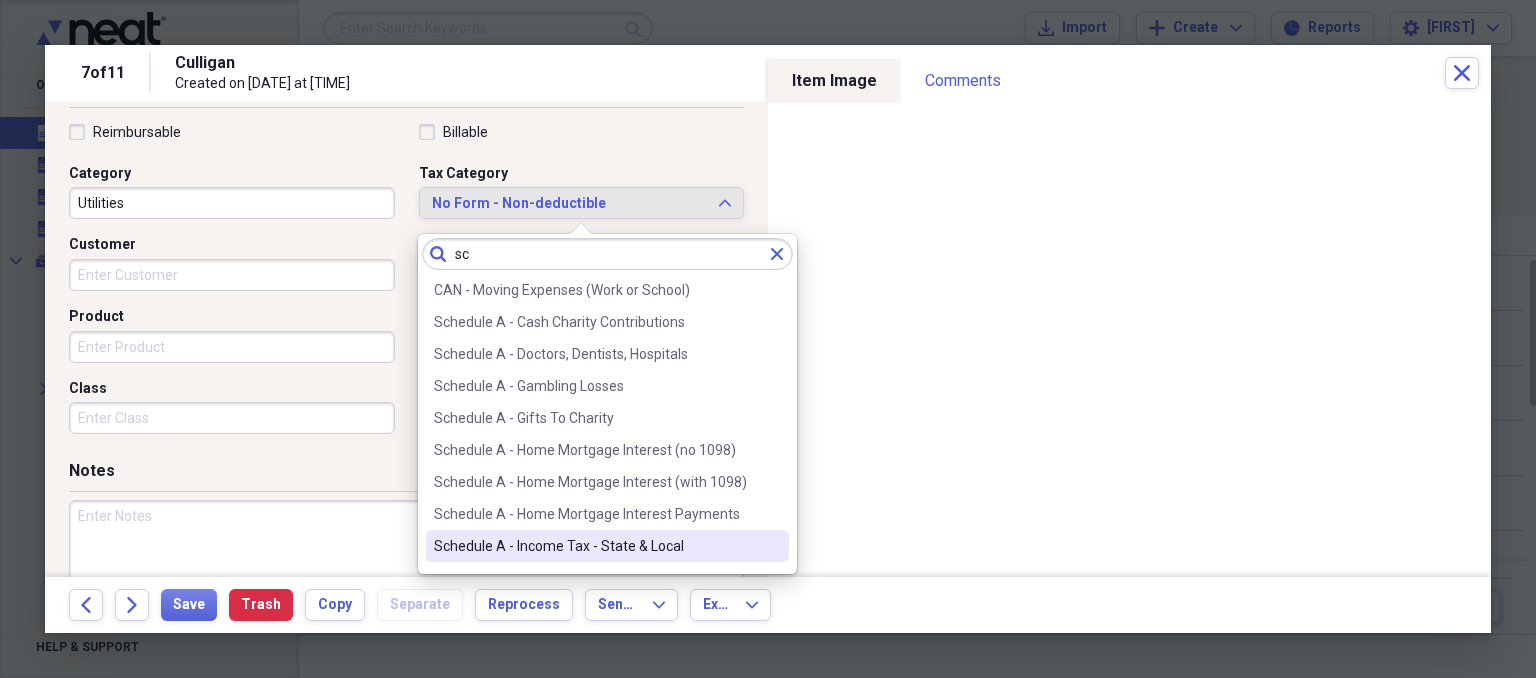 type on "sc" 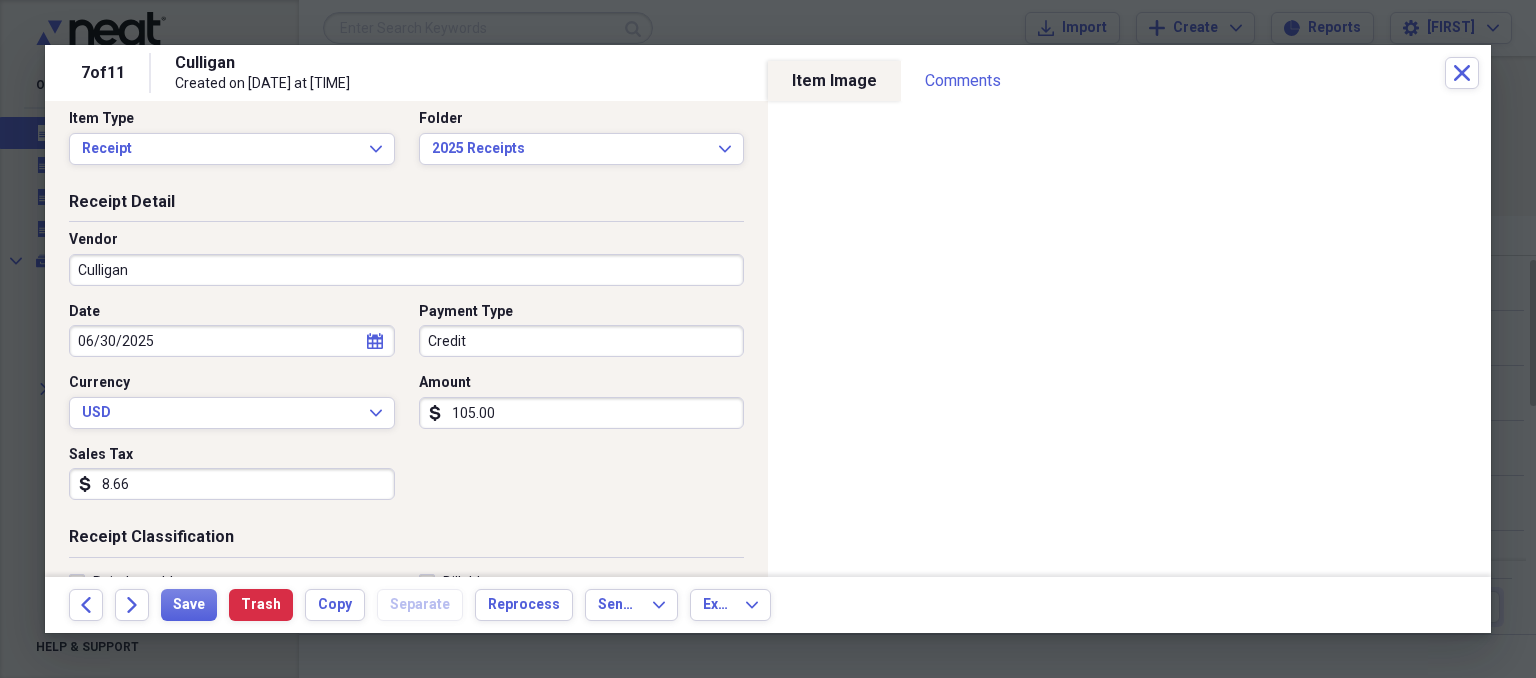 scroll, scrollTop: 0, scrollLeft: 0, axis: both 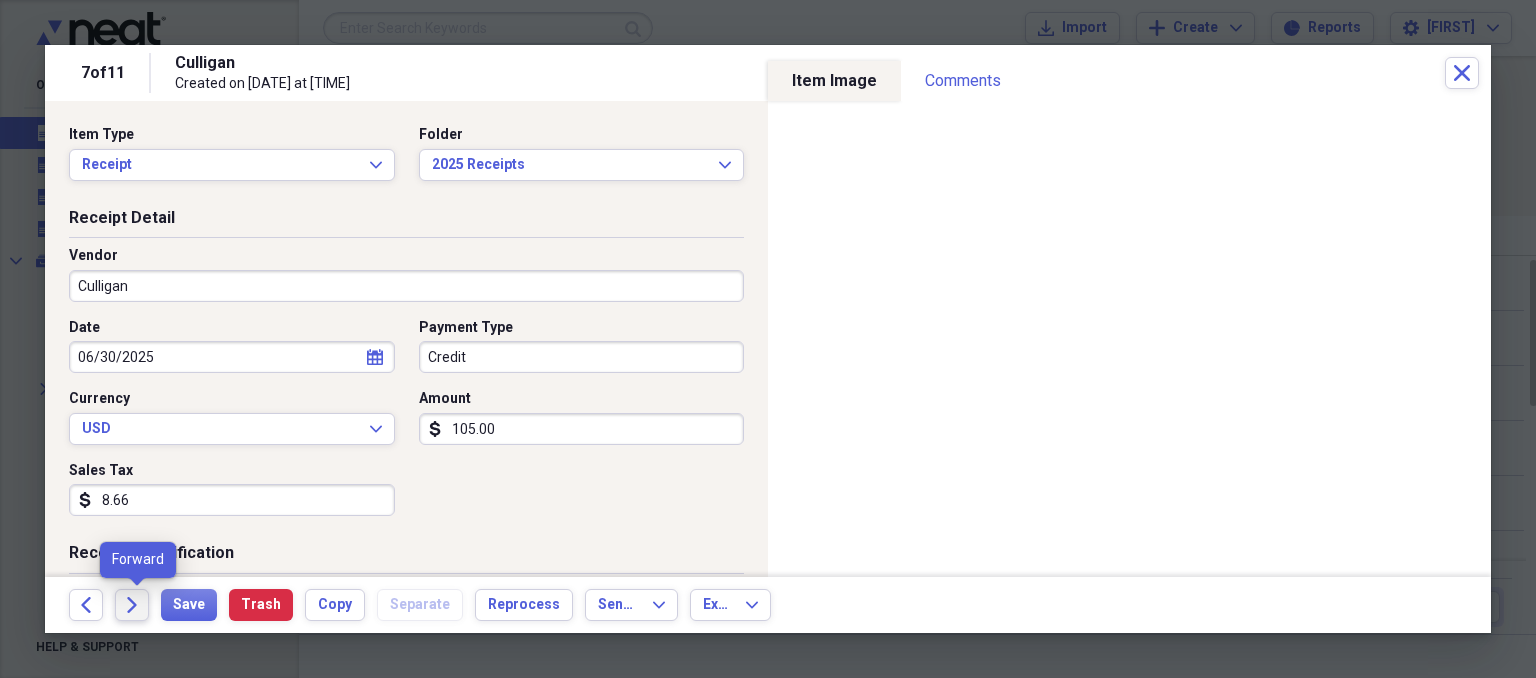 click on "Forward" at bounding box center [132, 605] 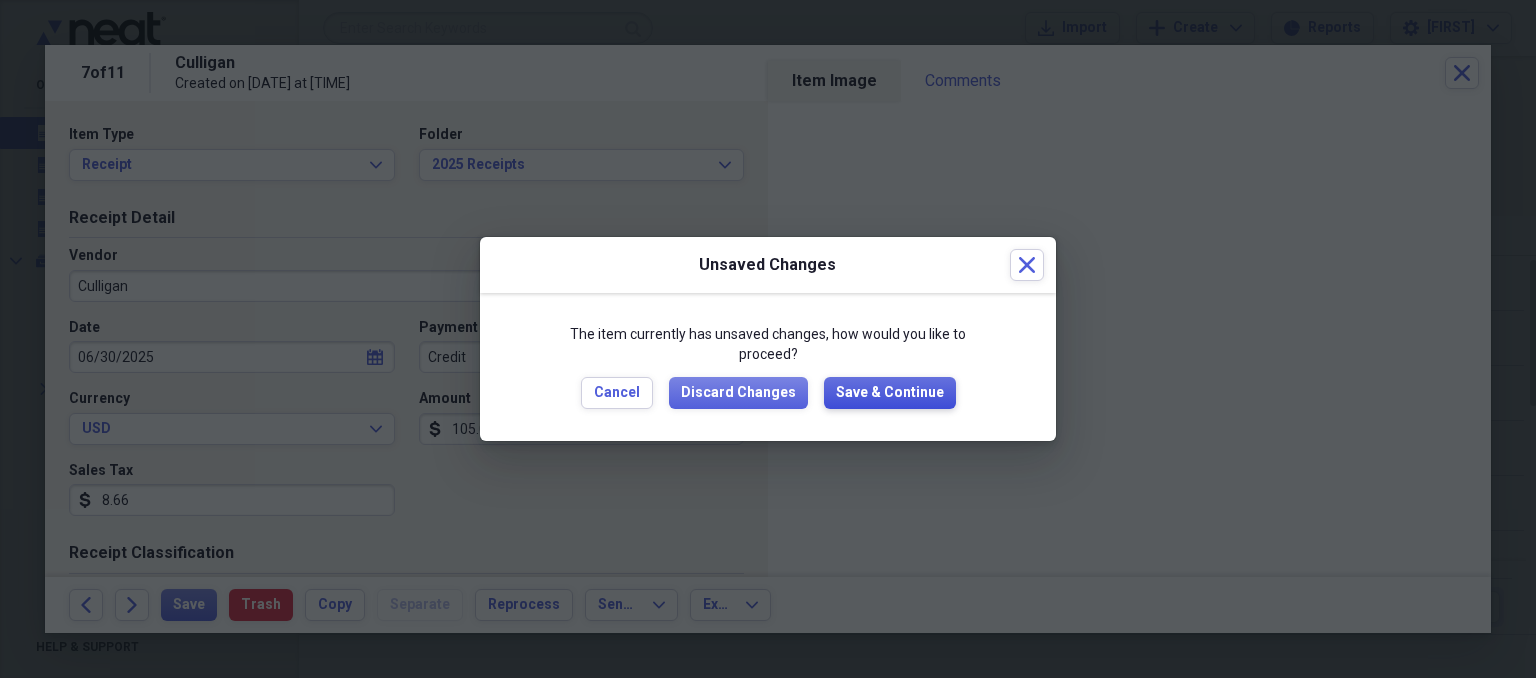 click on "Save & Continue" at bounding box center (890, 393) 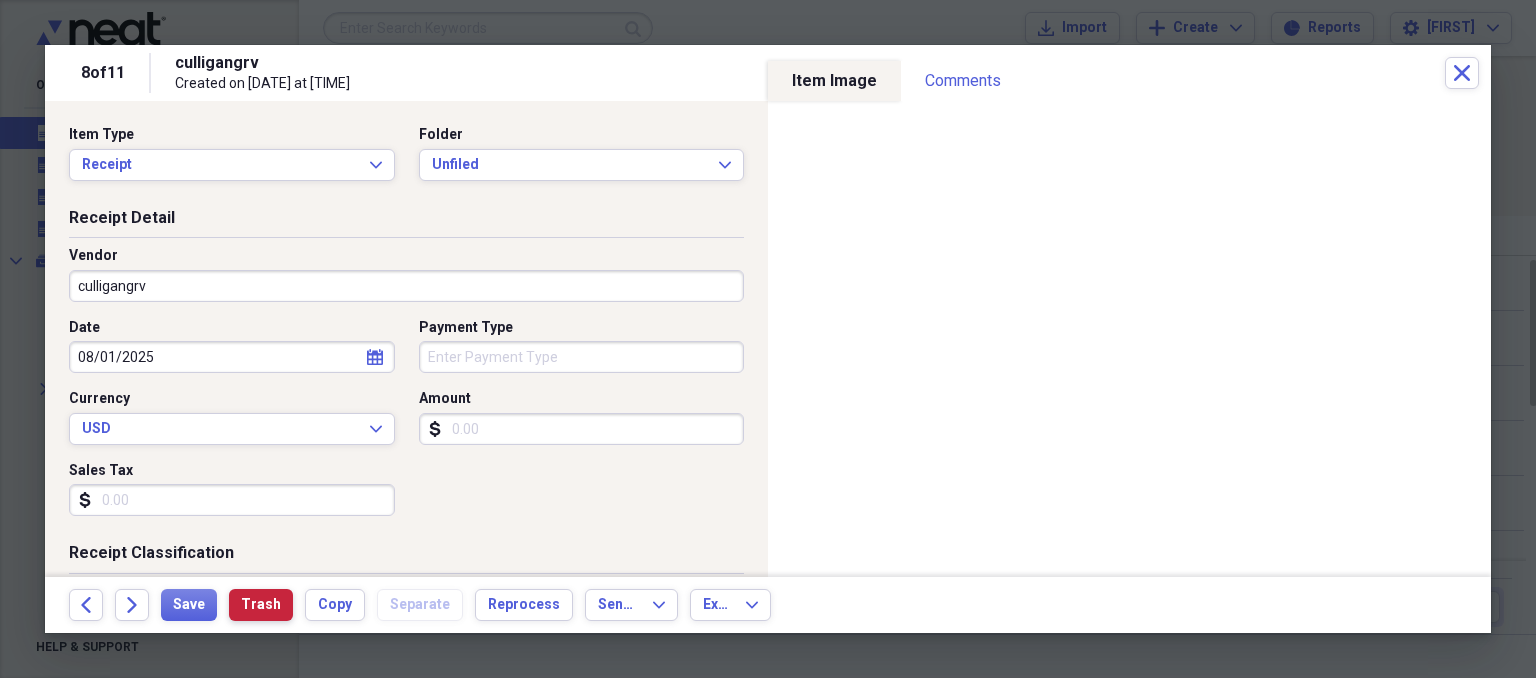 click on "Trash" at bounding box center [261, 605] 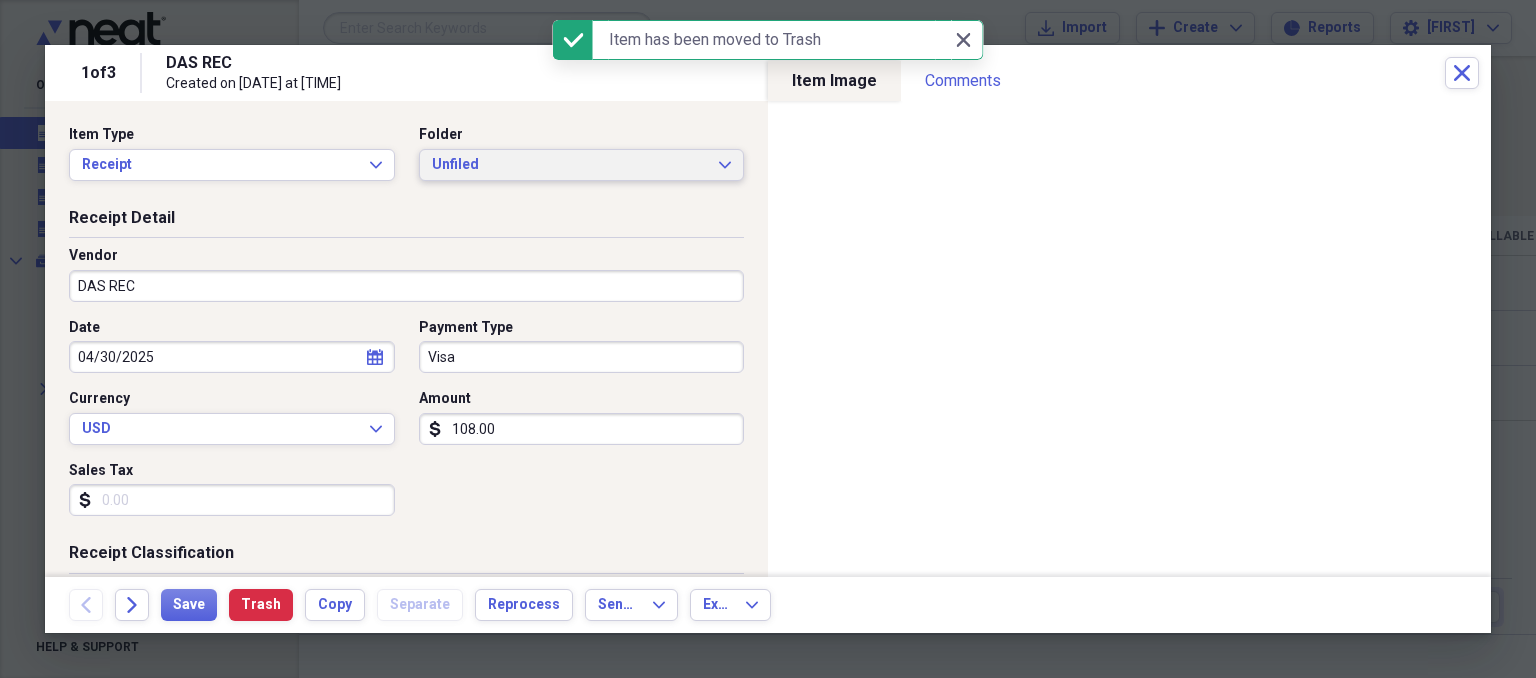click on "Unfiled" at bounding box center (570, 165) 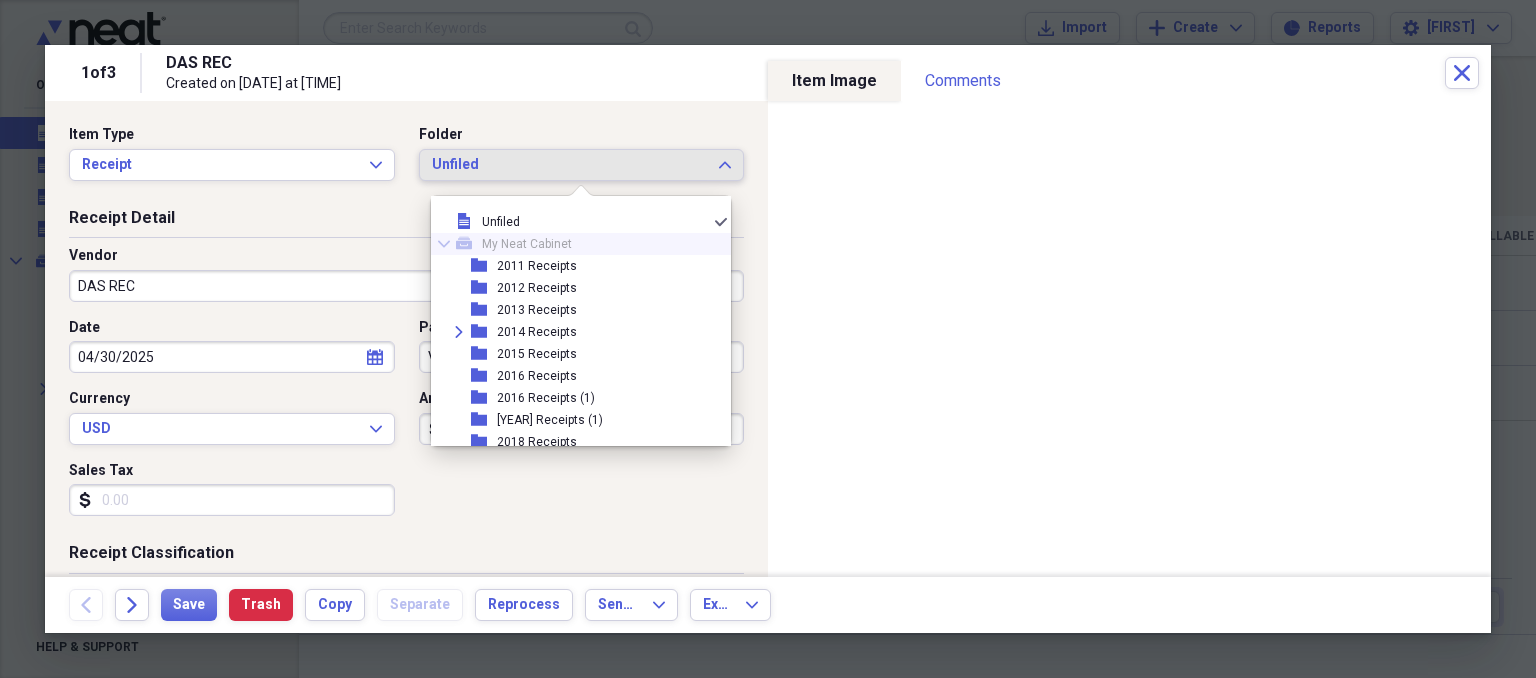 scroll, scrollTop: 204, scrollLeft: 0, axis: vertical 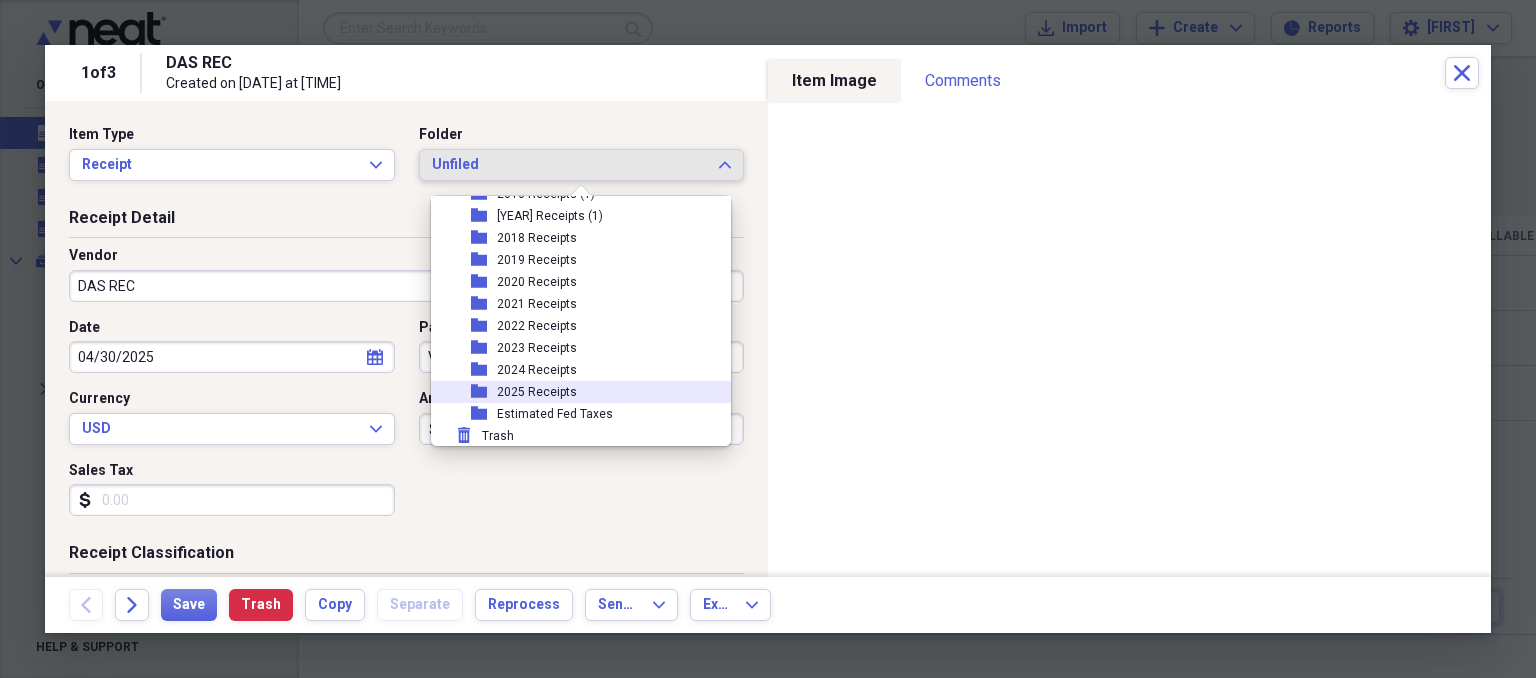 click on "folder 2025 Receipts" at bounding box center [573, 392] 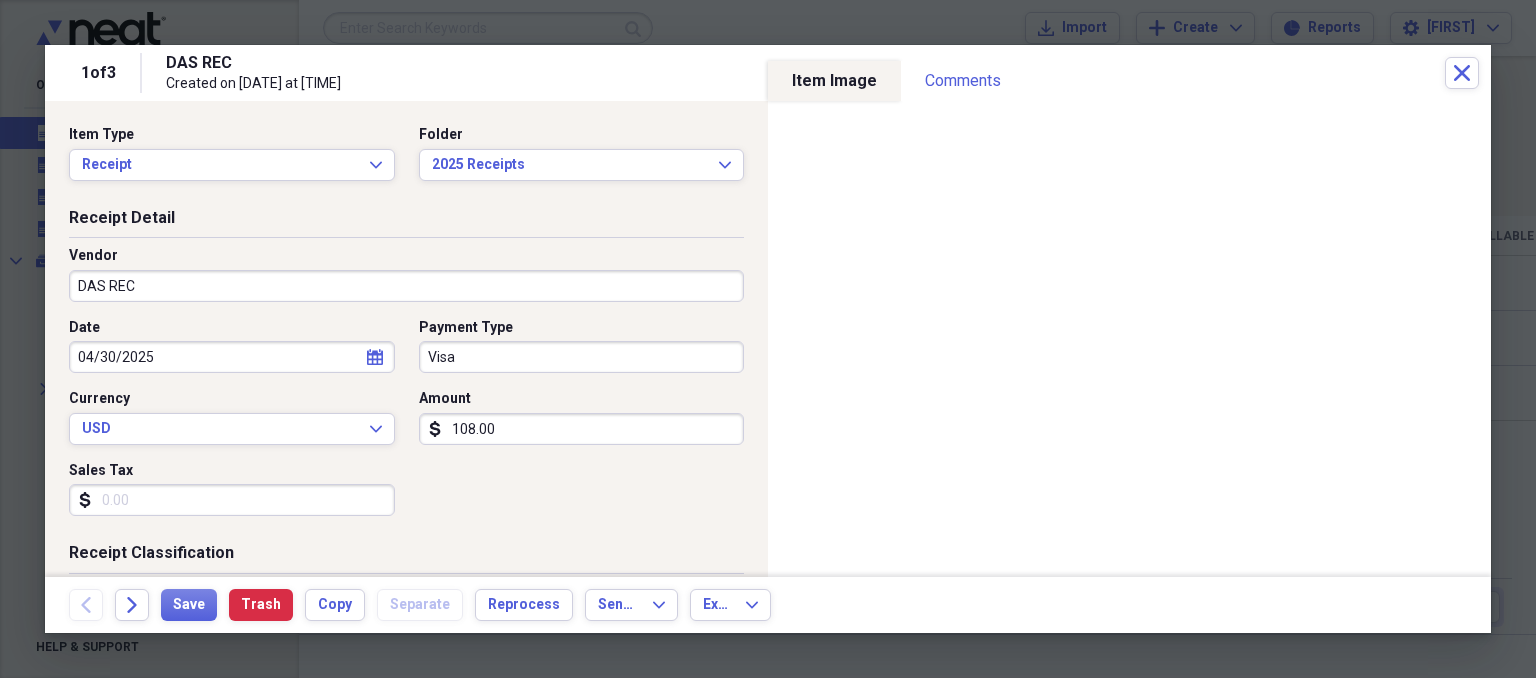click on "108.00" at bounding box center [582, 429] 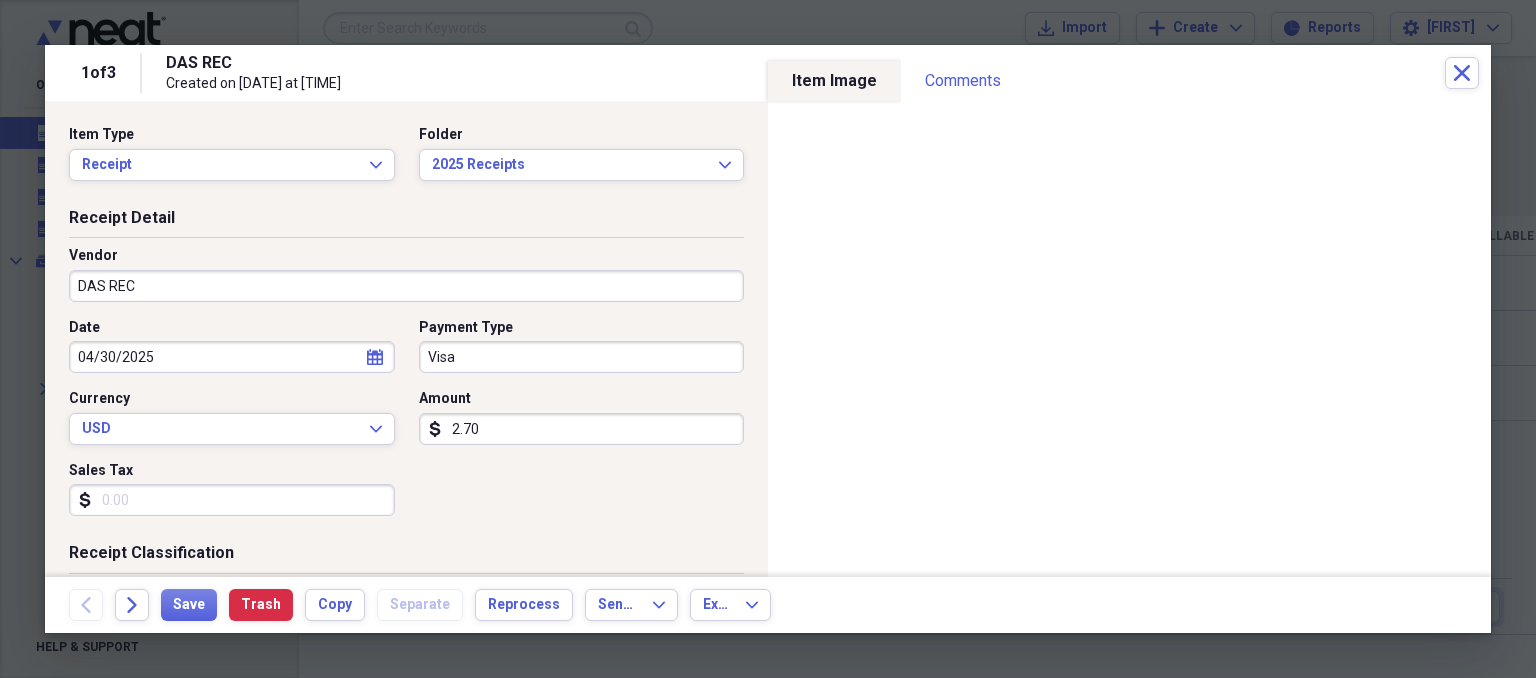 type on "27.00" 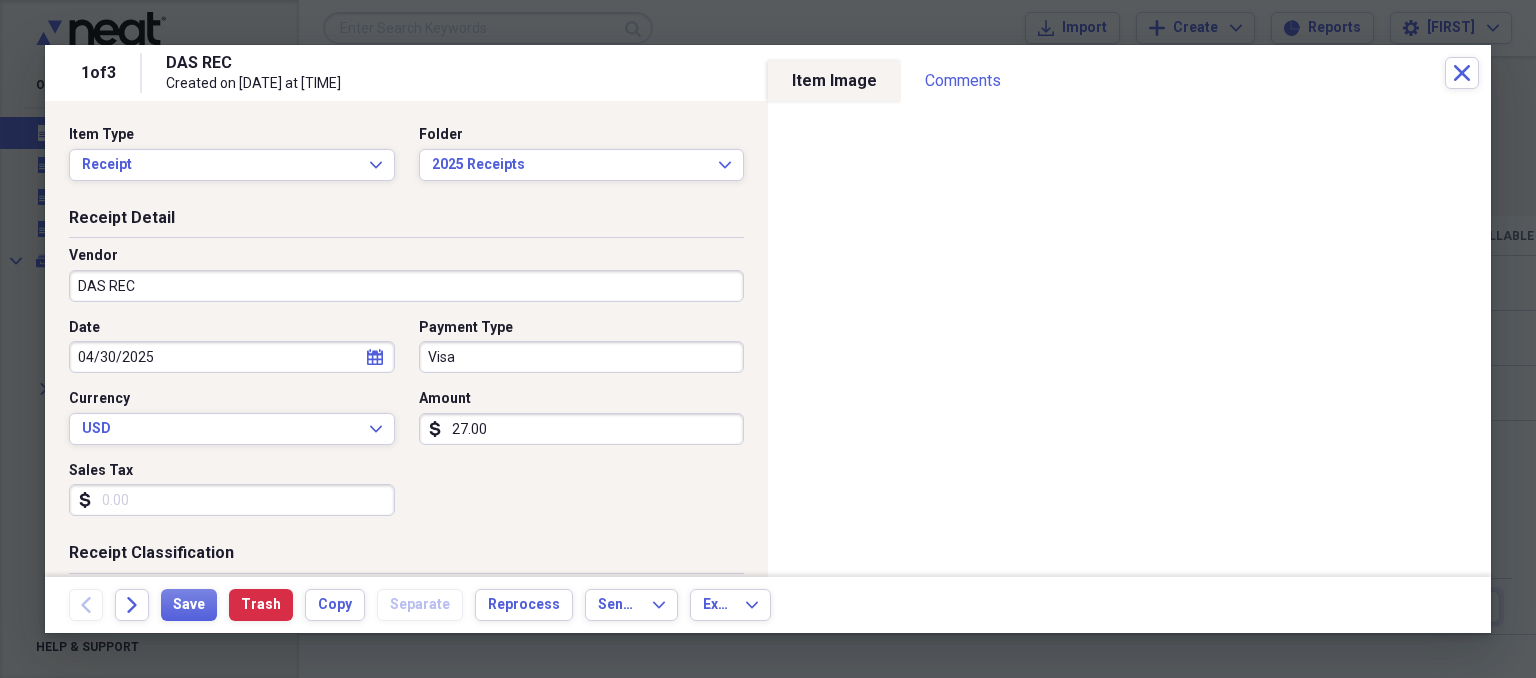 click on "Sales Tax" at bounding box center (232, 500) 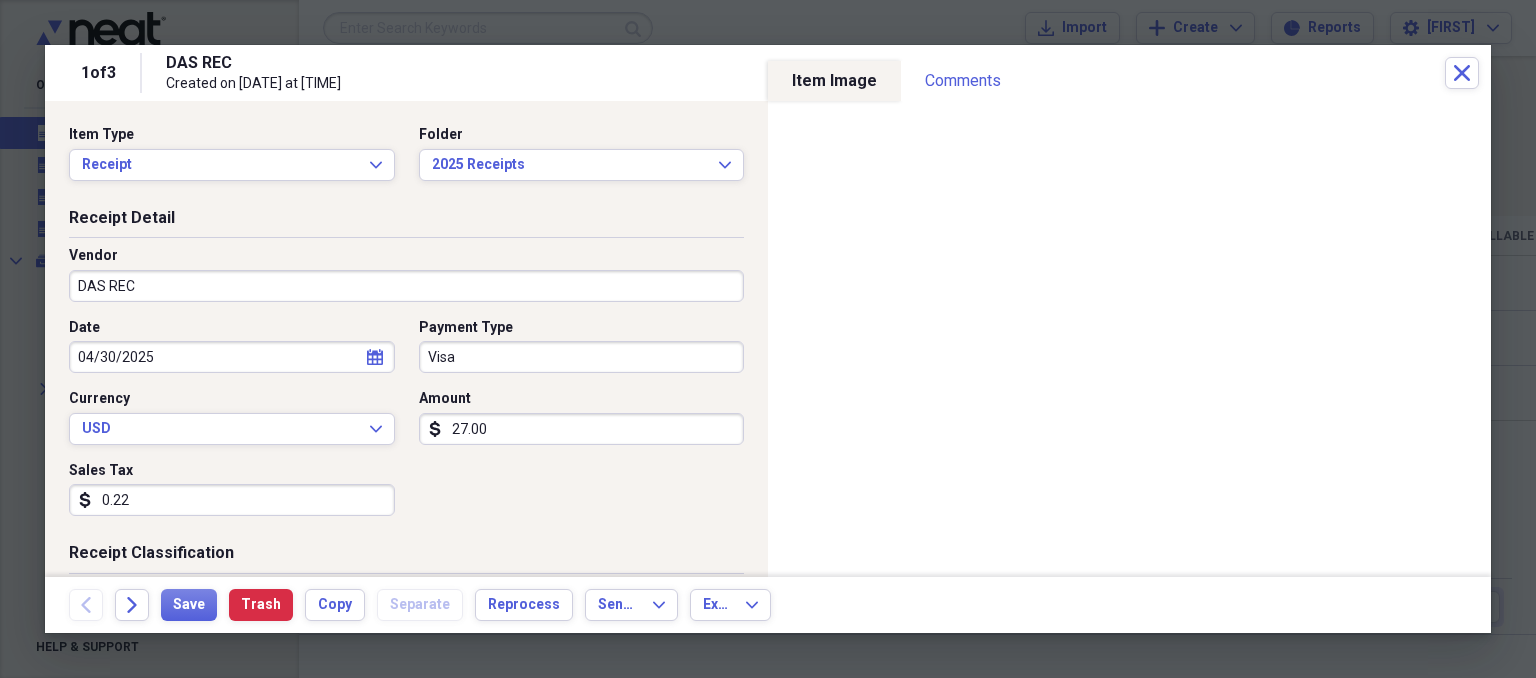type on "2.23" 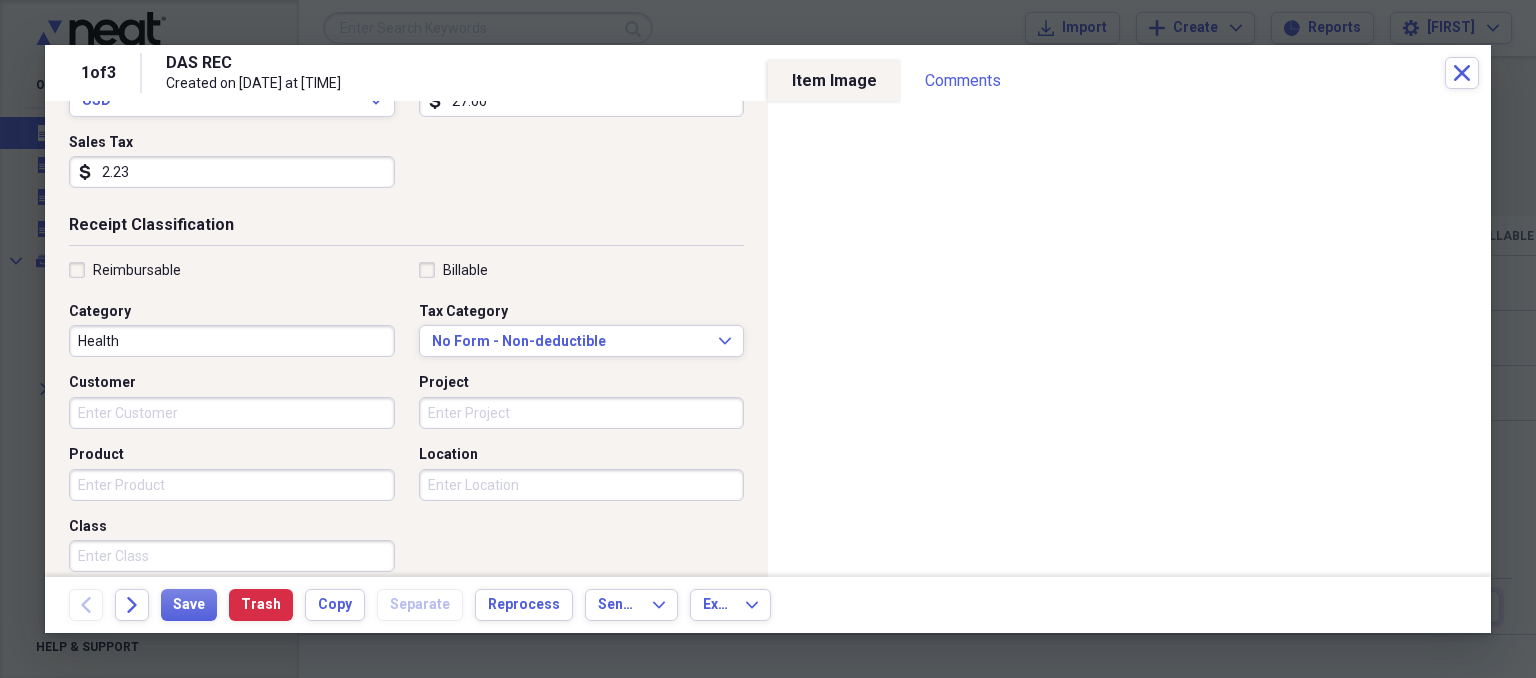 scroll, scrollTop: 366, scrollLeft: 0, axis: vertical 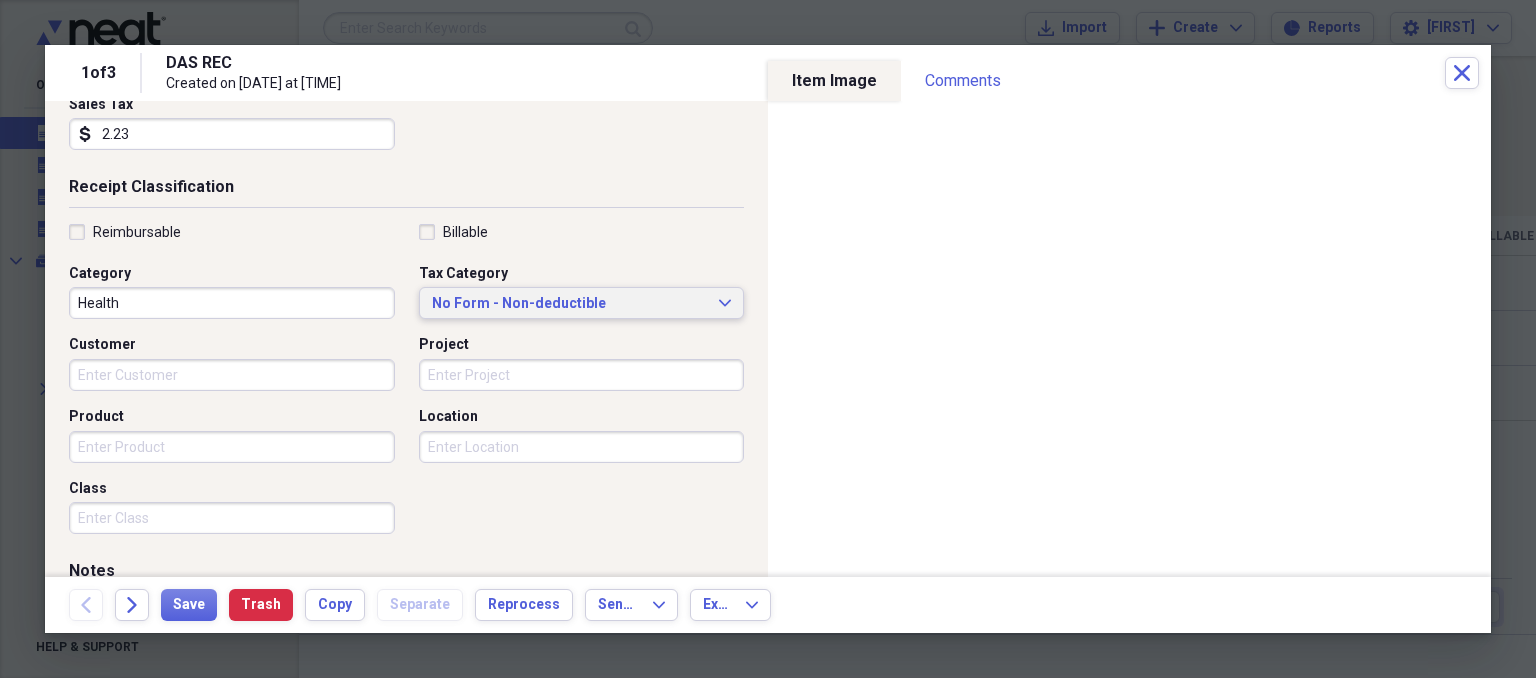 click on "No Form - Non-deductible" at bounding box center [570, 304] 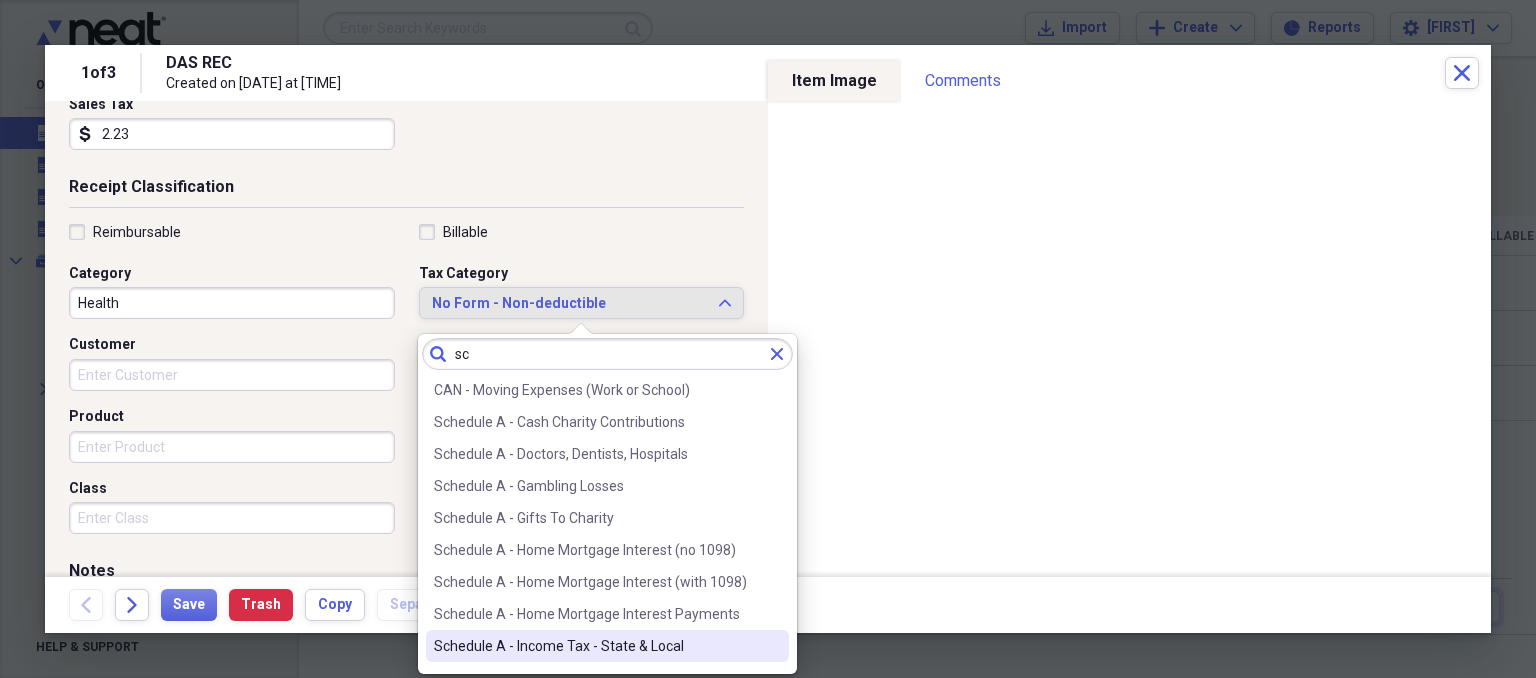 type on "sc" 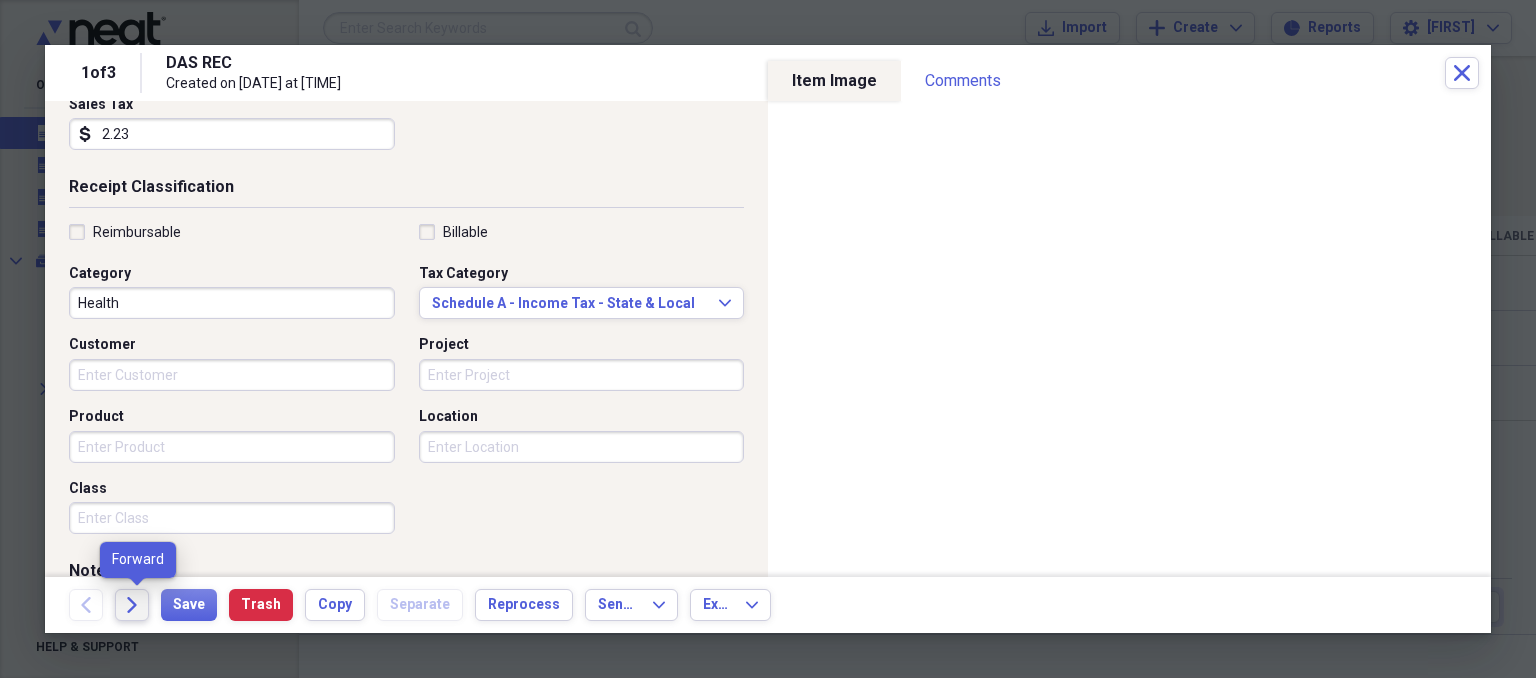 click on "Forward" 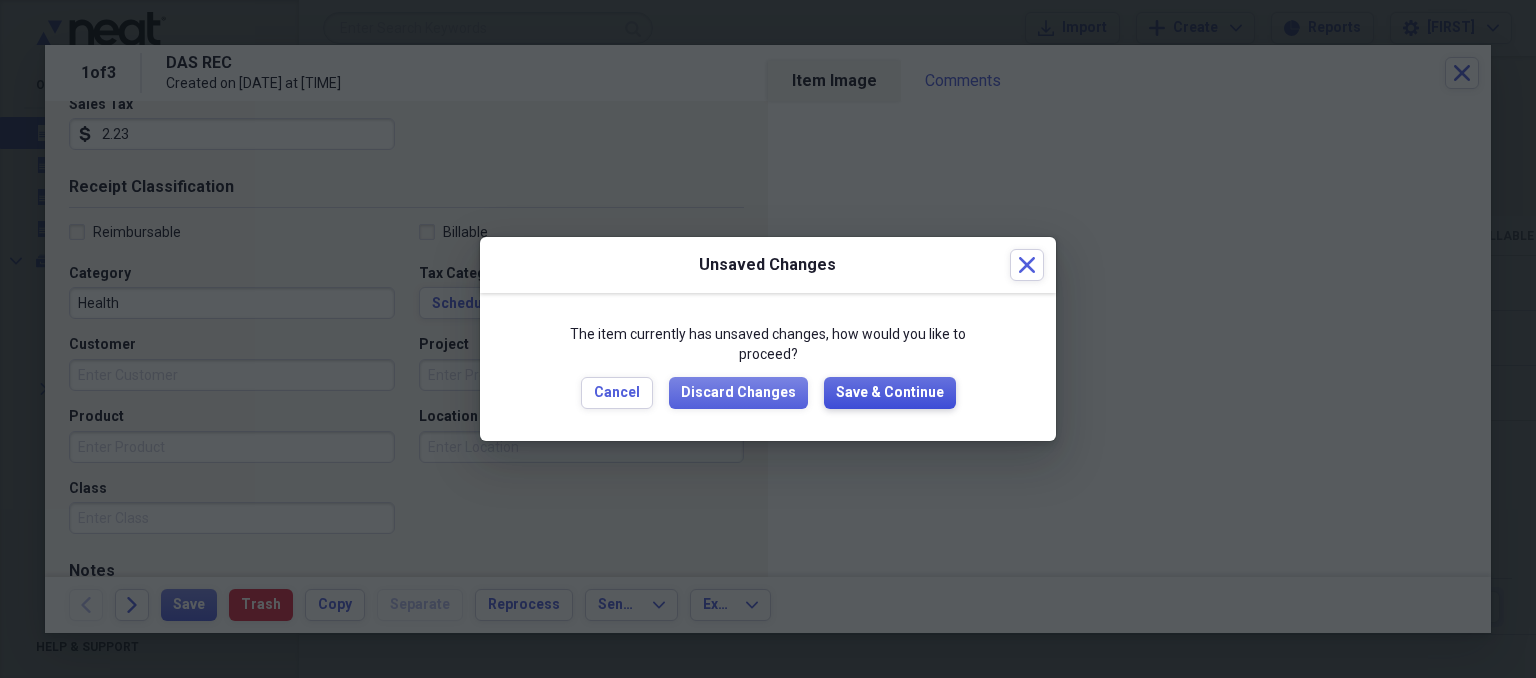 click on "Save & Continue" at bounding box center (890, 393) 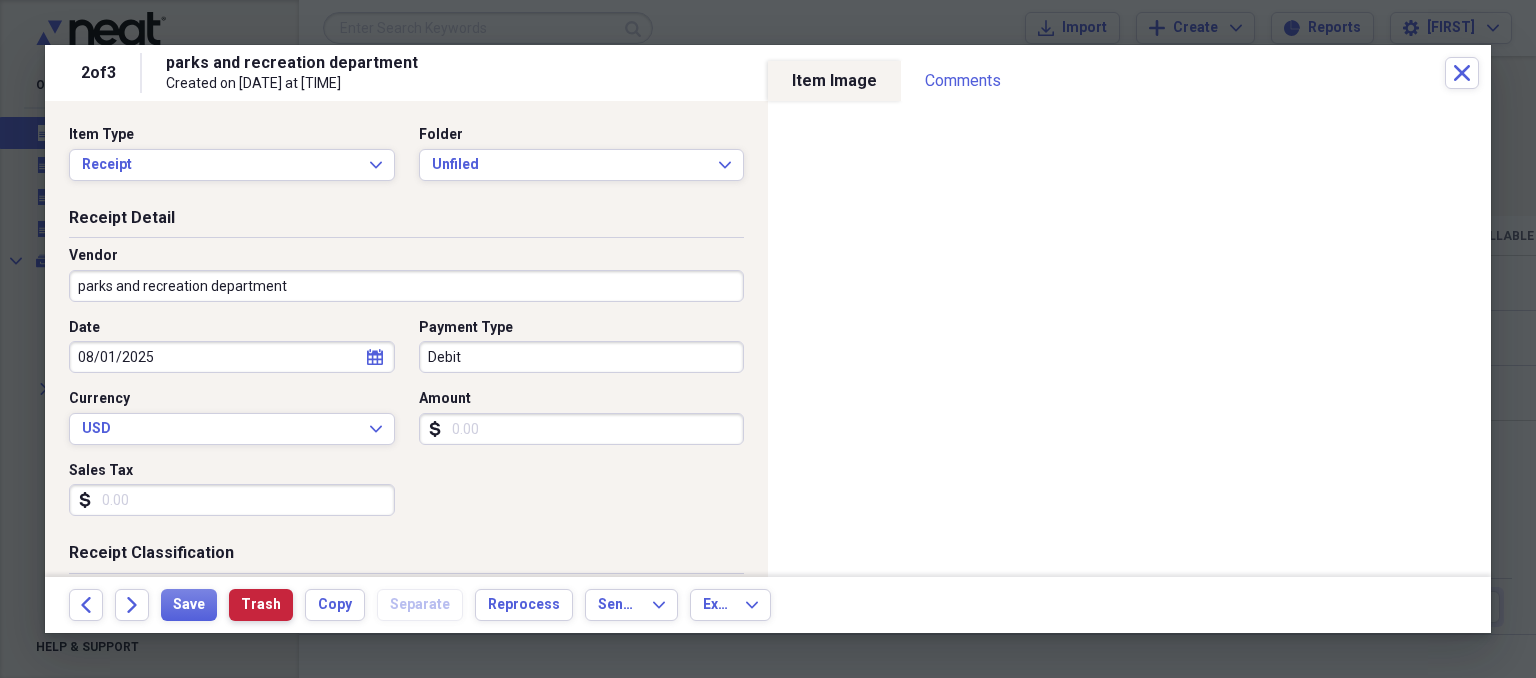 click on "Trash" at bounding box center (261, 605) 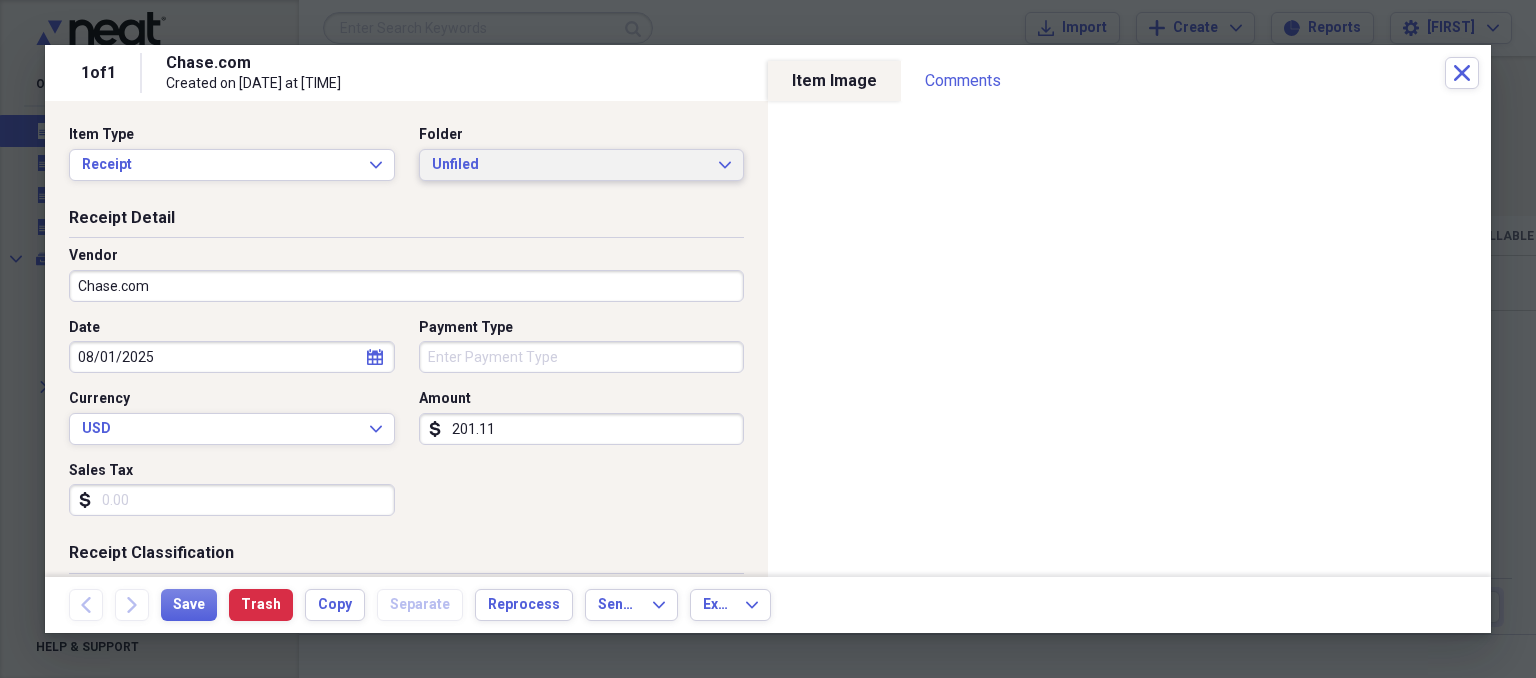 click on "Expand" 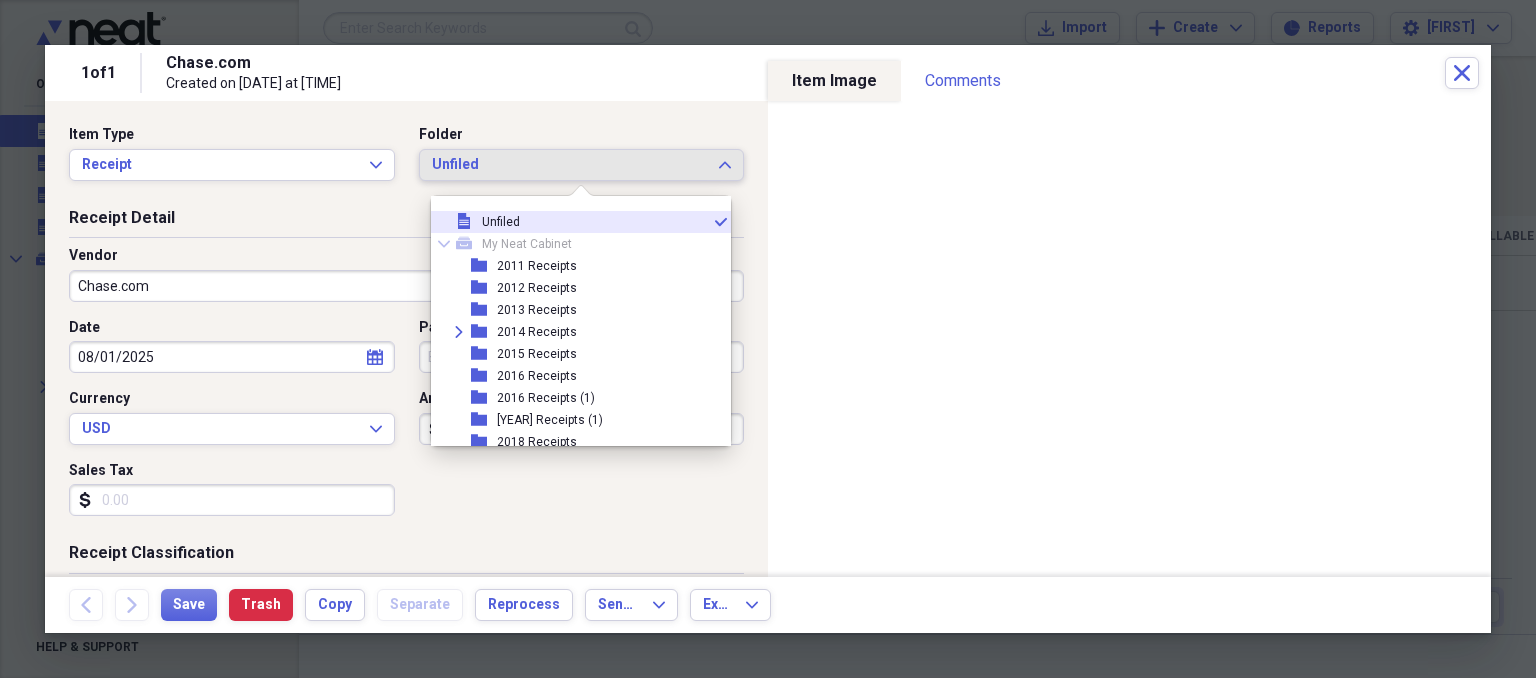 scroll, scrollTop: 204, scrollLeft: 0, axis: vertical 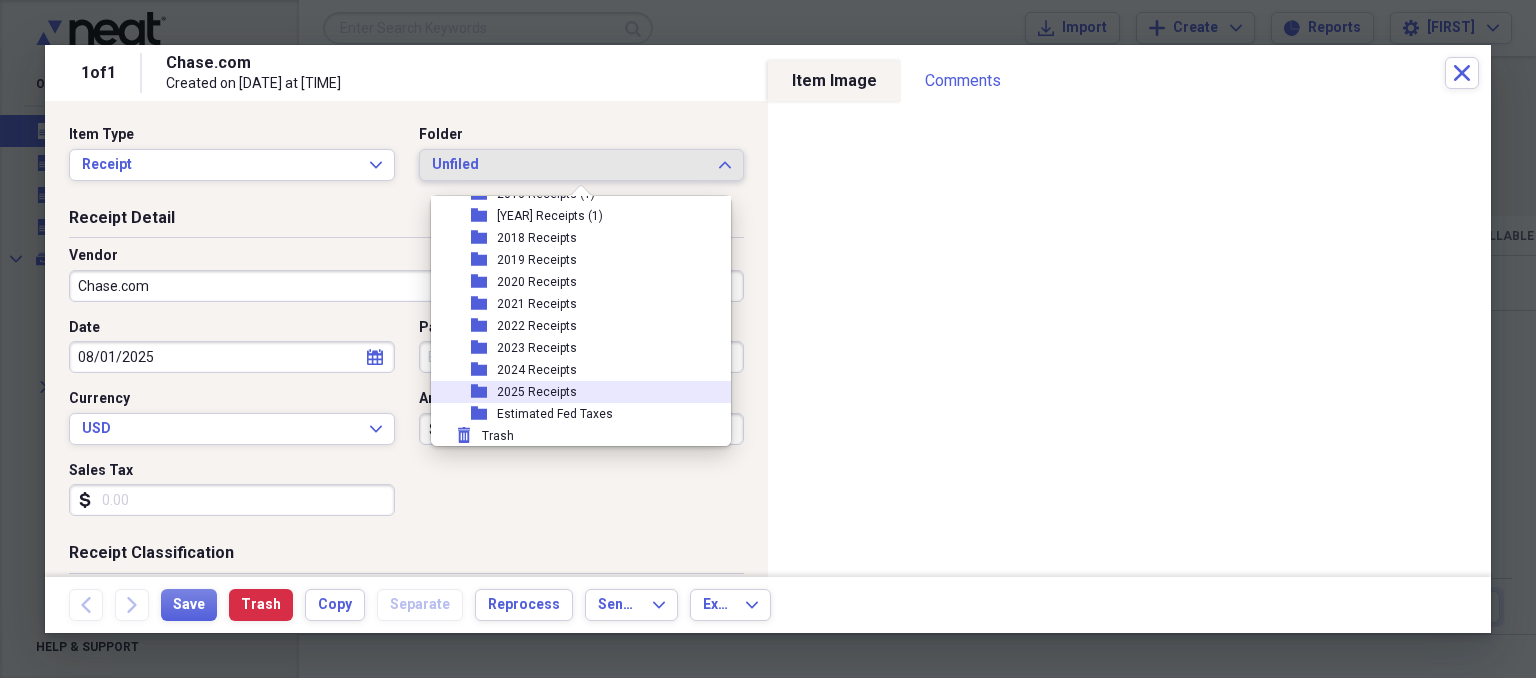 click on "folder 2025 Receipts" at bounding box center (573, 392) 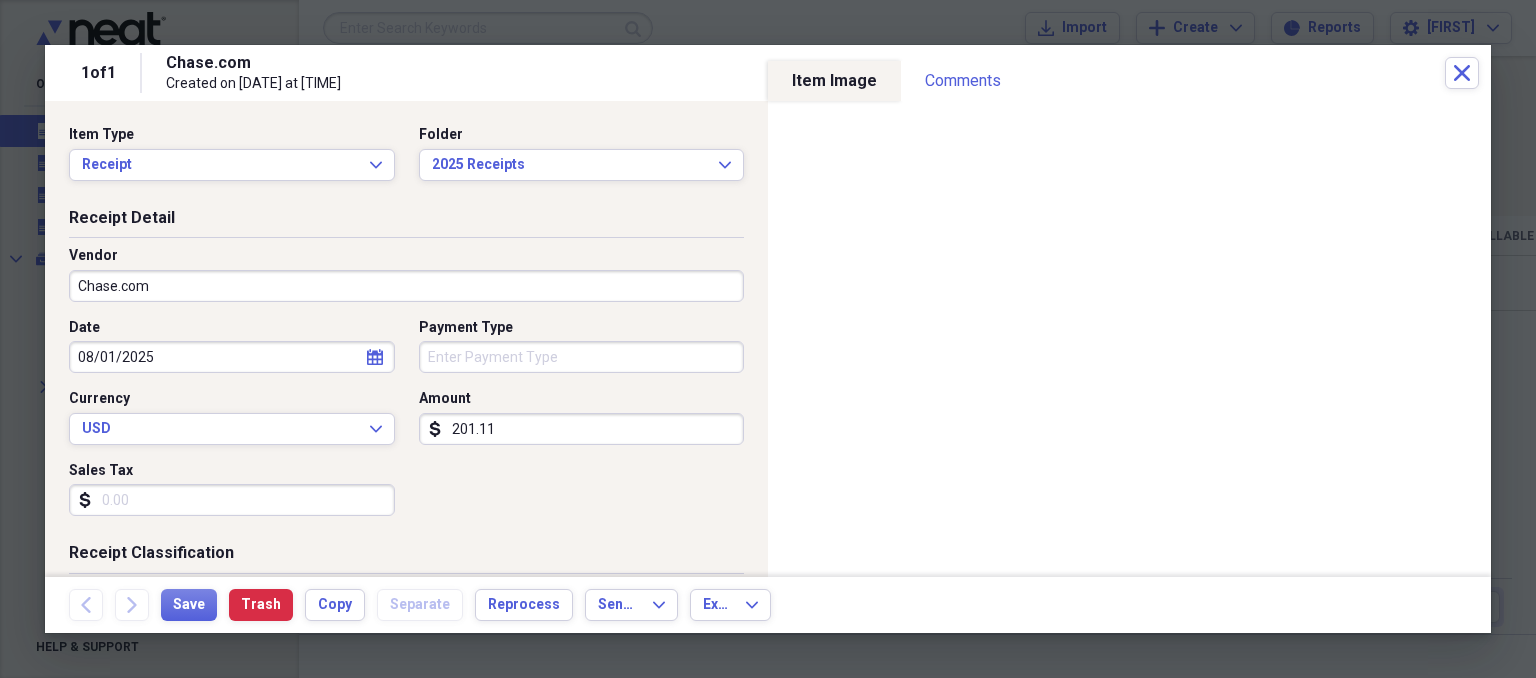 click on "Chase.com" at bounding box center [406, 286] 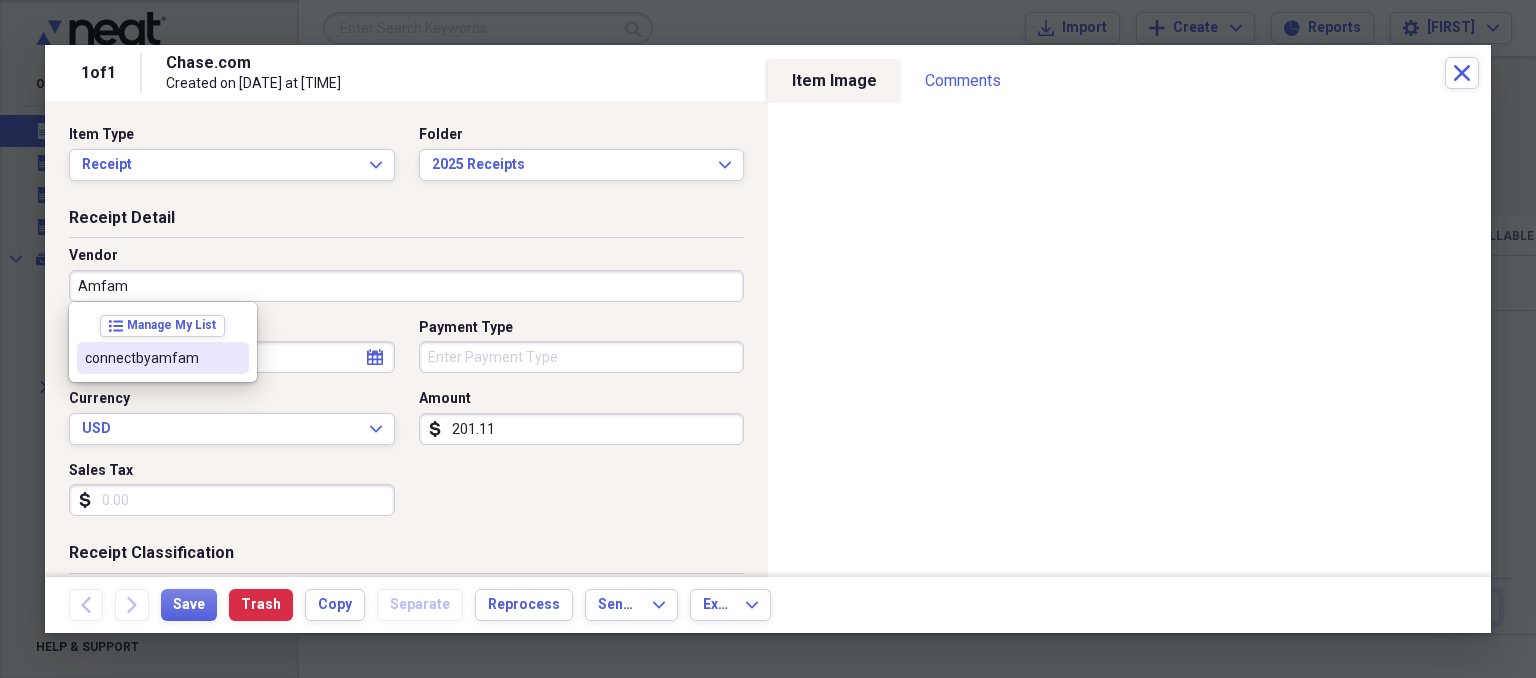 click on "connectbyamfam" at bounding box center [151, 358] 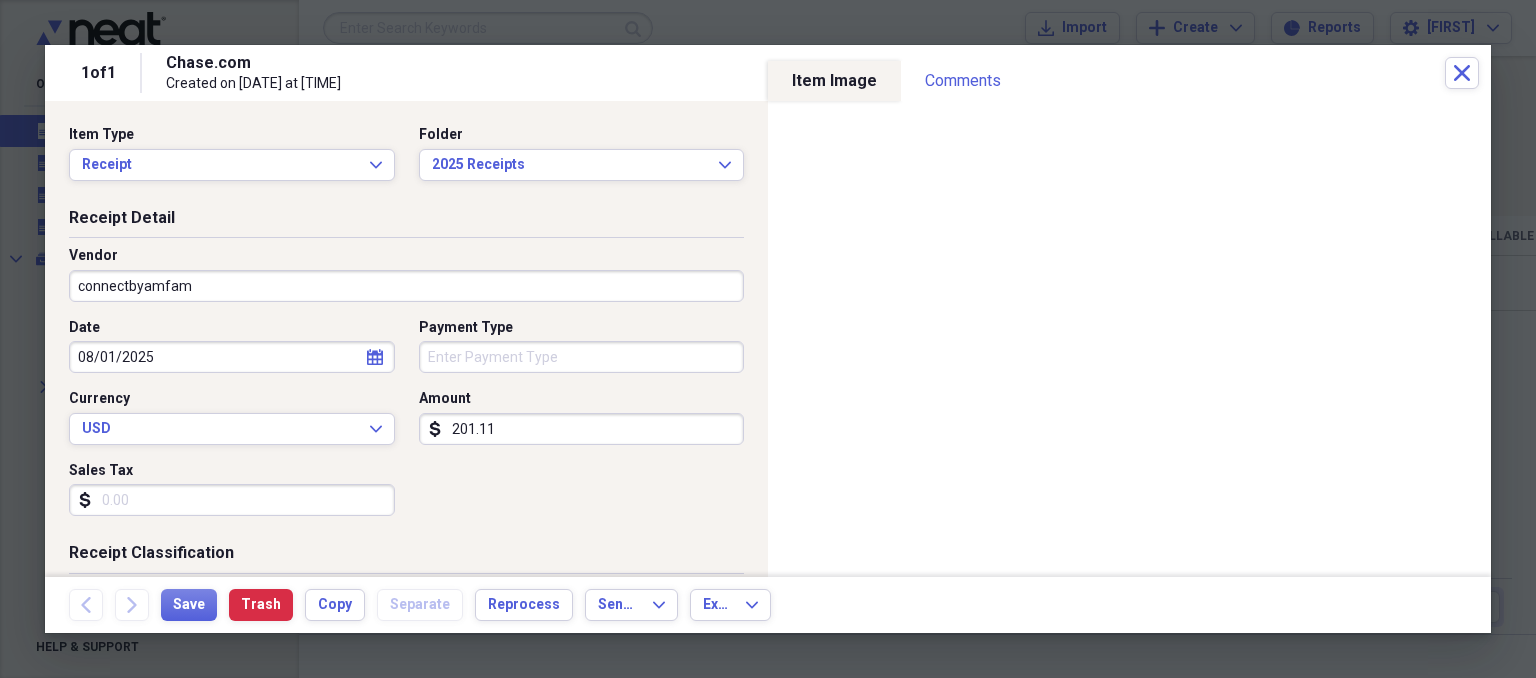 type on "[NUMBER] [STREET] Build" 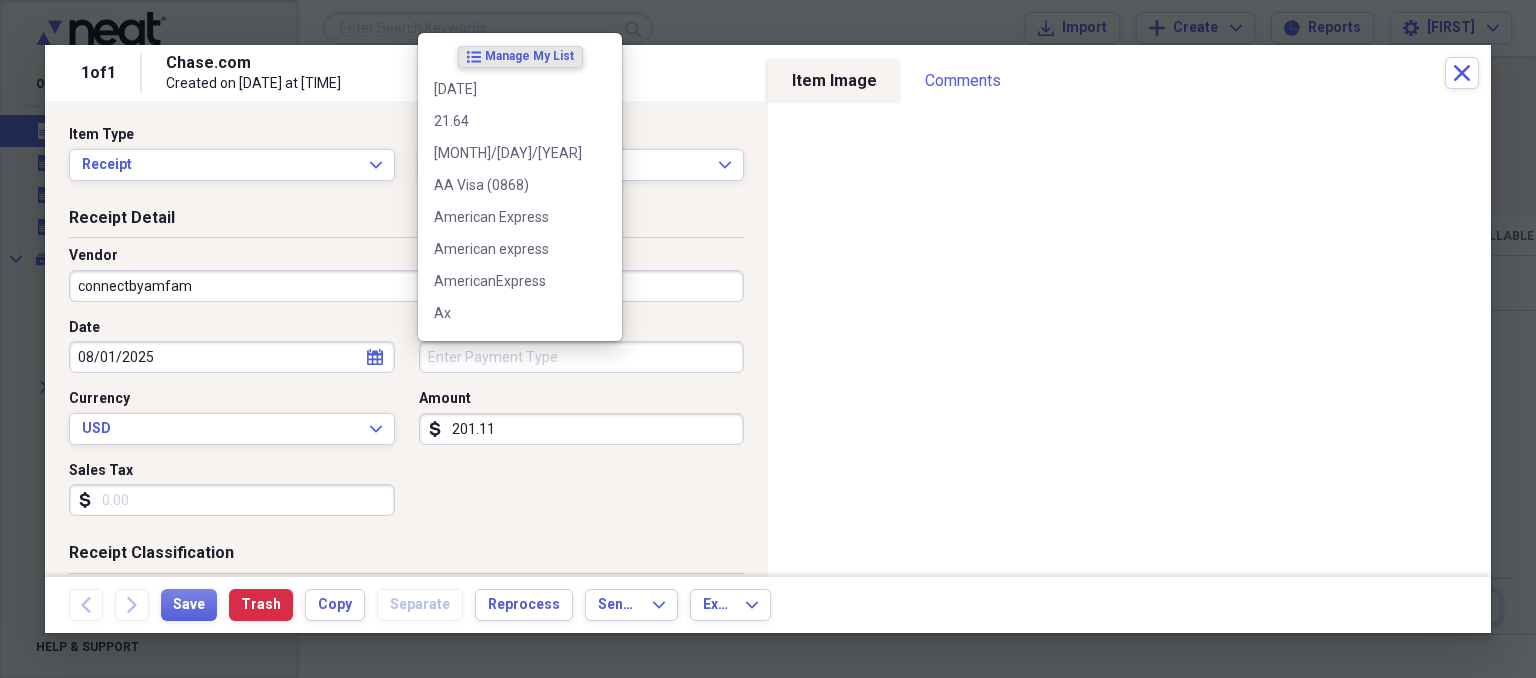 click on "Payment Type" at bounding box center [582, 357] 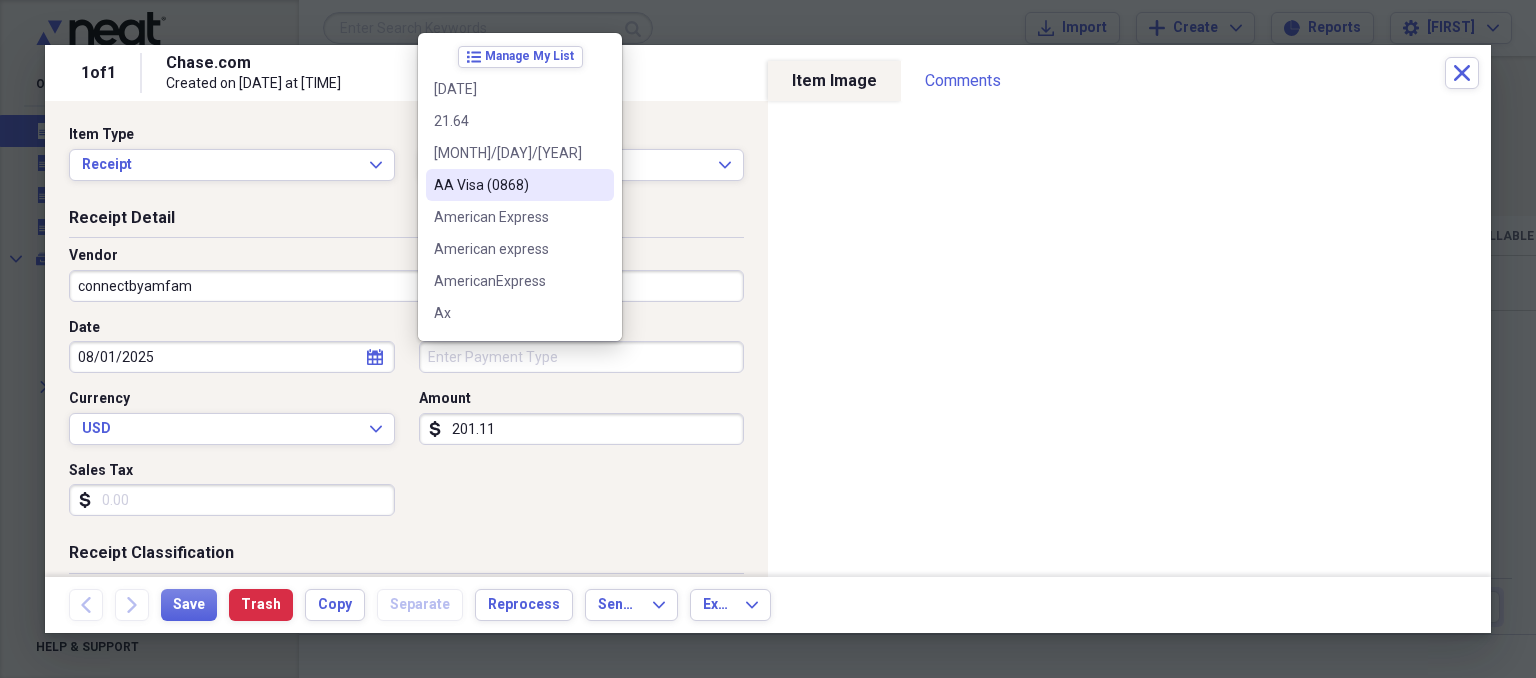 click on "AA Visa (0868)" at bounding box center [520, 185] 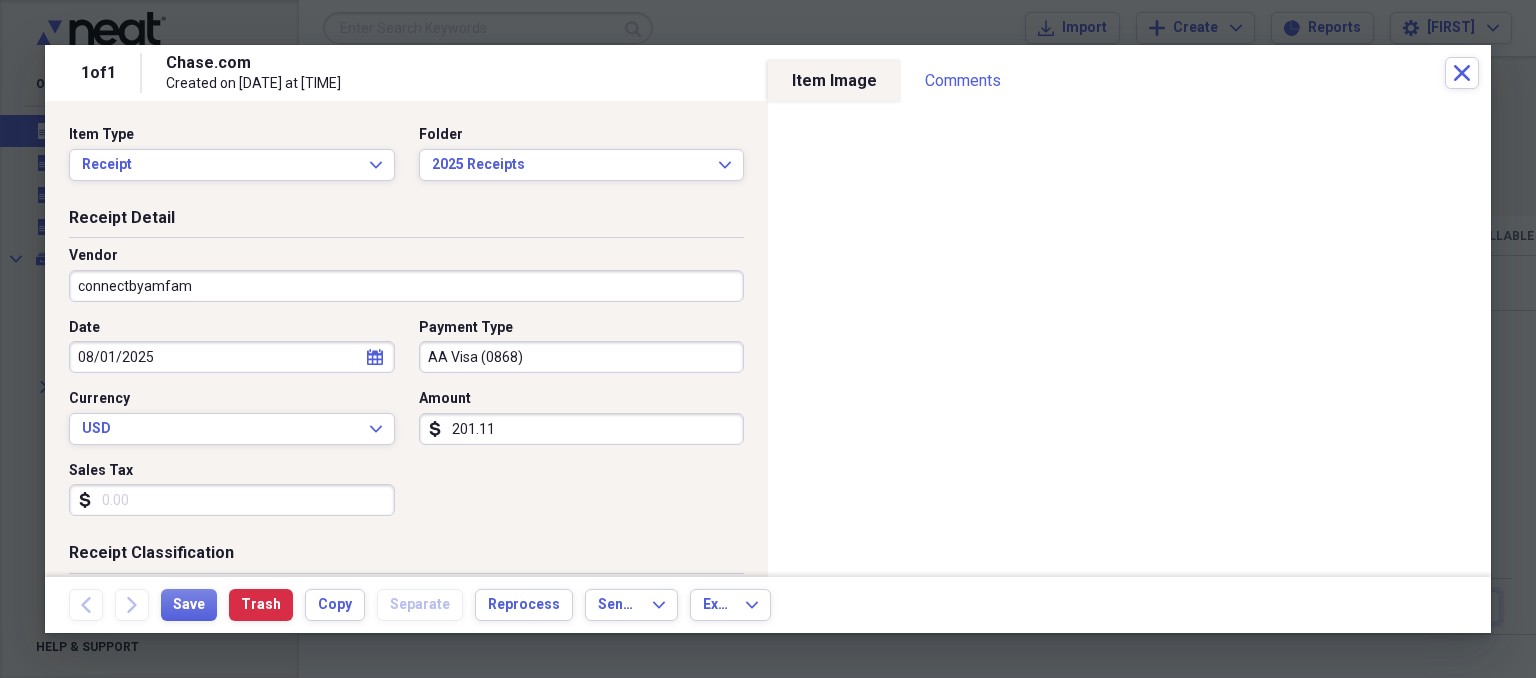 click on "Sales Tax" at bounding box center (232, 500) 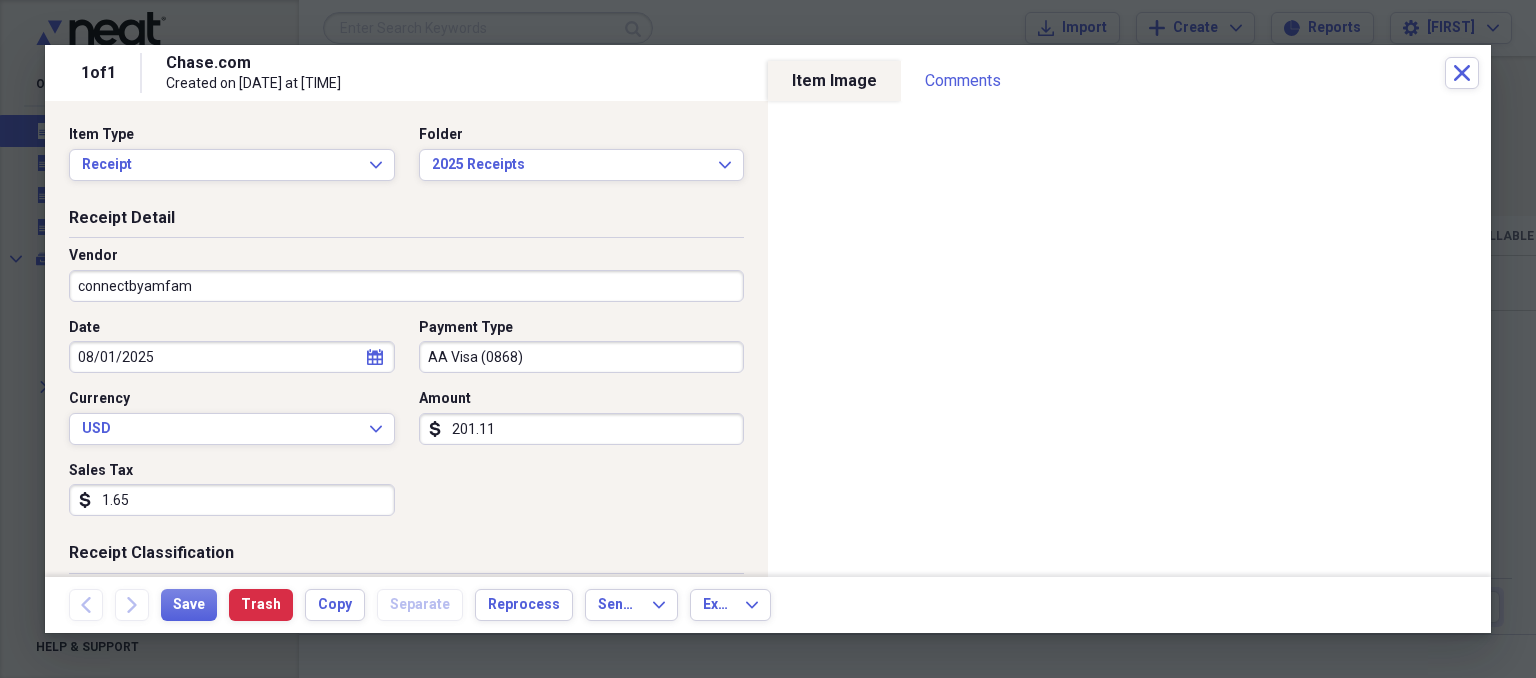type on "16.59" 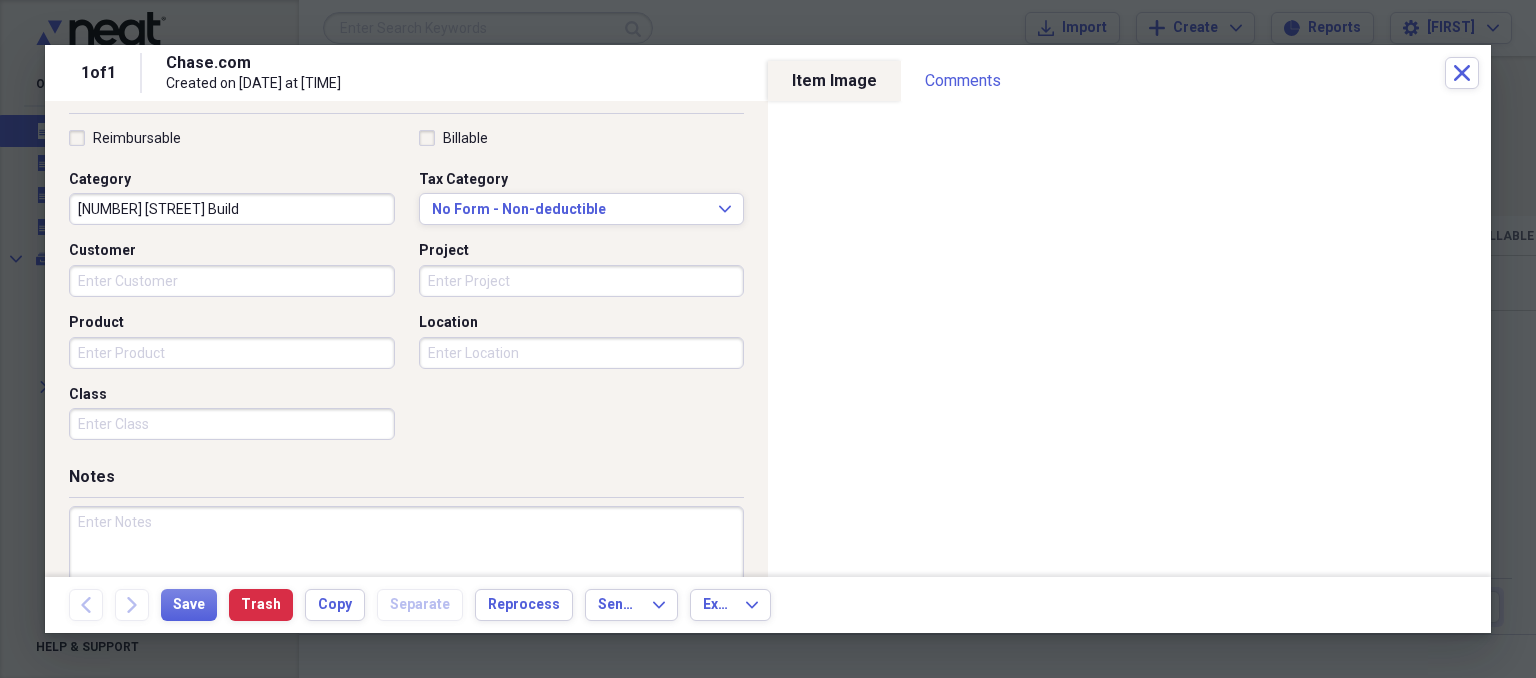 scroll, scrollTop: 463, scrollLeft: 0, axis: vertical 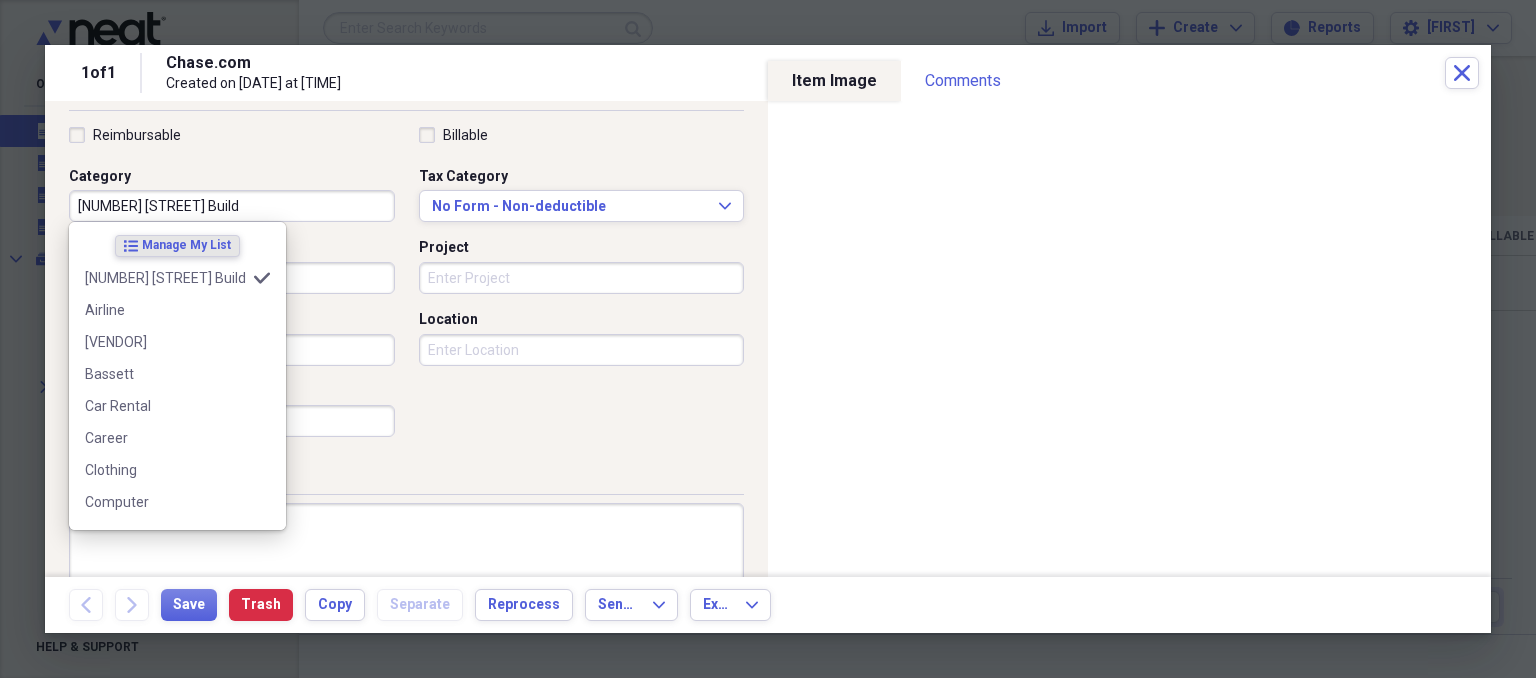 click on "[NUMBER] [STREET] Build" at bounding box center (232, 206) 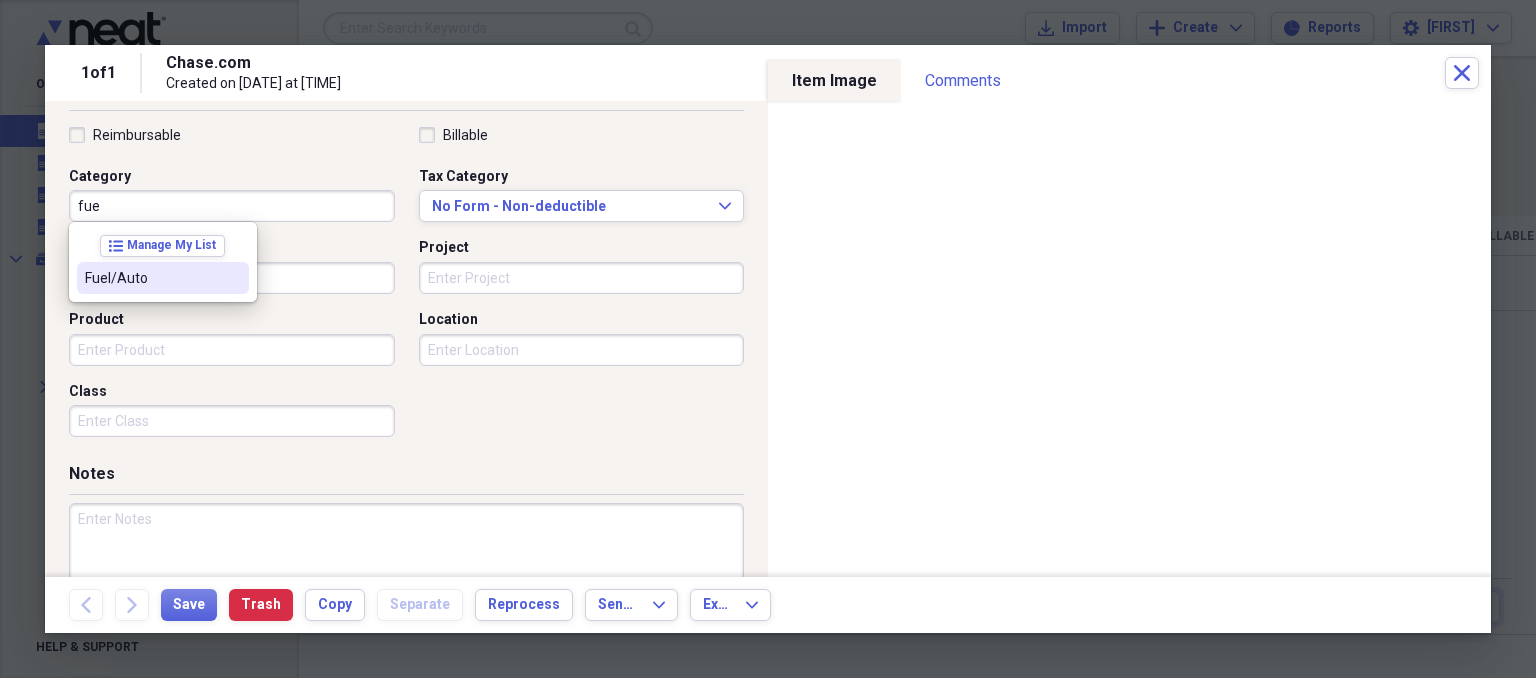 click on "Fuel/Auto" at bounding box center (151, 278) 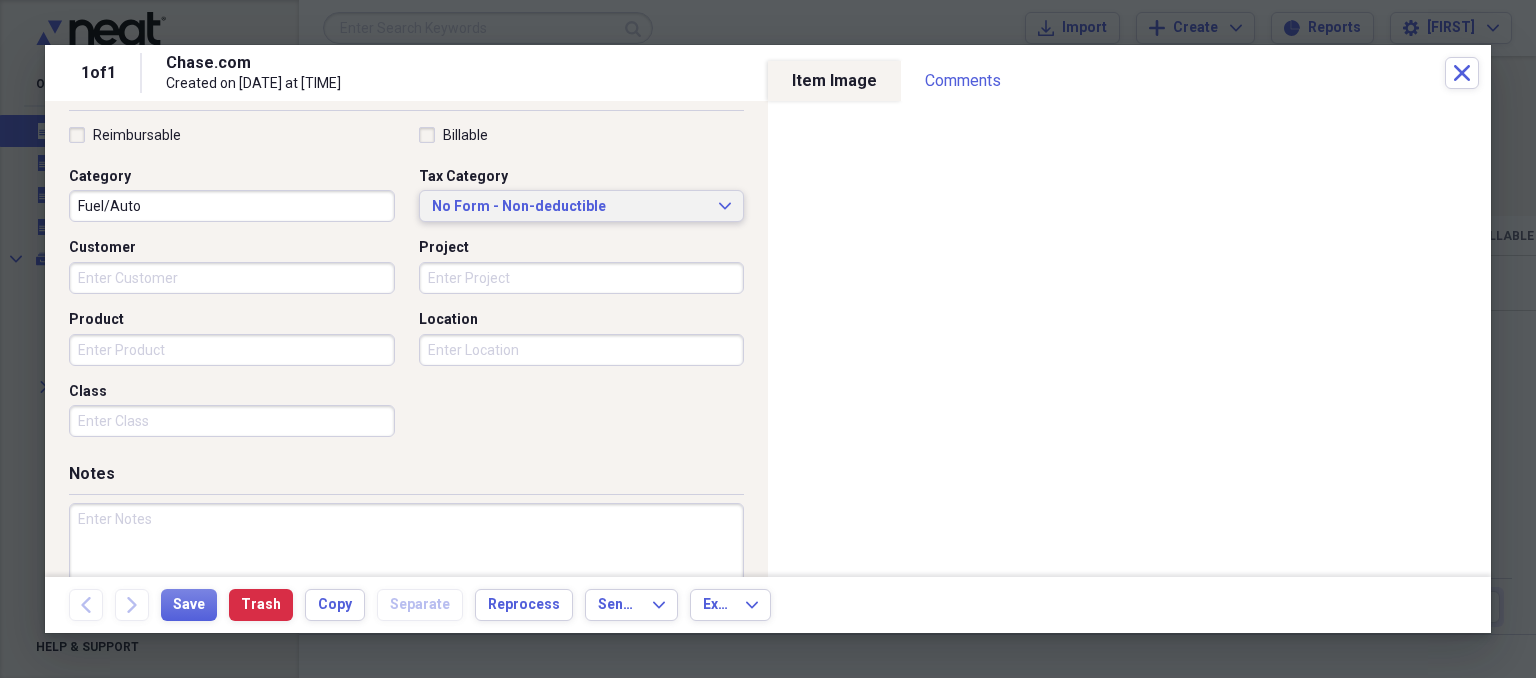 click on "No Form - Non-deductible" at bounding box center (570, 207) 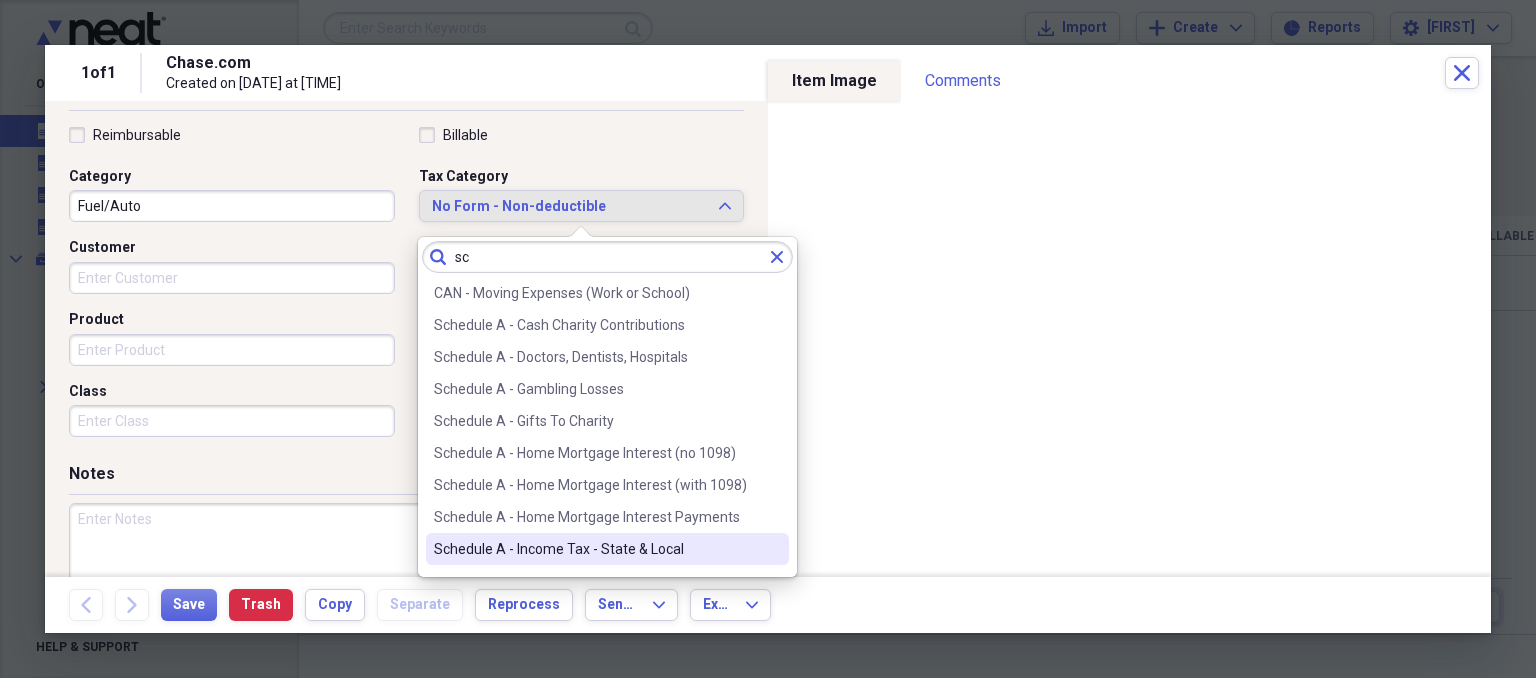 type on "sc" 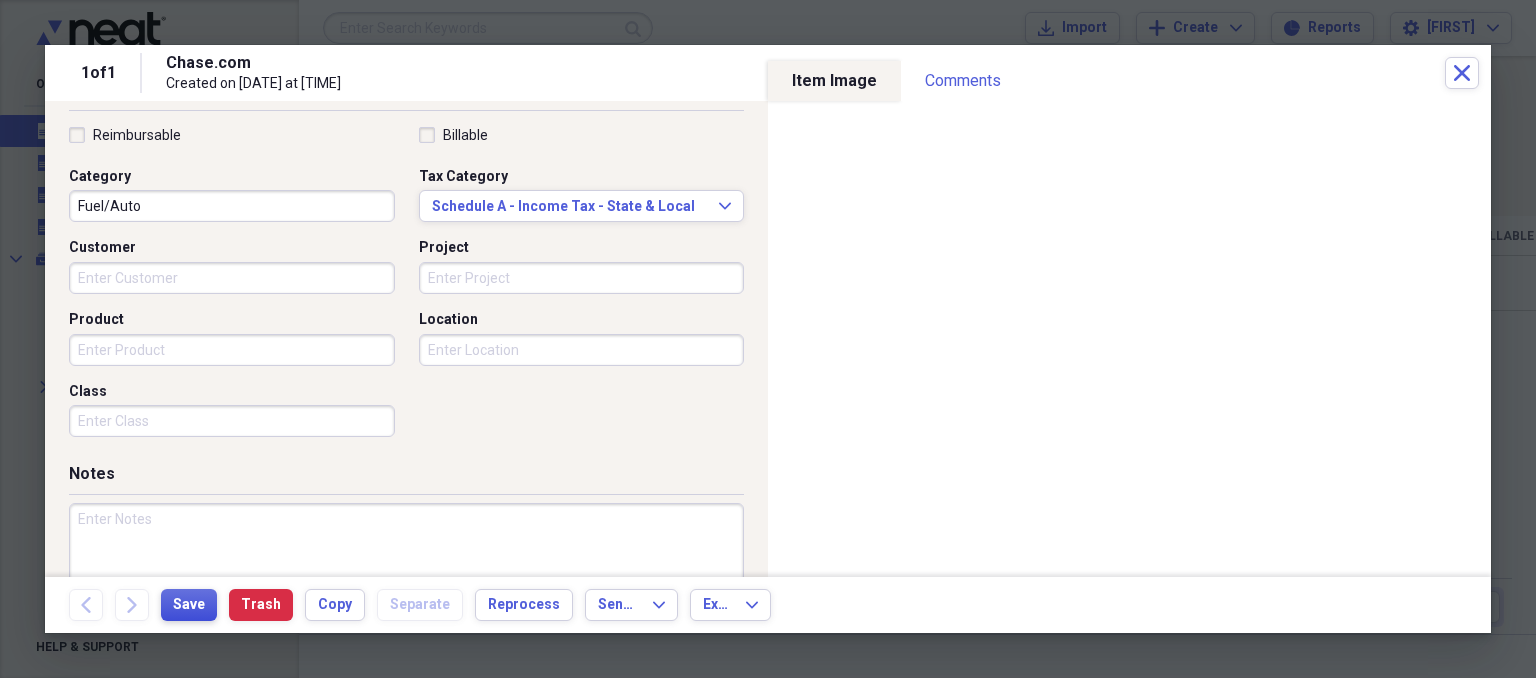 click on "Save" at bounding box center (189, 605) 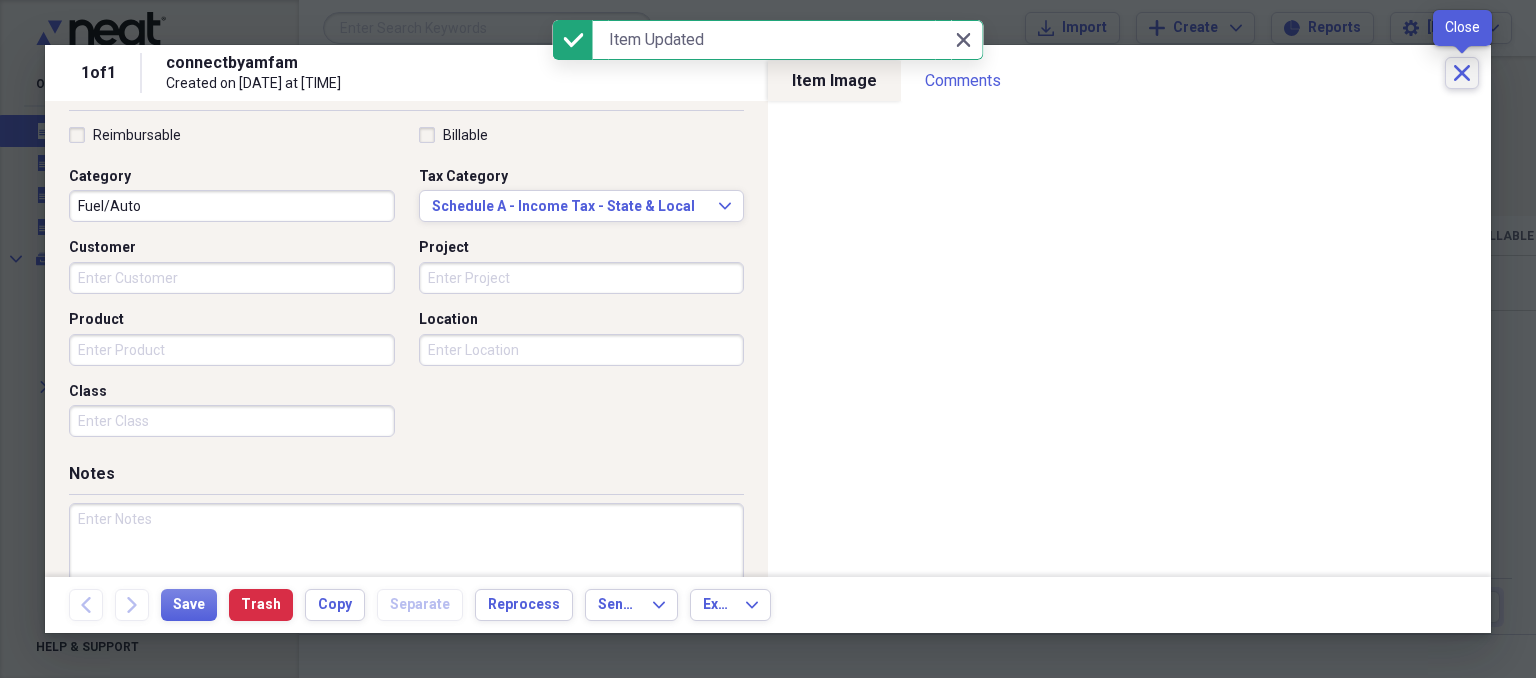 click on "Close" 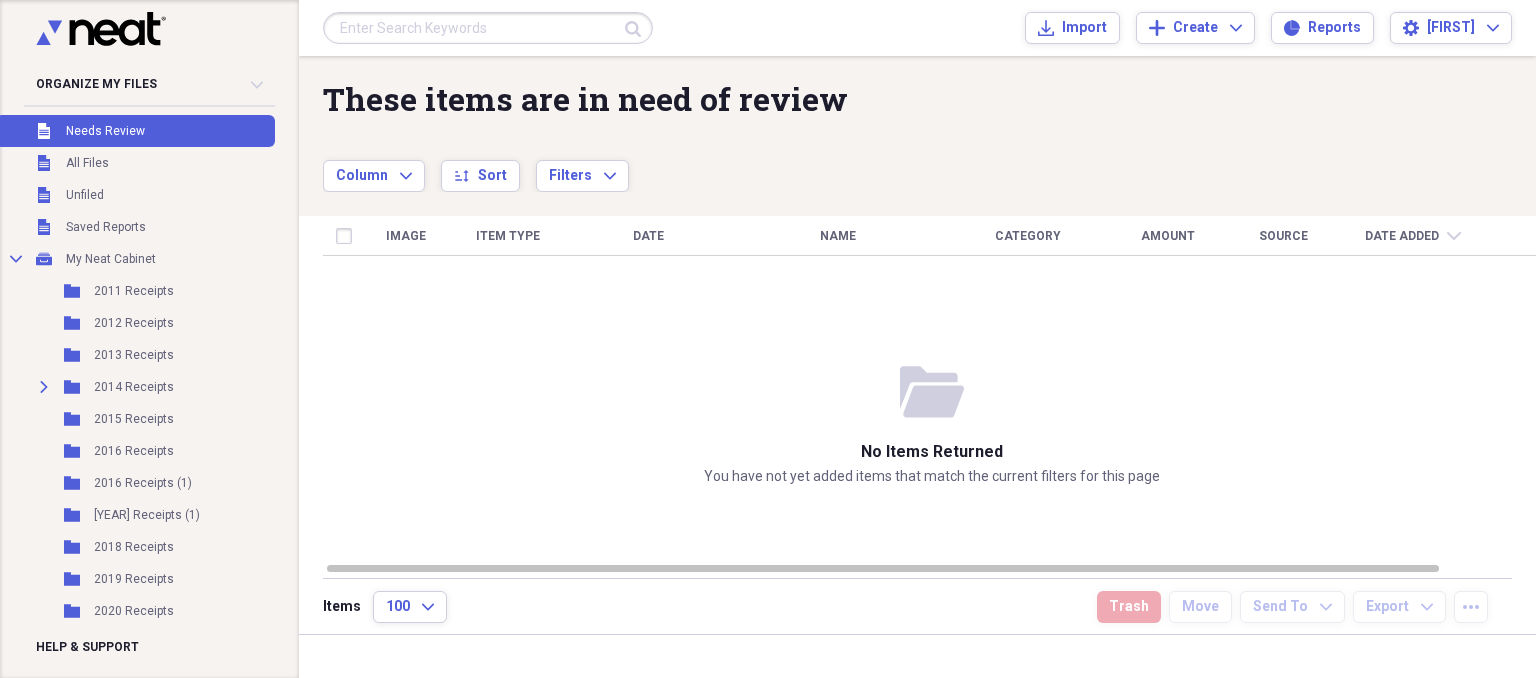 scroll, scrollTop: 219, scrollLeft: 0, axis: vertical 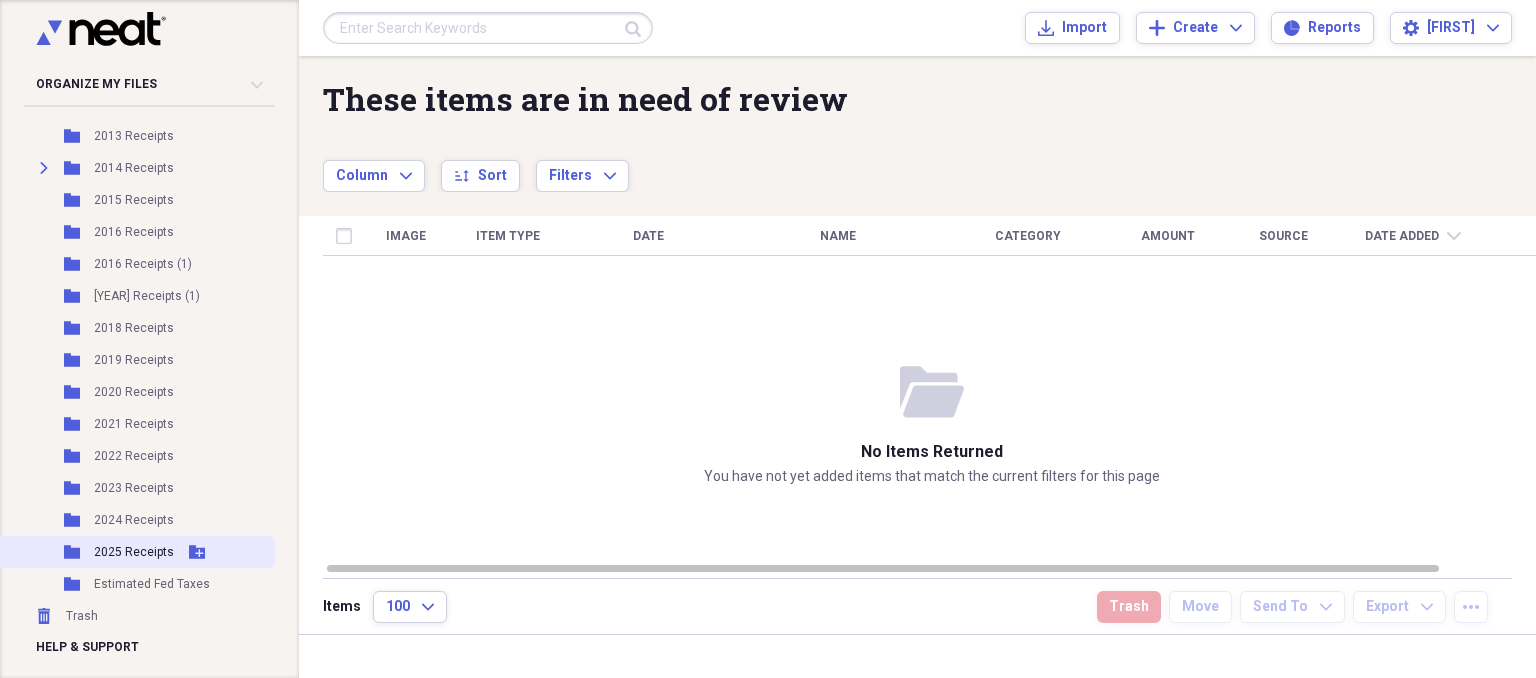 click on "2025 Receipts" at bounding box center [134, 552] 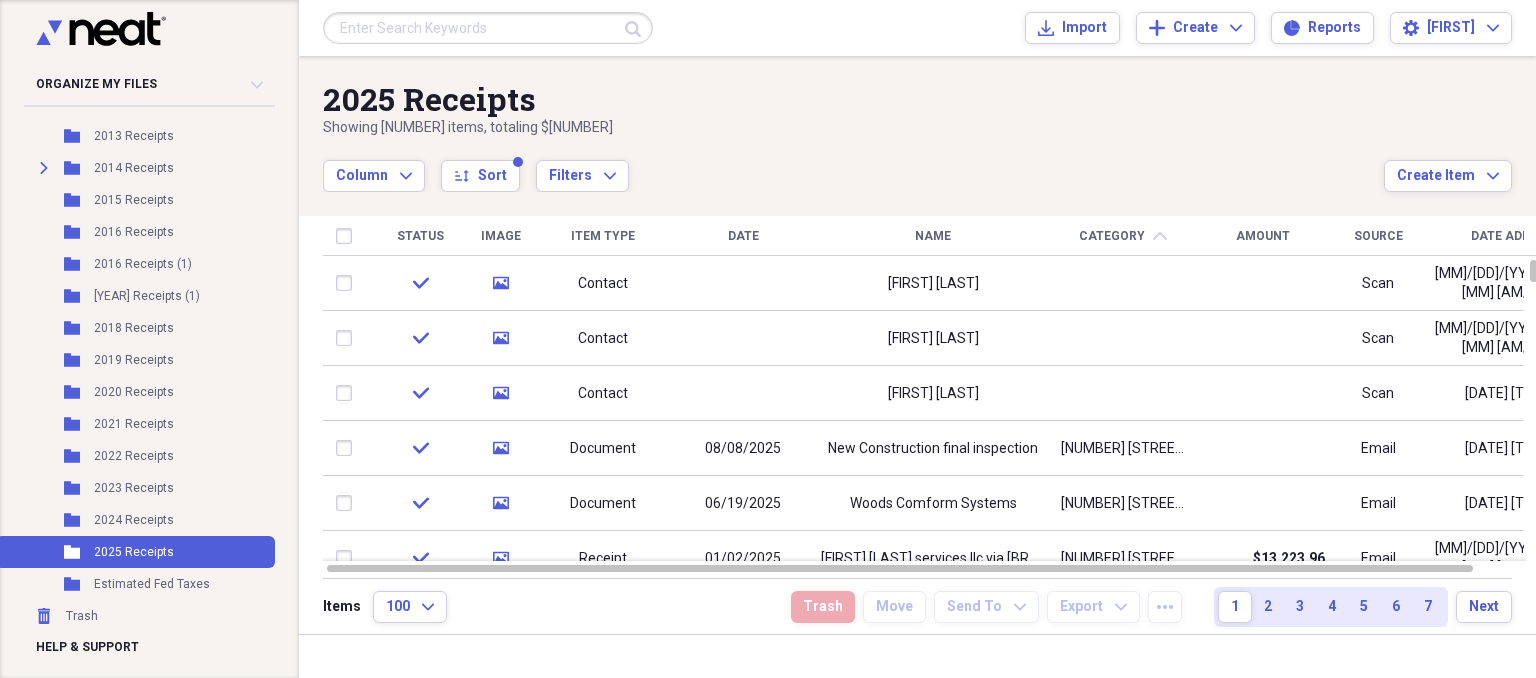 click on "Item Type" at bounding box center (603, 236) 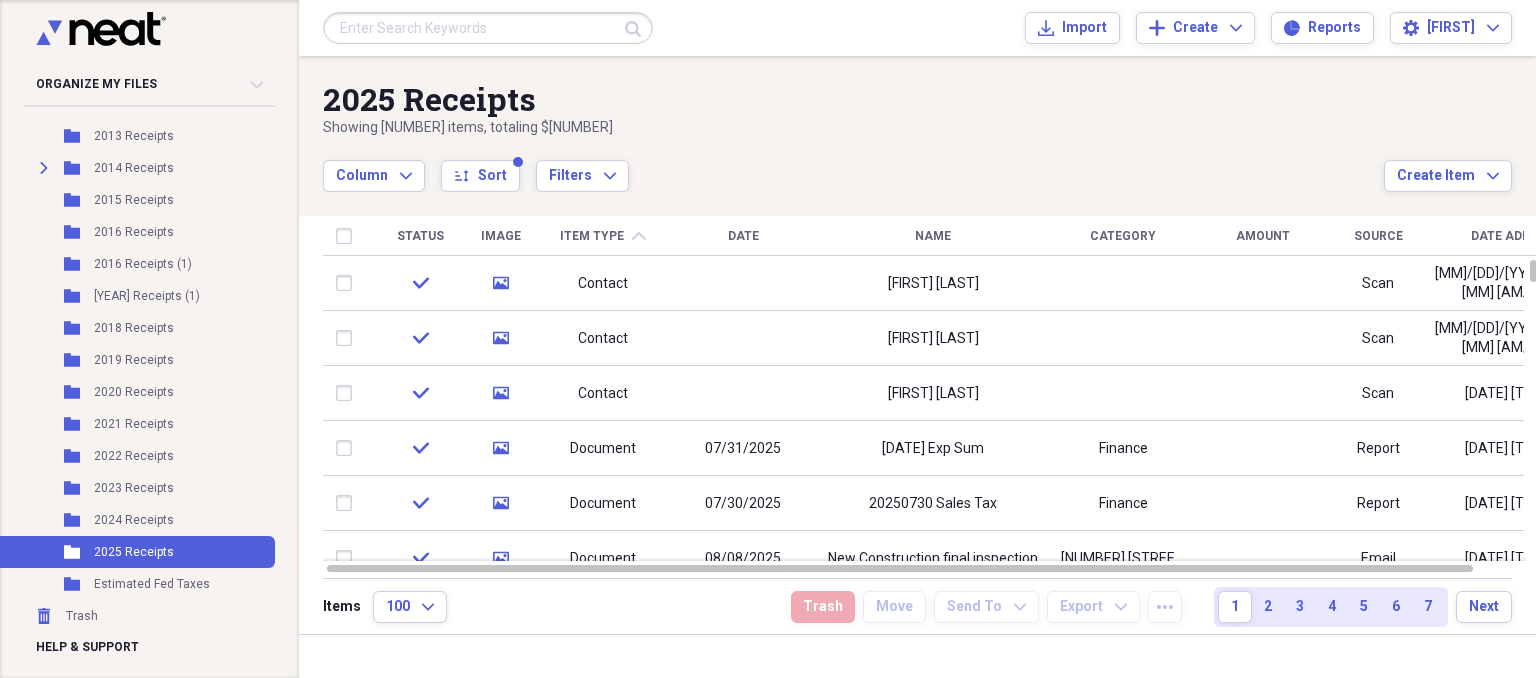 click on "Category" at bounding box center [1123, 236] 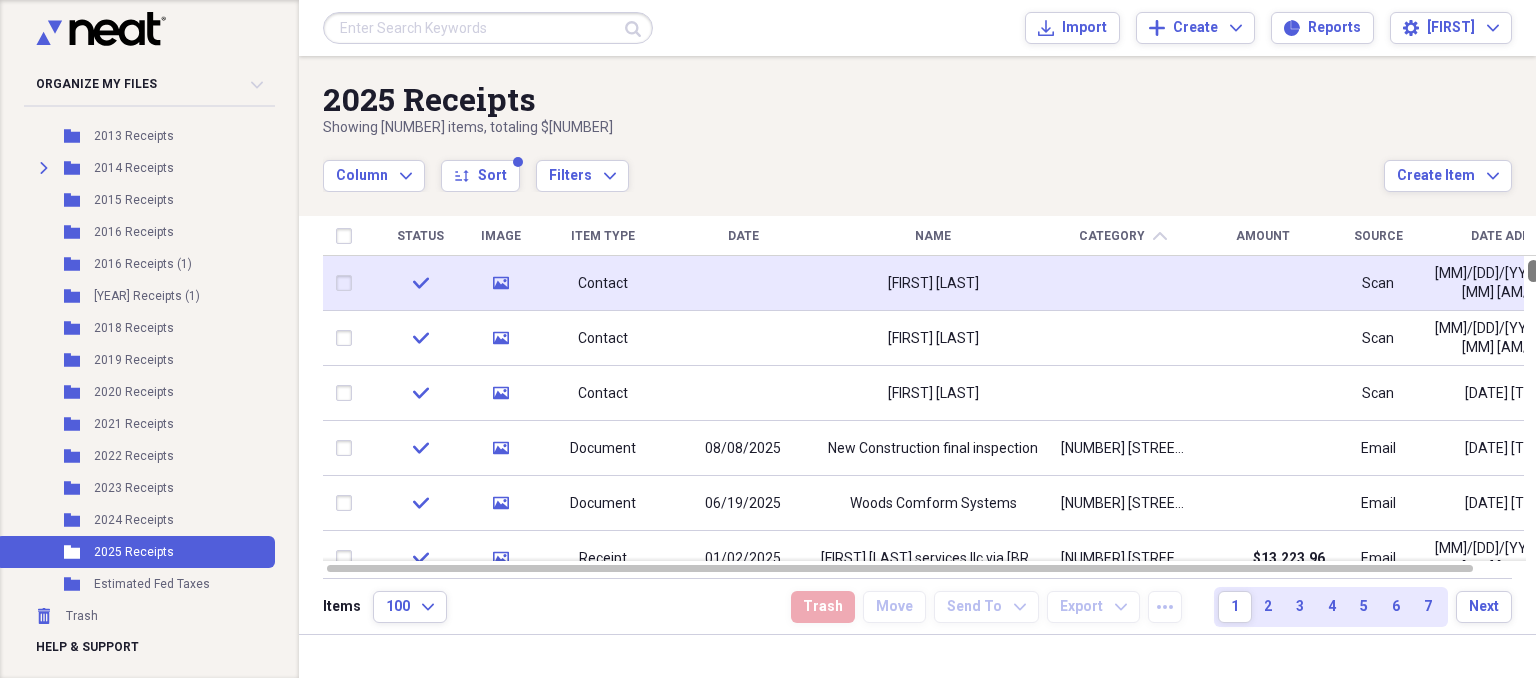 click on "Status Image Item Type Date Name Category chevron-up Amount Source Date Added check media Contact [FIRST] [LAST] Scan [MM]/[DD]/[YYYY] [HH]:[MM] [AM/PM] check media Contact [FIRST] [LAST] Scan [MM]/[DD]/[YYYY] [HH]:[MM] [AM/PM] check media Contact [FIRST] [LAST] Scan [MM]/[DD]/[YYYY] [HH]:[MM] [AM/PM] check media Document [MM]/[DD]/[YYYY] New Construction final inspection [NUMBER] [STREET] Build Email [MM]/[DD]/[YYYY] [HH]:[MM] [AM/PM] check media Document [MM]/[DD]/[YYYY] Woods Comform Systems [NUMBER] [STREET] Build Email [MM]/[DD]/[YYYY] [HH]:[MM] [AM/PM] check media Receipt [MM]/[DD]/[YYYY] [VENDOR] via freshbooks [NUMBER] [STREET] Build $[PRICE] Email [MM]/[DD]/[YYYY] [HH]:[MM] [AM/PM] check media Document [MM]/[DD]/[YYYY] [NUMBER] [STREET] value [VENDOR] Email [MM]/[DD]/[YYYY] [HH]:[MM] [AM/PM] check media Receipt [MM]/[DD]/[YYYY] USPS Career $[PRICE] Scan [MM]/[DD]/[YYYY] [HH]:[MM] [AM/PM] check media Receipt [MM]/[DD]/[YYYY] IdentoGO Career $[PRICE] Scan [MM]/[DD]/[YYYY] [HH]:[MM] [AM/PM]" at bounding box center [932, 397] 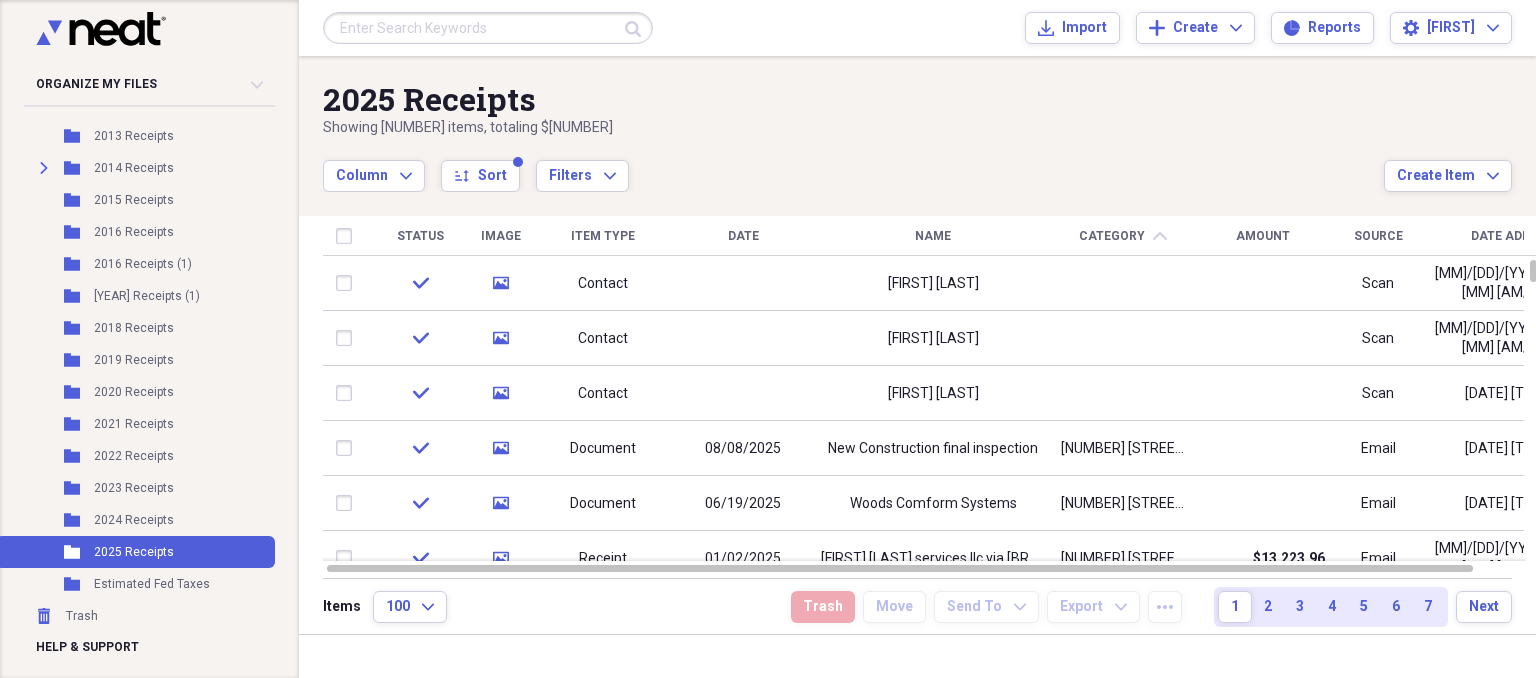 click on "Amount" at bounding box center [1263, 236] 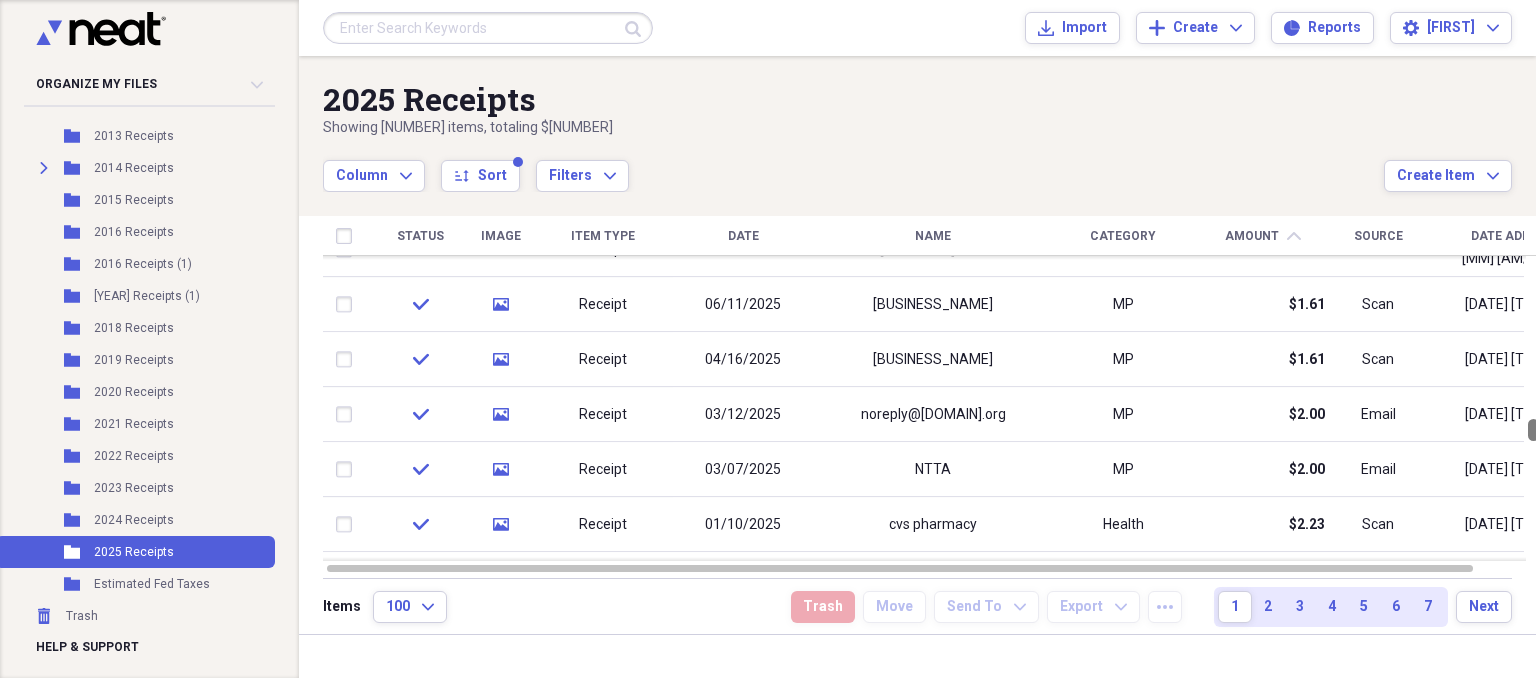 drag, startPoint x: 1527, startPoint y: 270, endPoint x: 1535, endPoint y: 429, distance: 159.20113 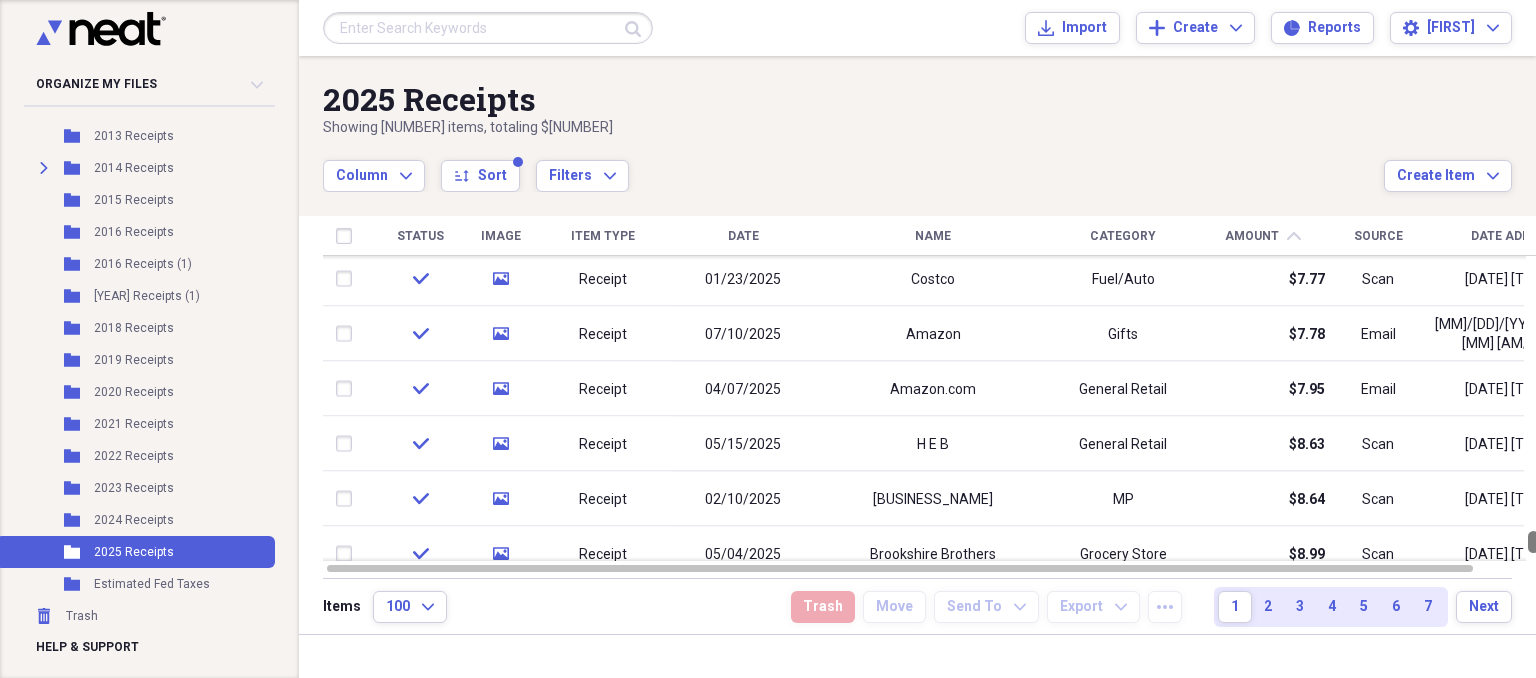 drag, startPoint x: 1524, startPoint y: 426, endPoint x: 1535, endPoint y: 538, distance: 112.53888 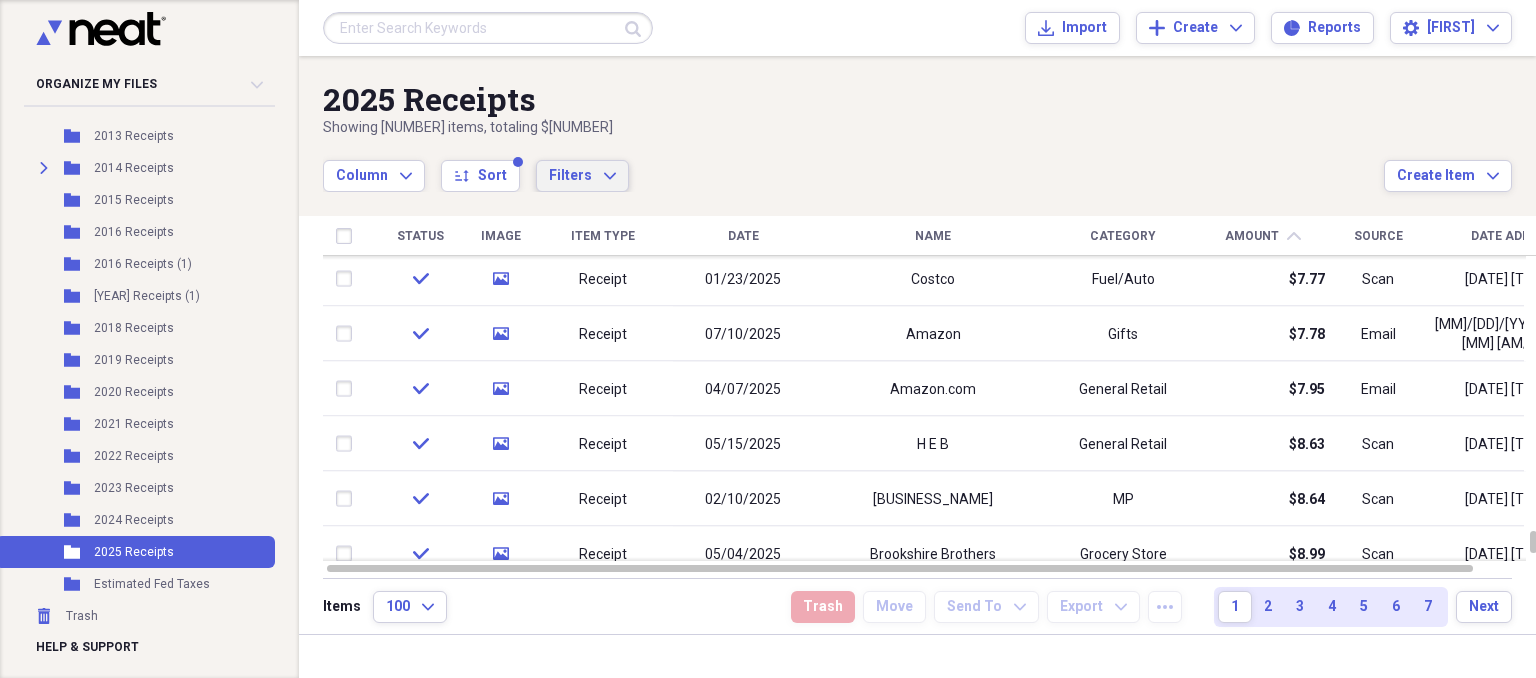 click on "Filters  Expand" at bounding box center (582, 176) 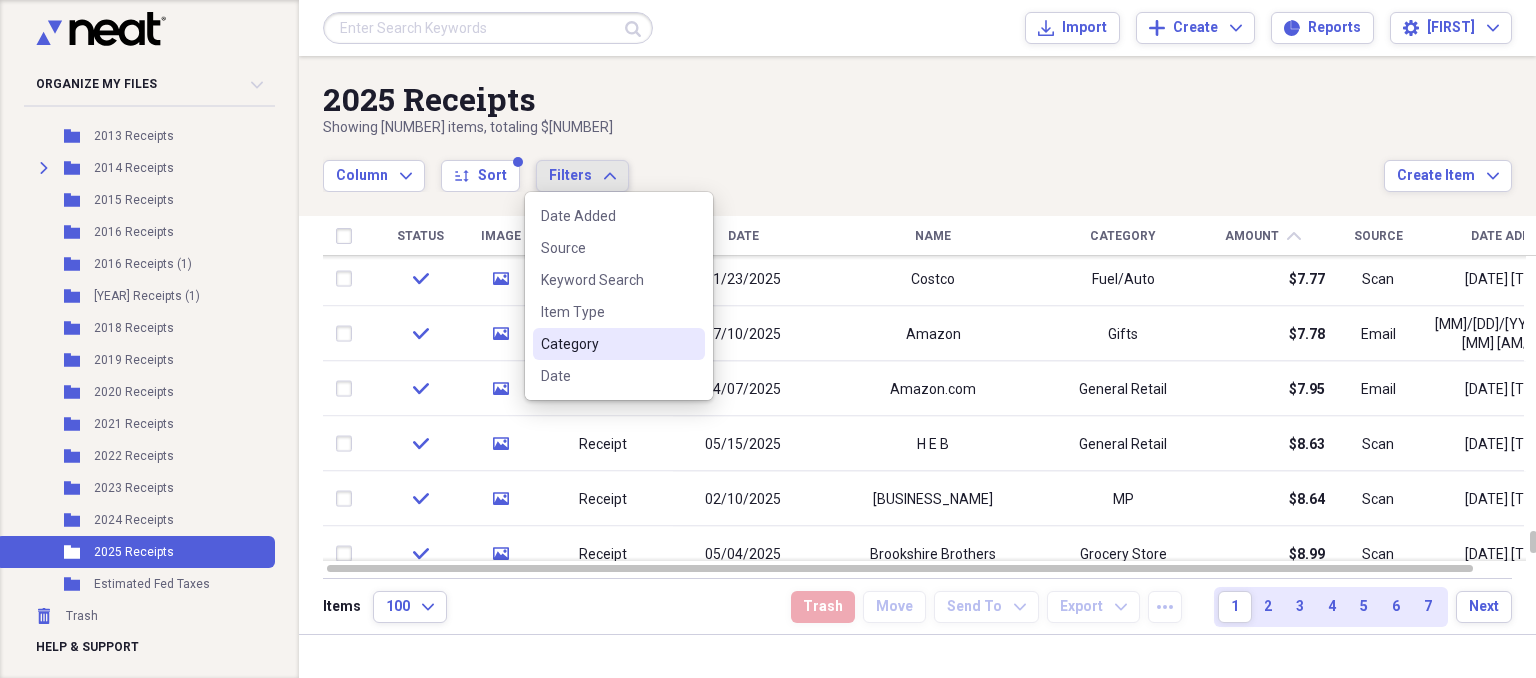click on "Category" at bounding box center (607, 344) 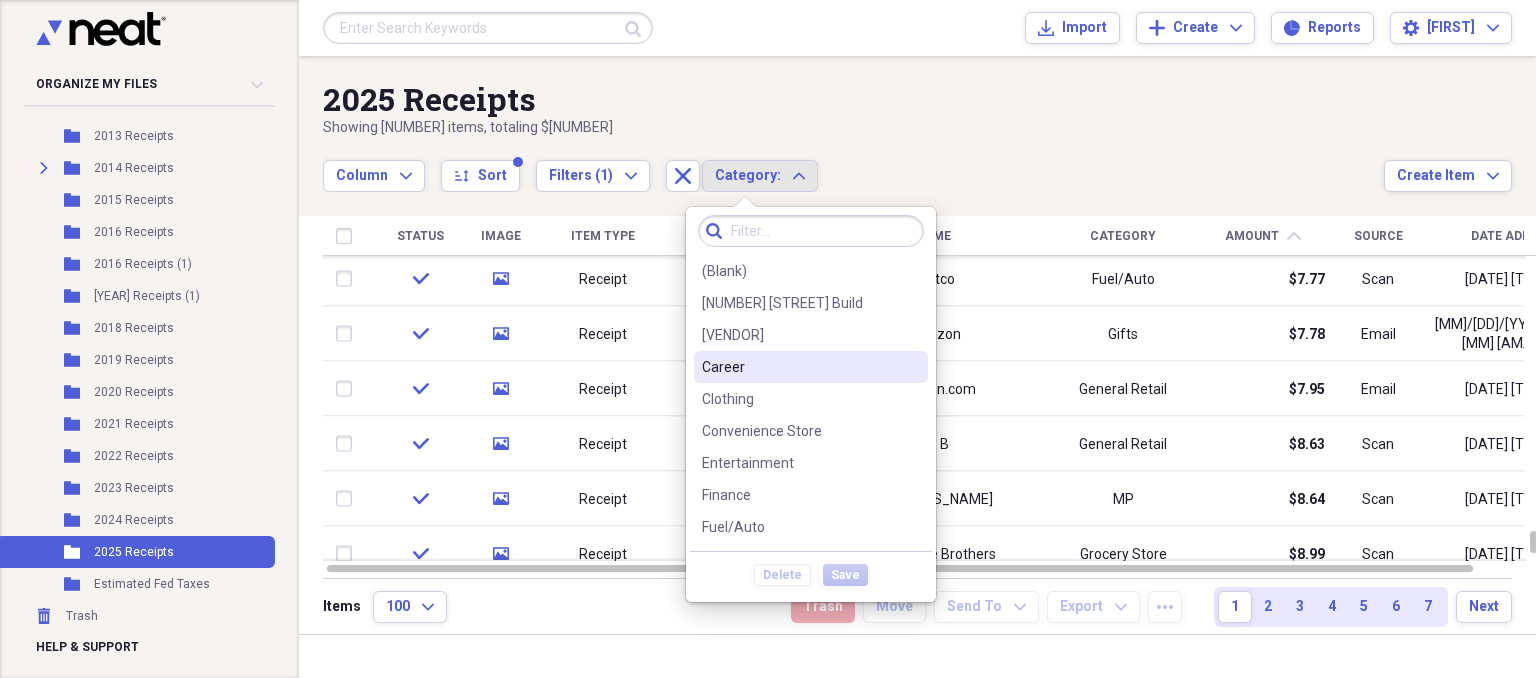 click on "Career" at bounding box center [811, 367] 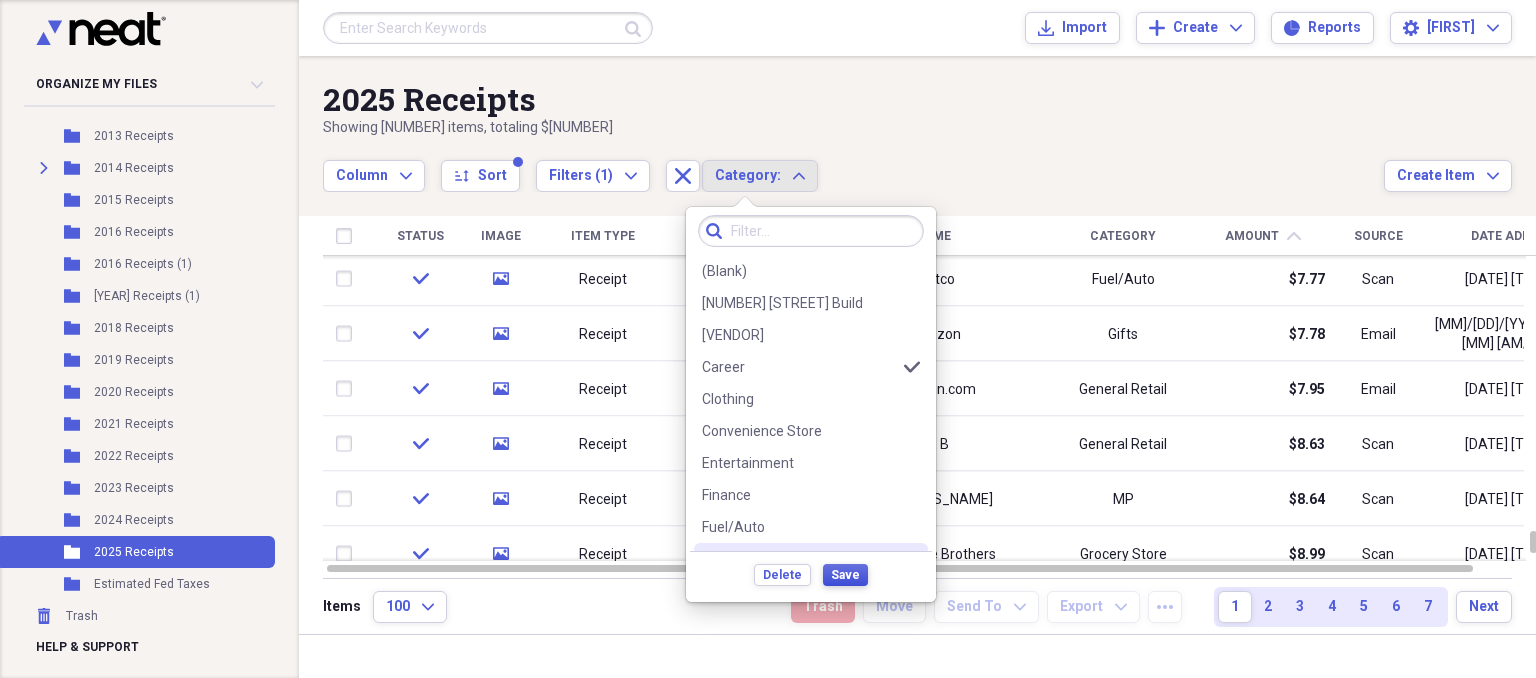 click on "Save" at bounding box center [845, 575] 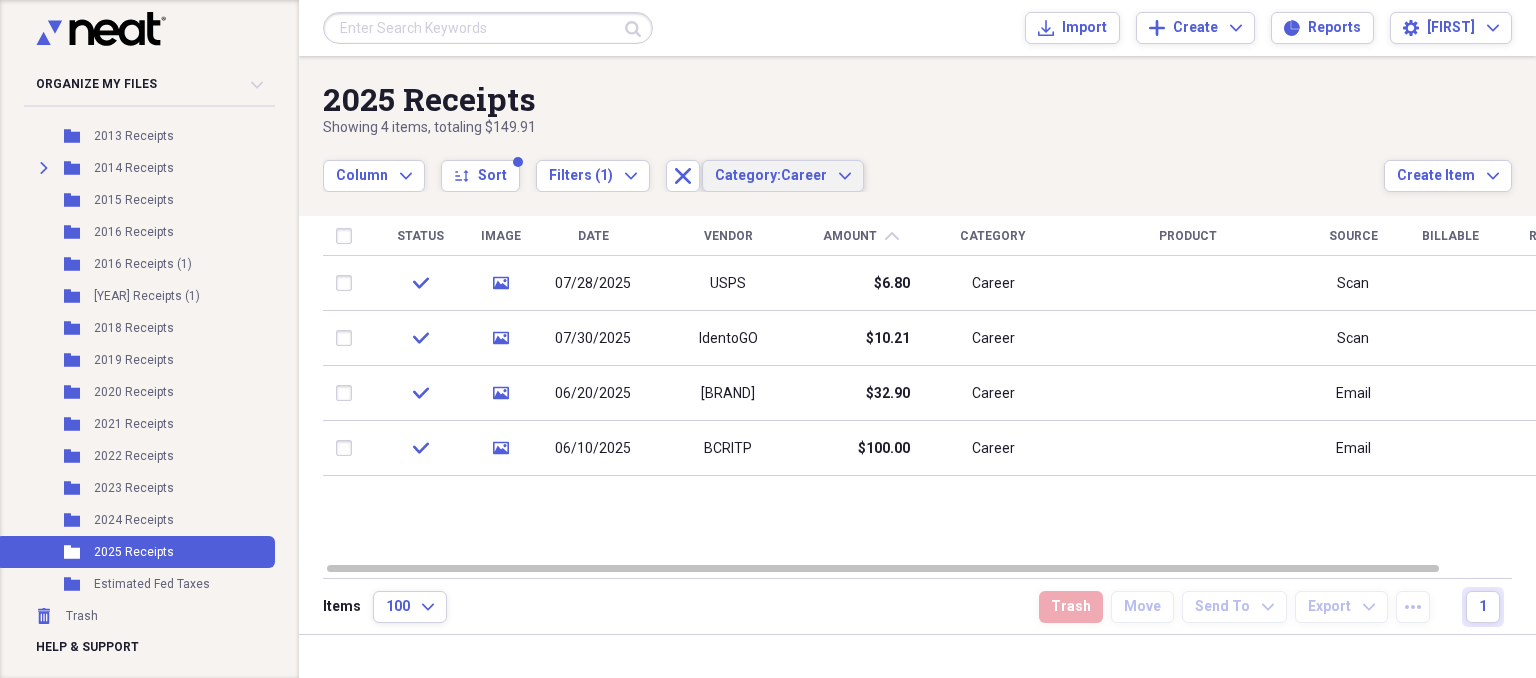click on "Category: Career Expand" at bounding box center (783, 176) 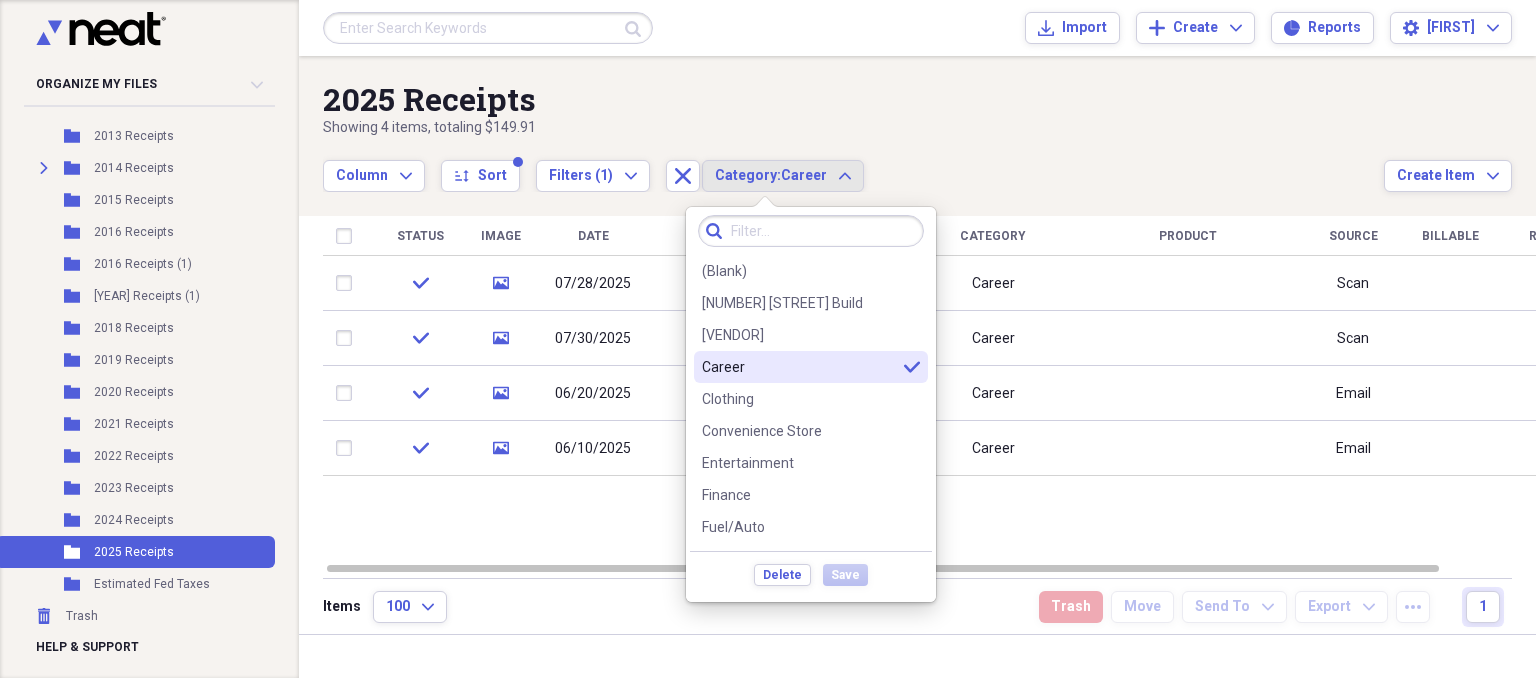 click on "Career" at bounding box center [799, 367] 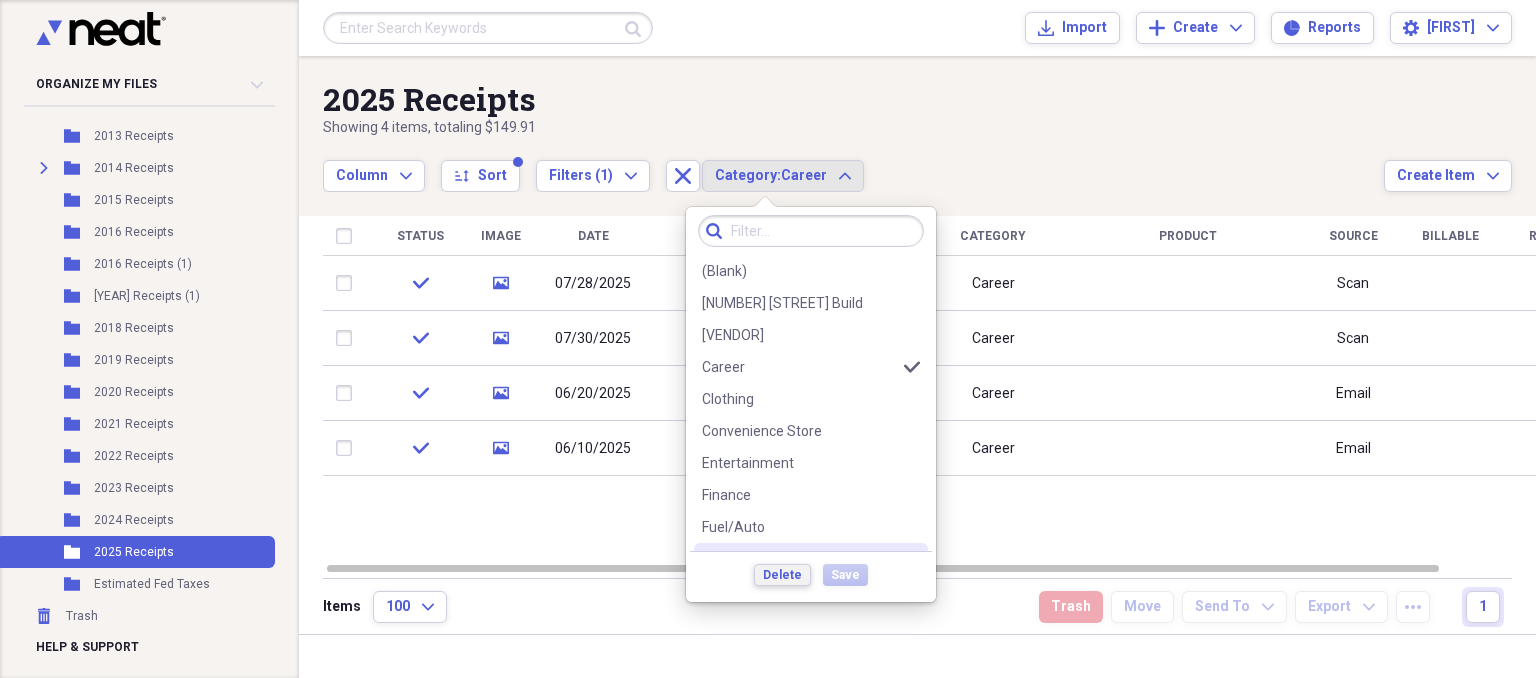 click on "Delete" at bounding box center [782, 575] 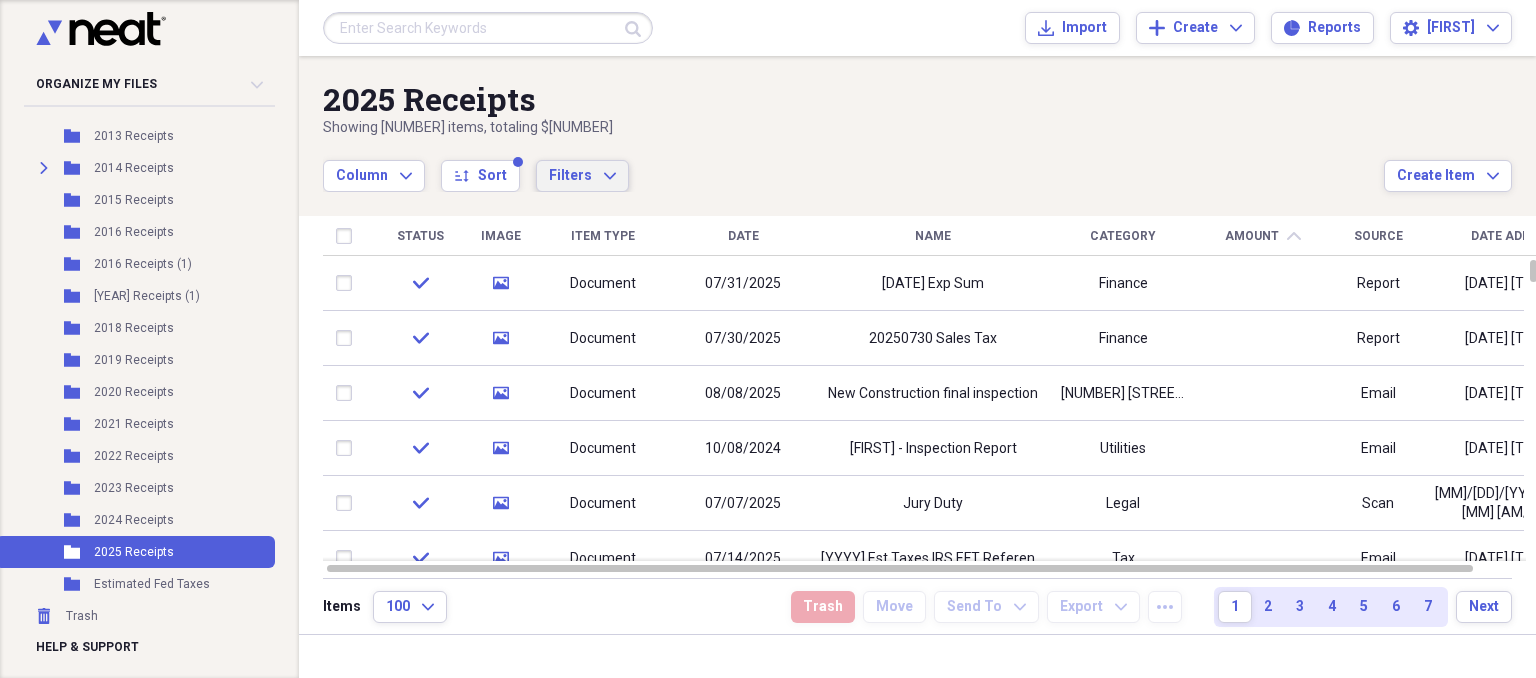 click on "Expand" 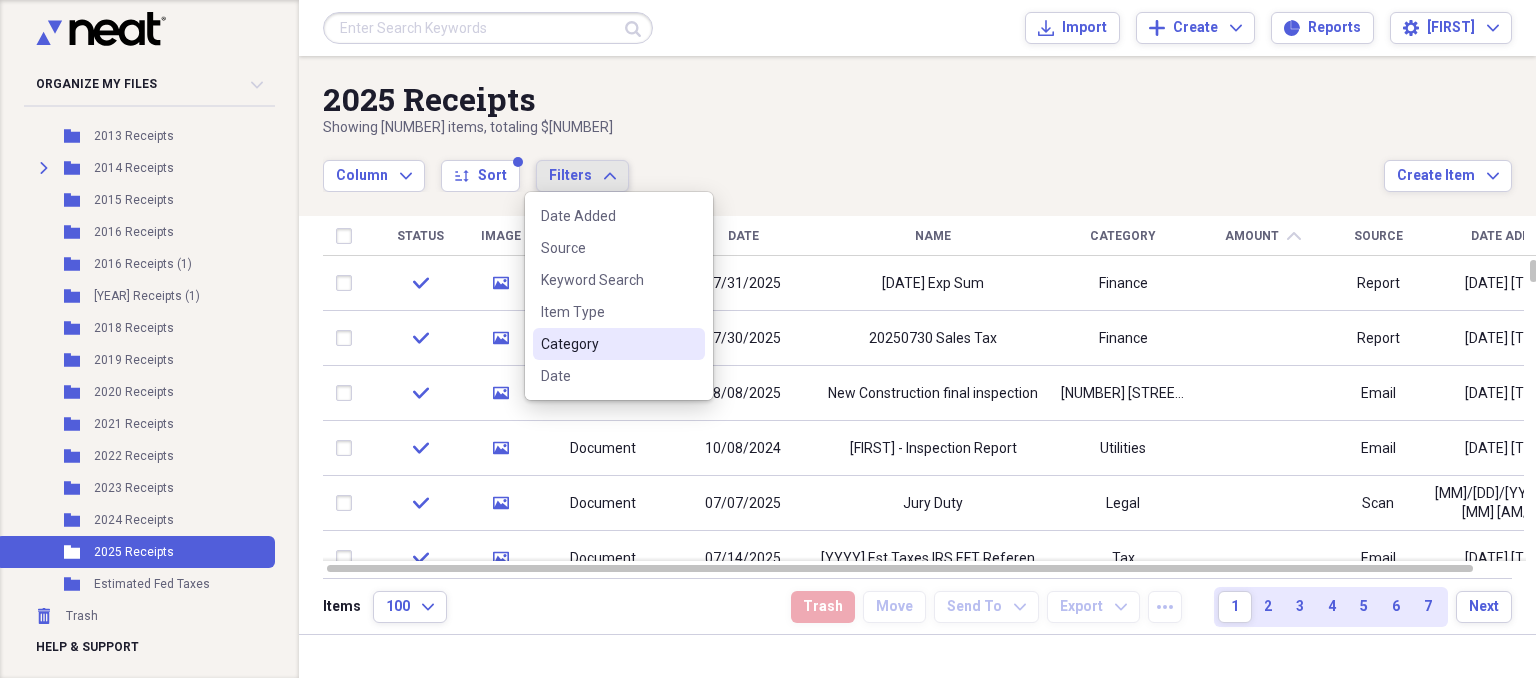 click on "Category" at bounding box center (607, 344) 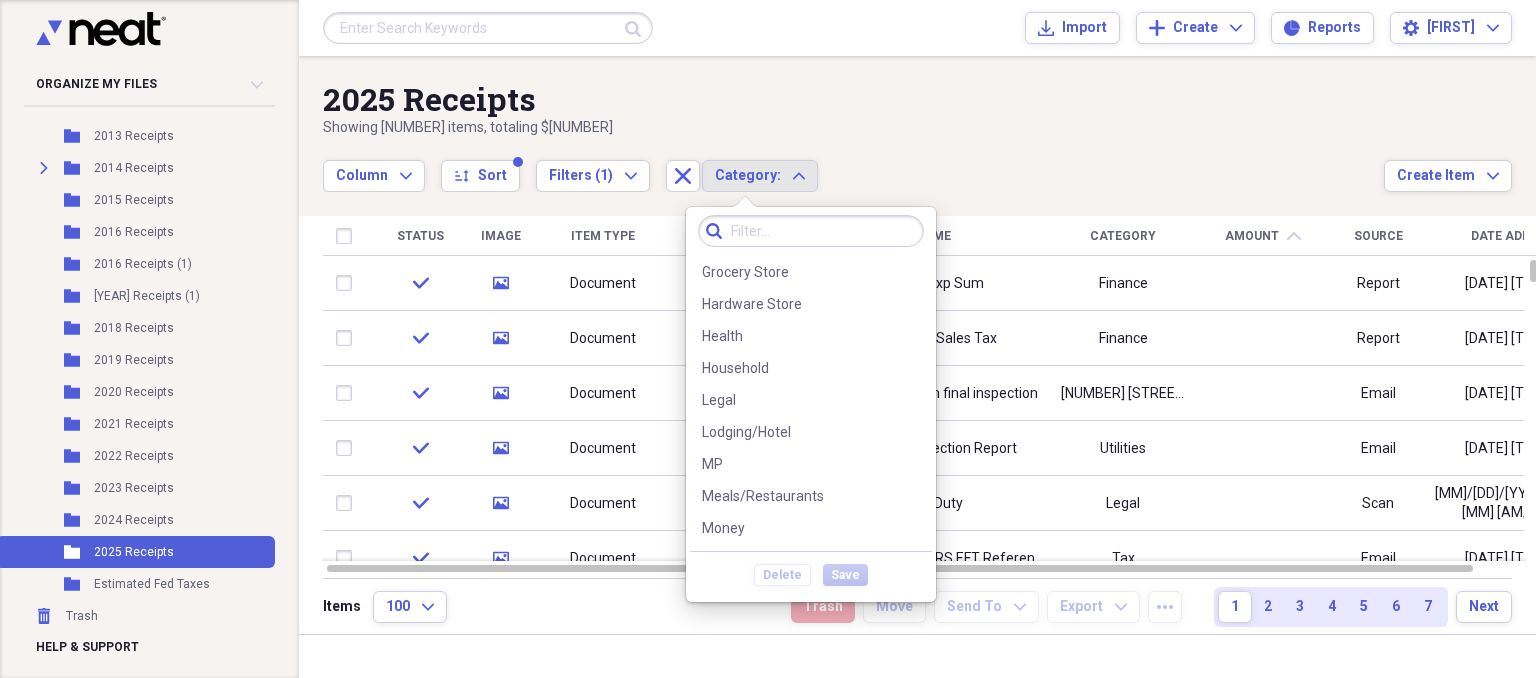 scroll, scrollTop: 388, scrollLeft: 0, axis: vertical 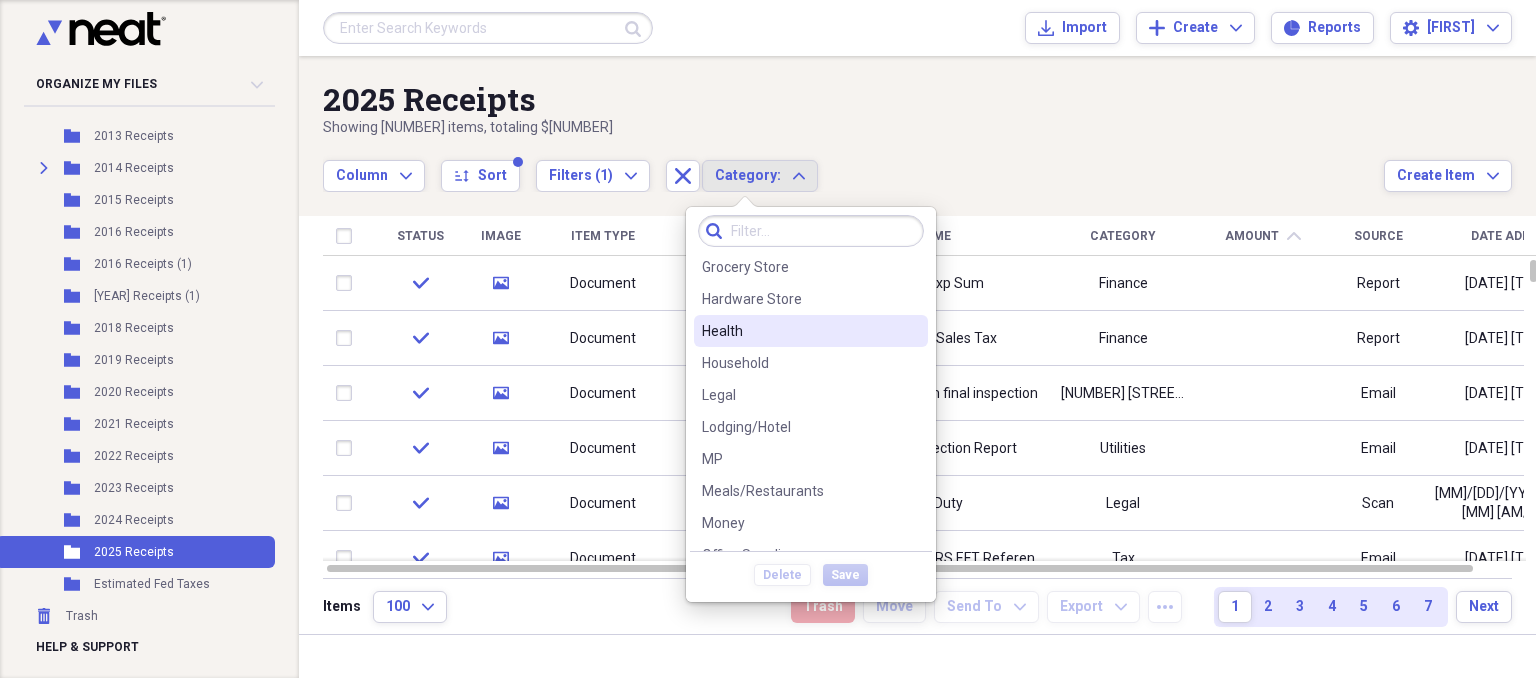 click on "Health" at bounding box center [799, 331] 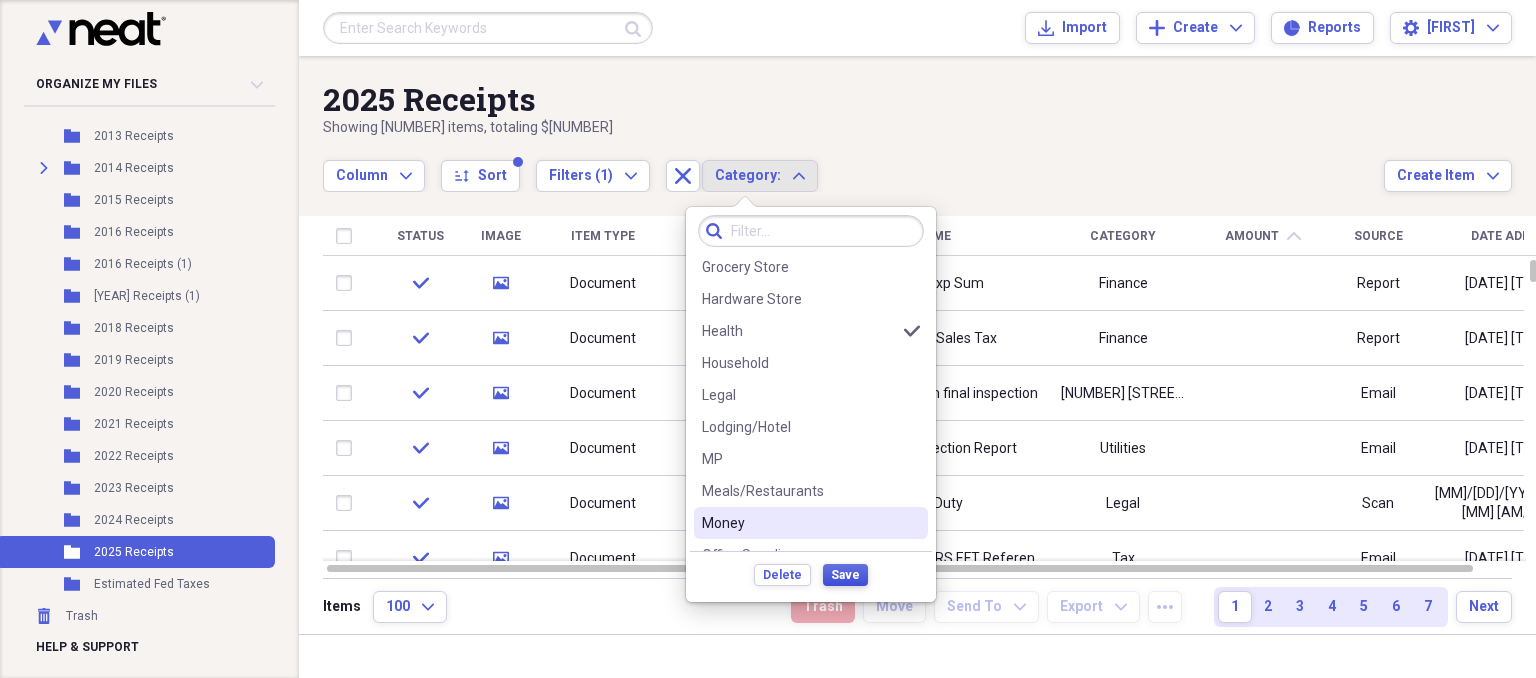 click on "Save" at bounding box center [845, 575] 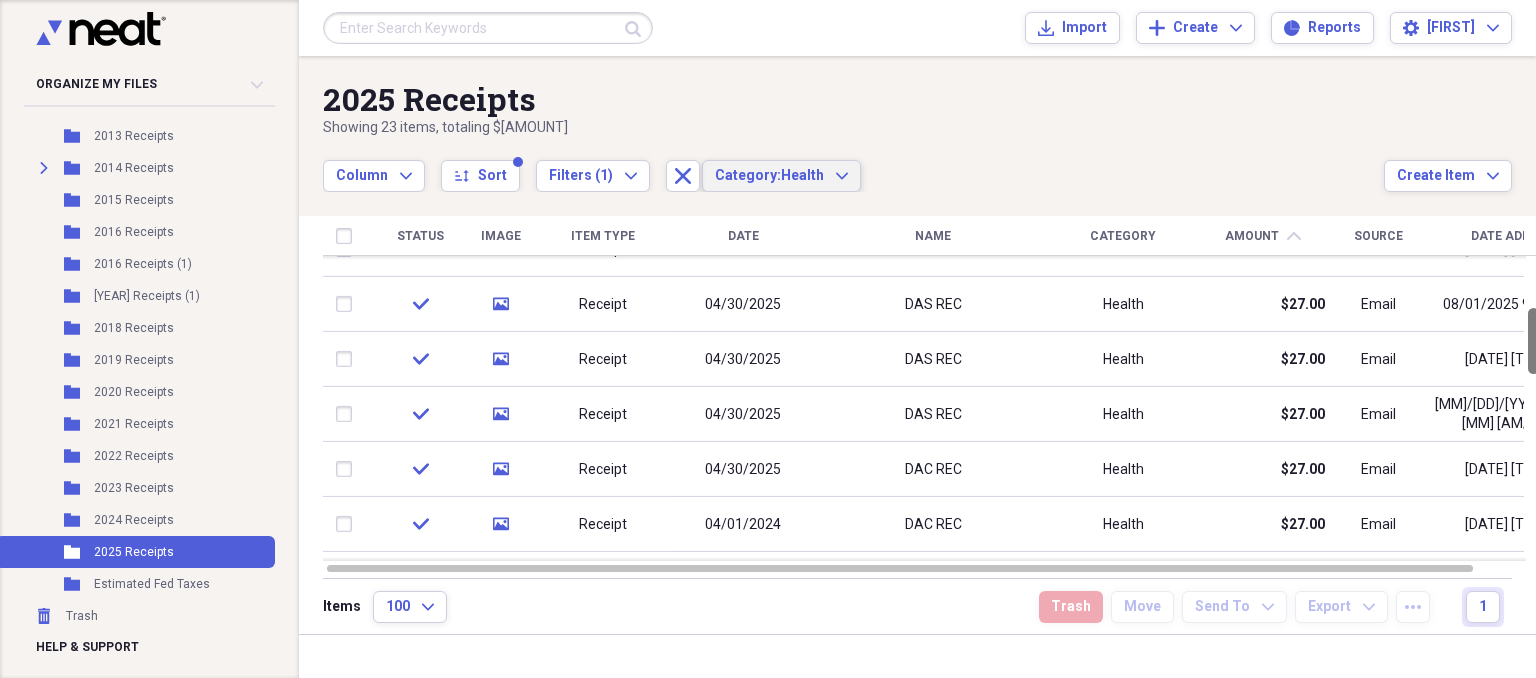 drag, startPoint x: 1528, startPoint y: 277, endPoint x: 1530, endPoint y: 325, distance: 48.04165 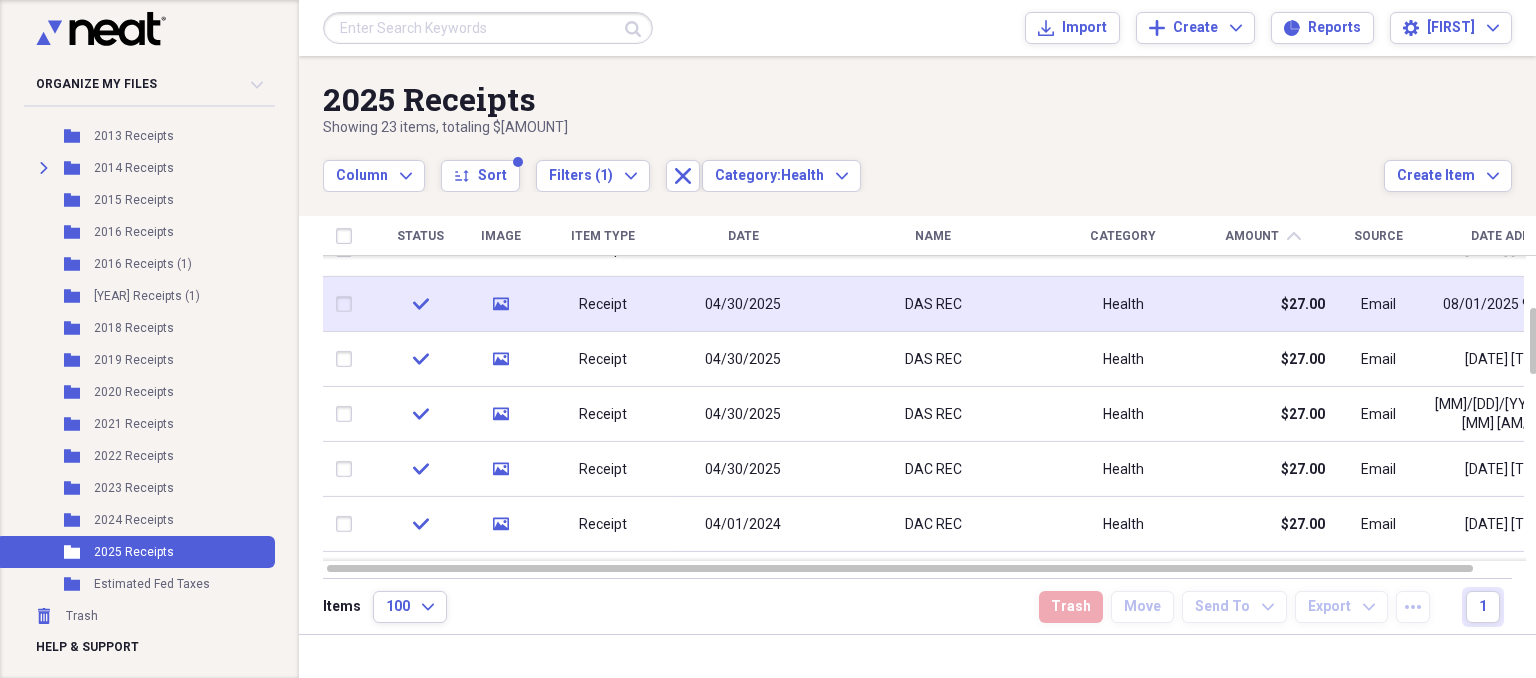 click on "$27.00" at bounding box center [1263, 304] 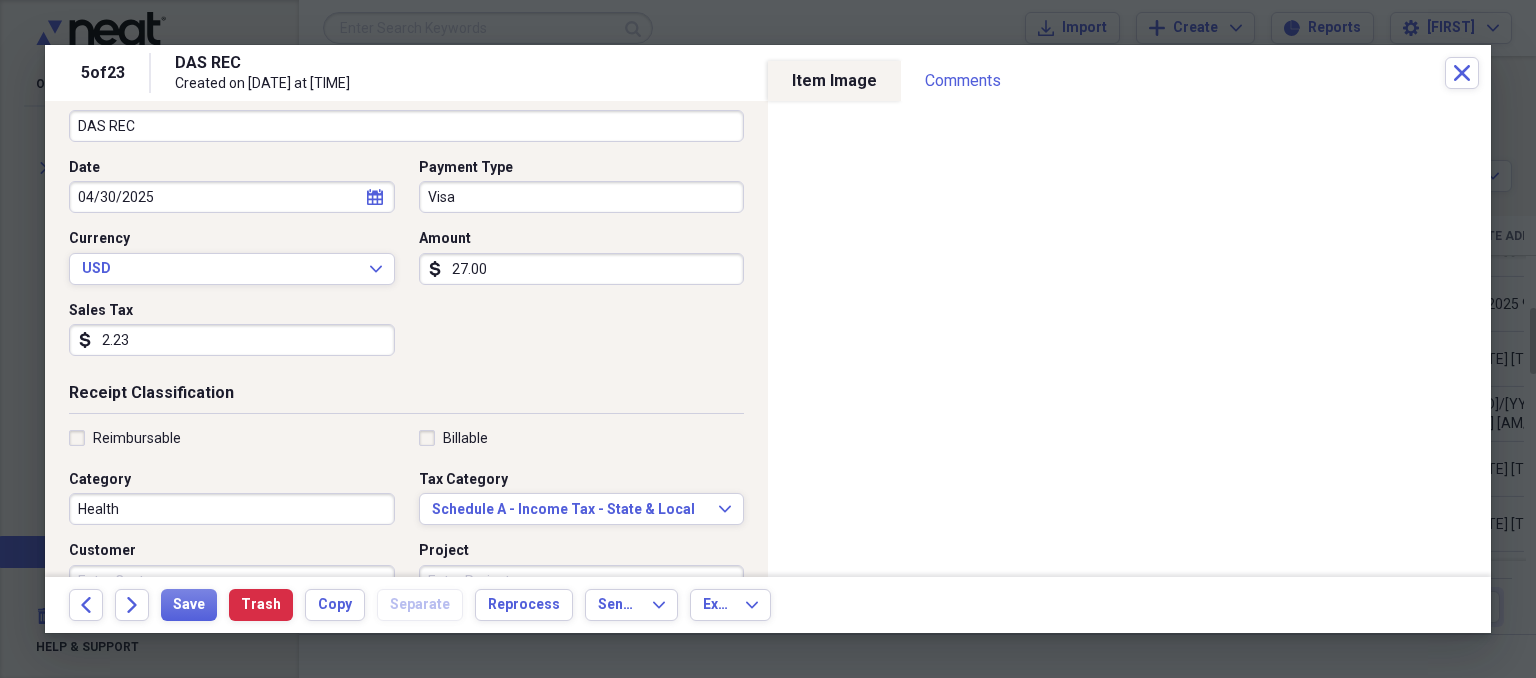 scroll, scrollTop: 176, scrollLeft: 0, axis: vertical 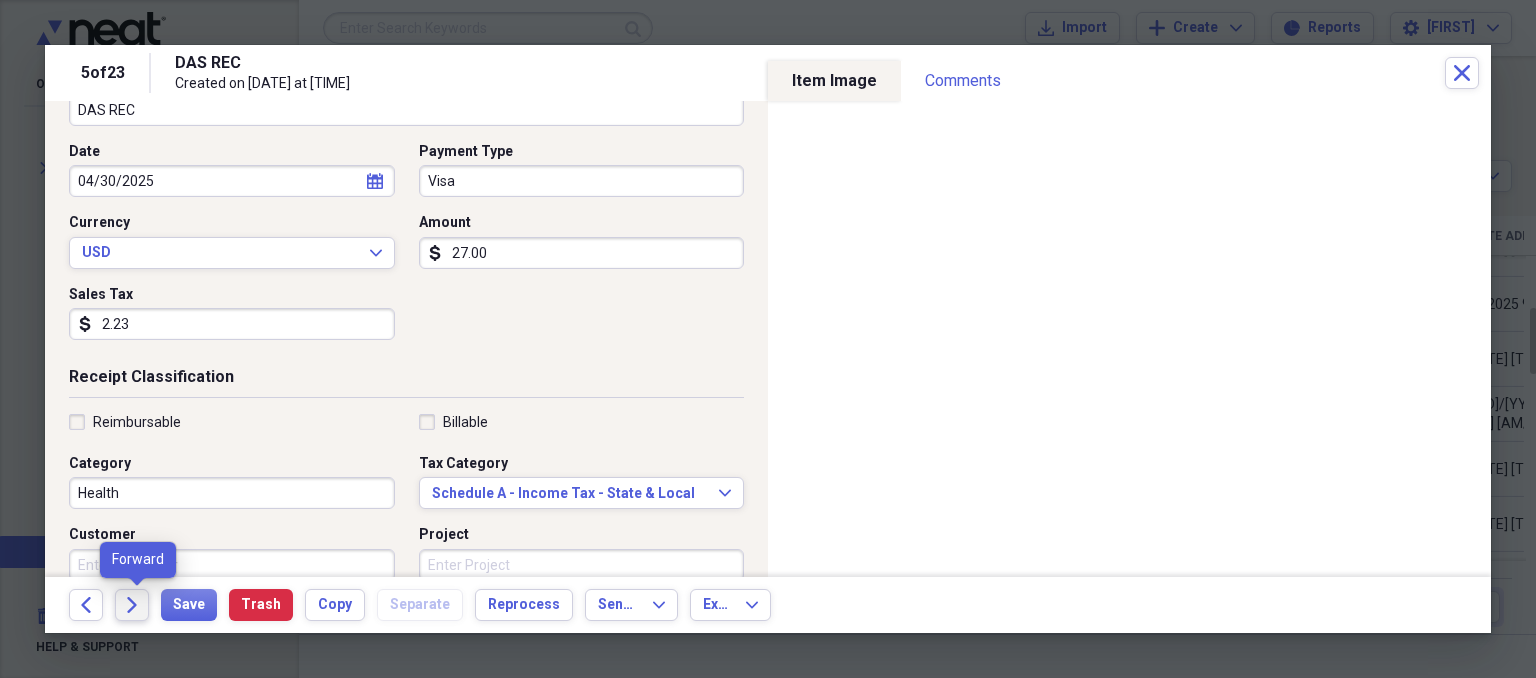 click on "Forward" at bounding box center (132, 605) 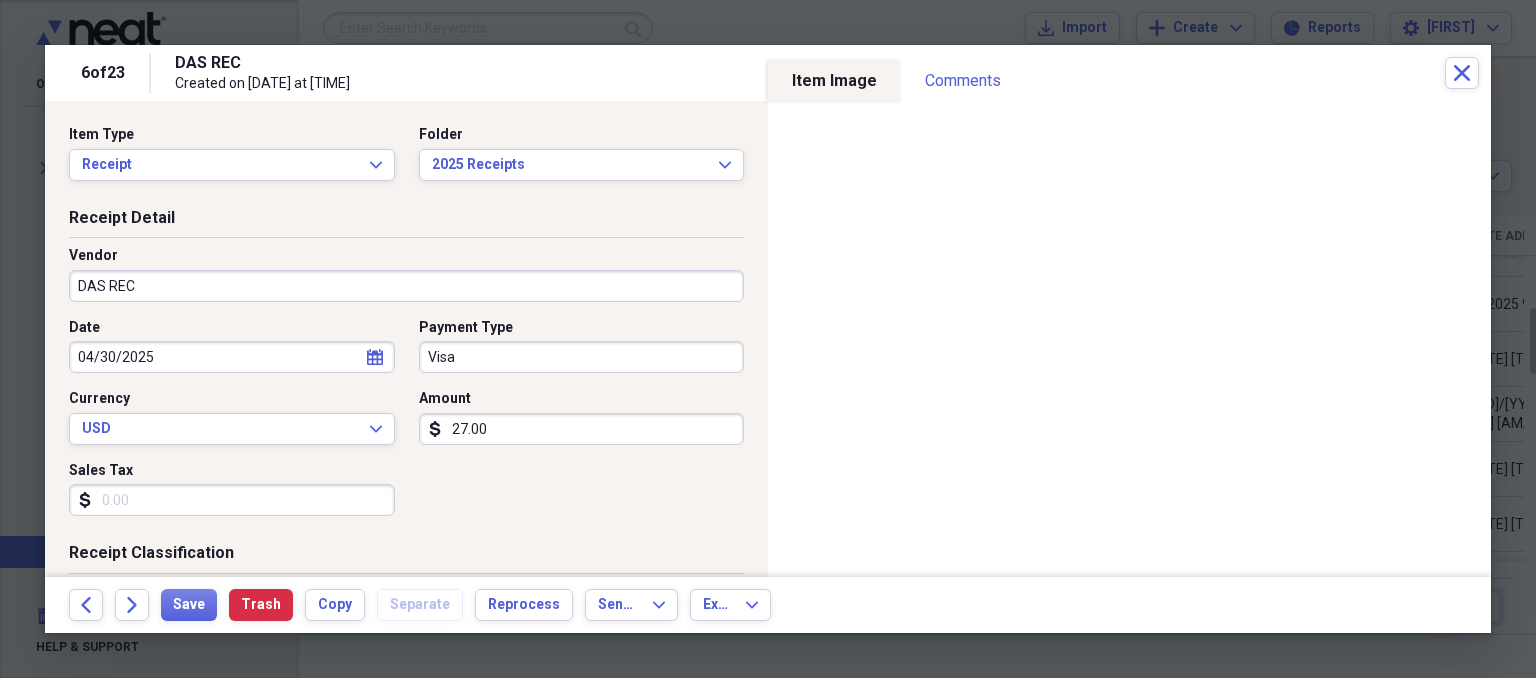 click on "Sales Tax" at bounding box center [232, 500] 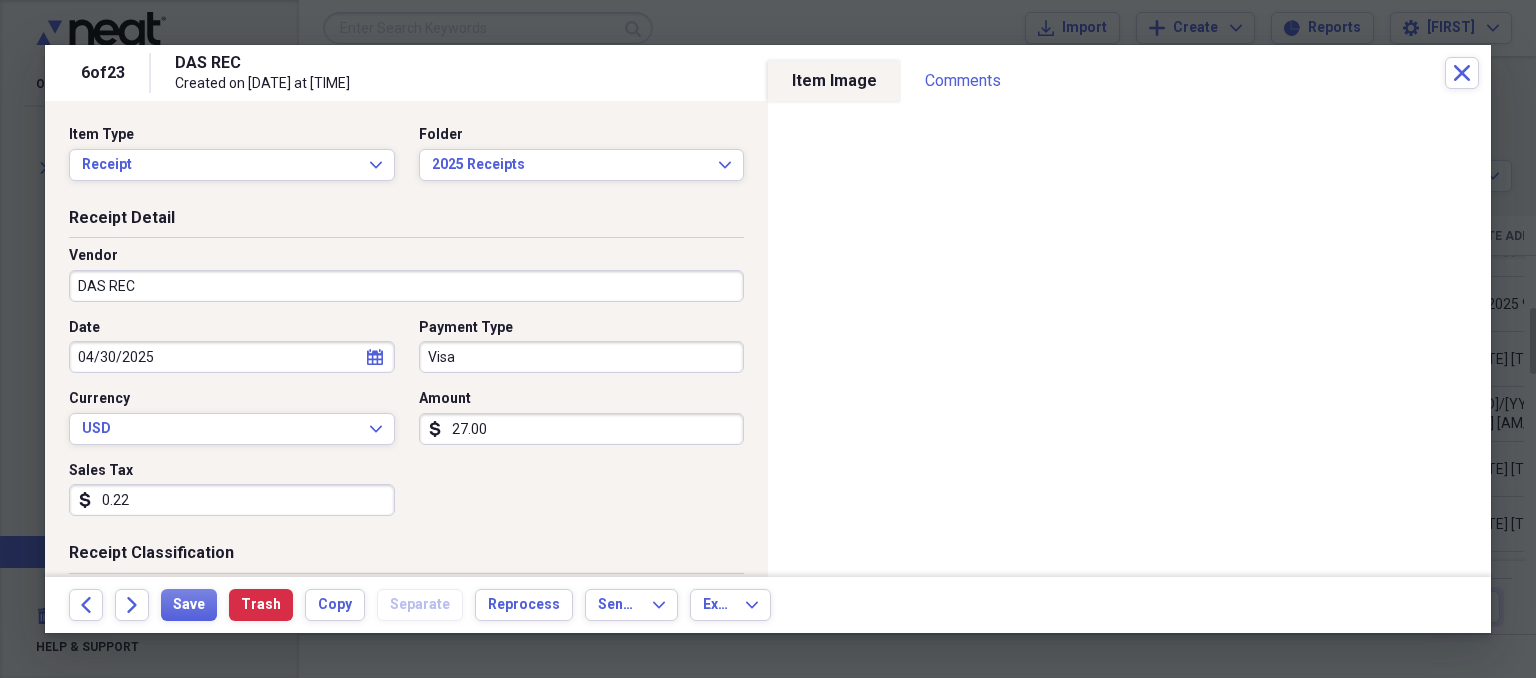 type on "2.23" 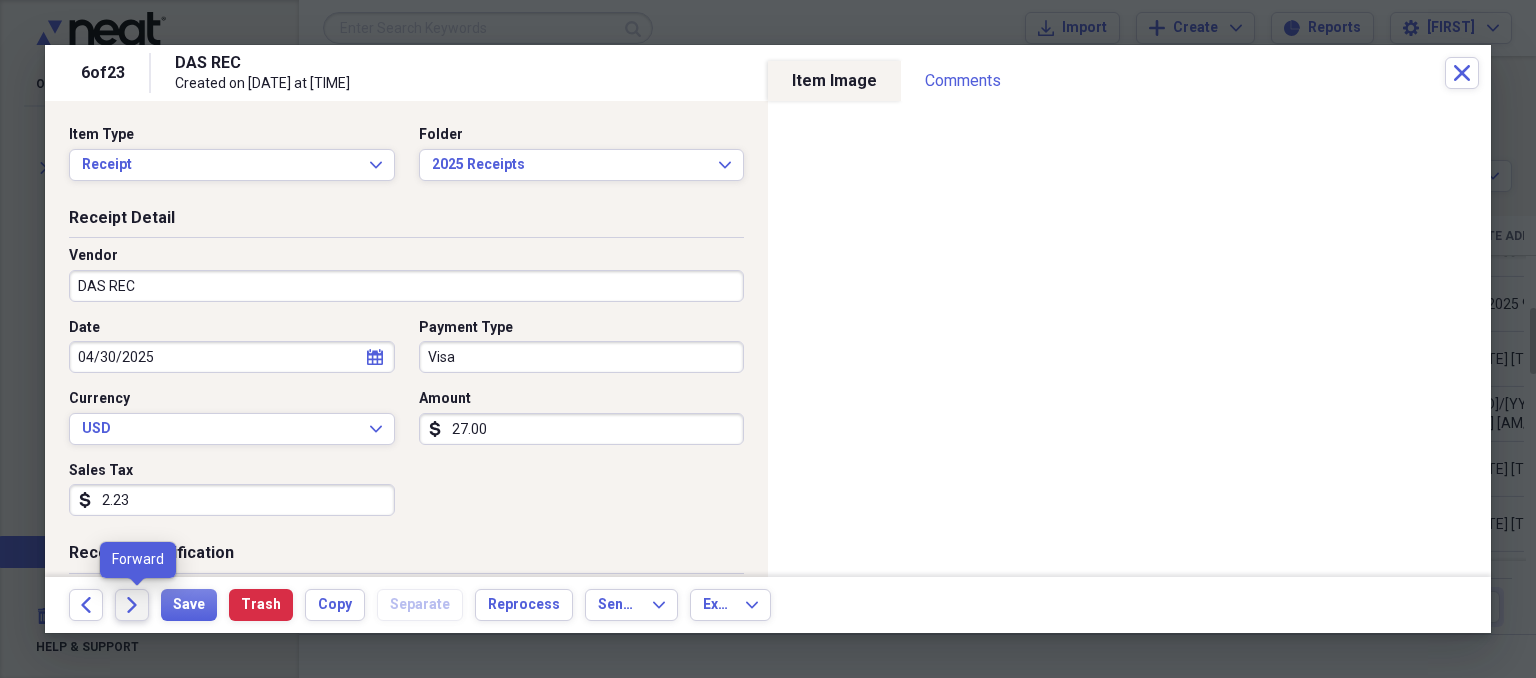 click on "Forward" at bounding box center [132, 605] 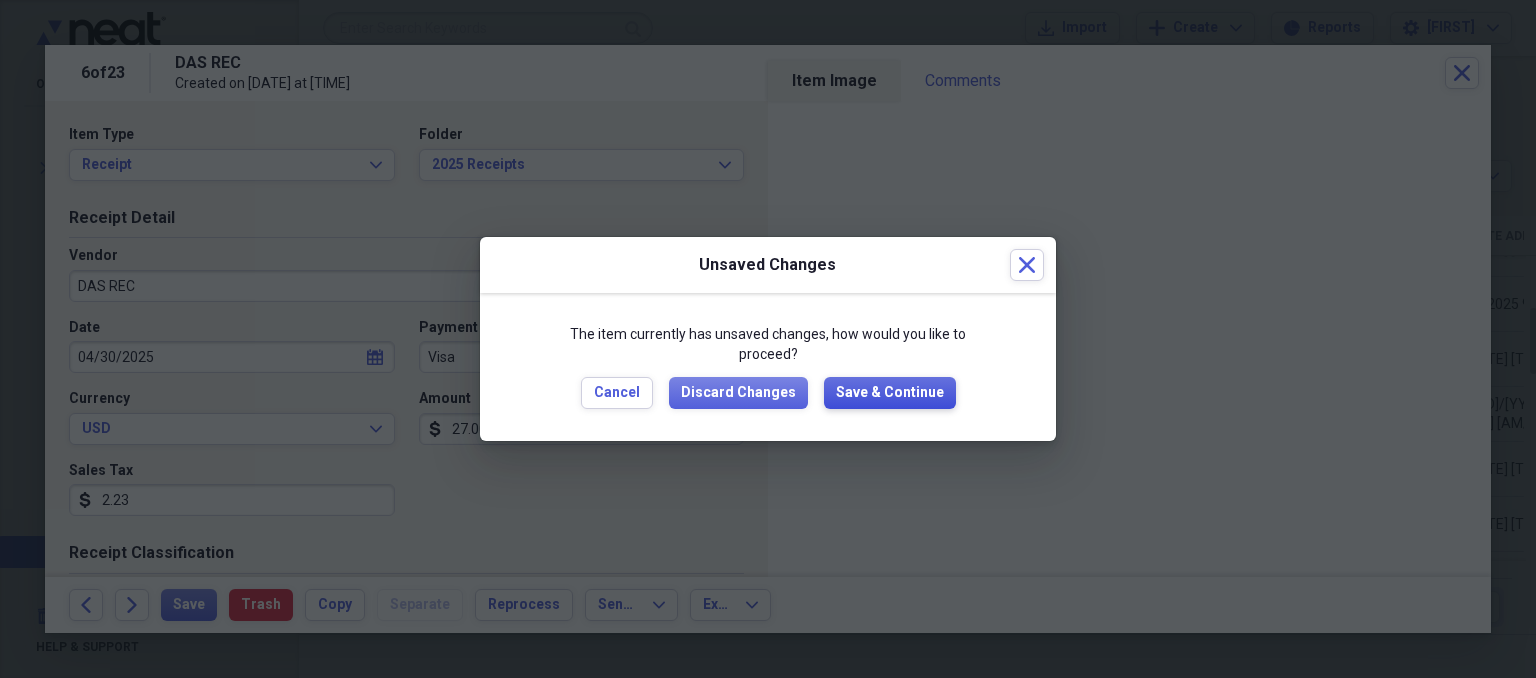 click on "Save & Continue" at bounding box center (890, 393) 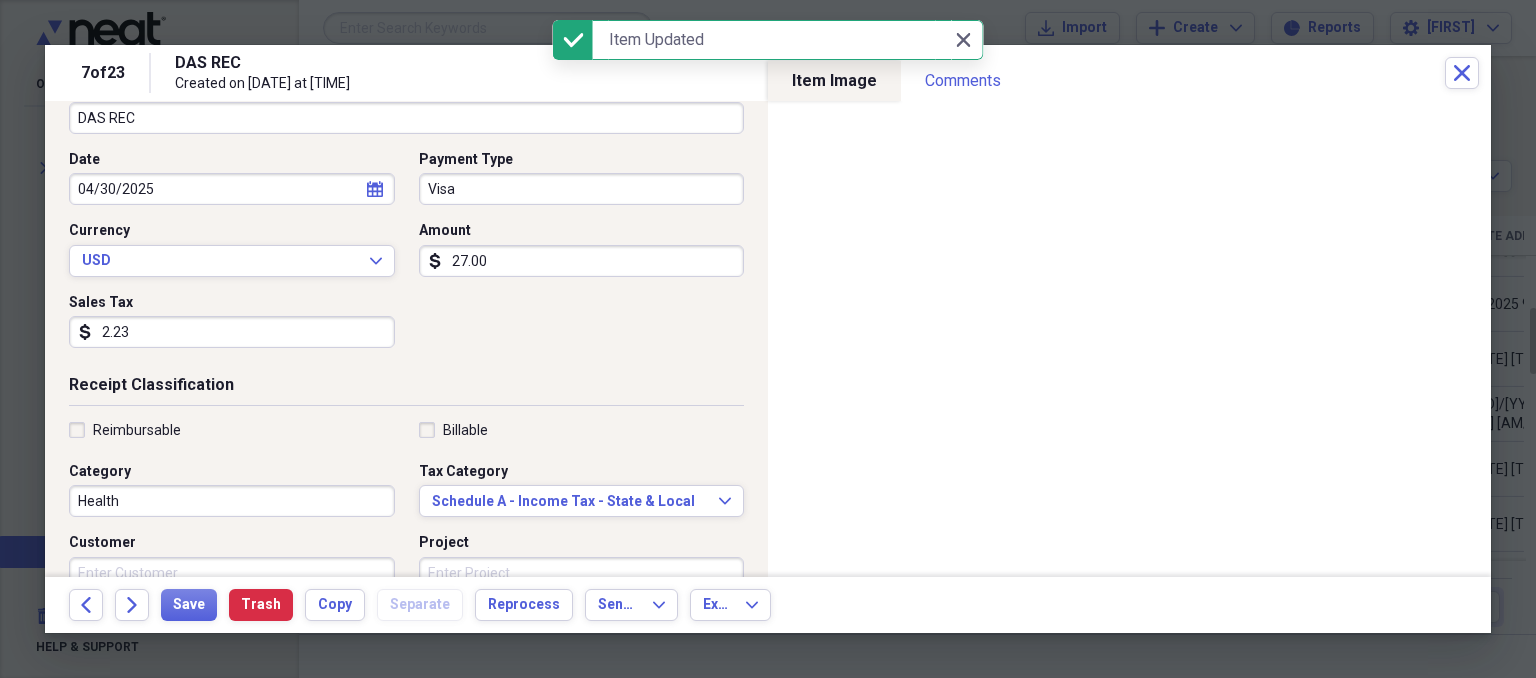 scroll, scrollTop: 173, scrollLeft: 0, axis: vertical 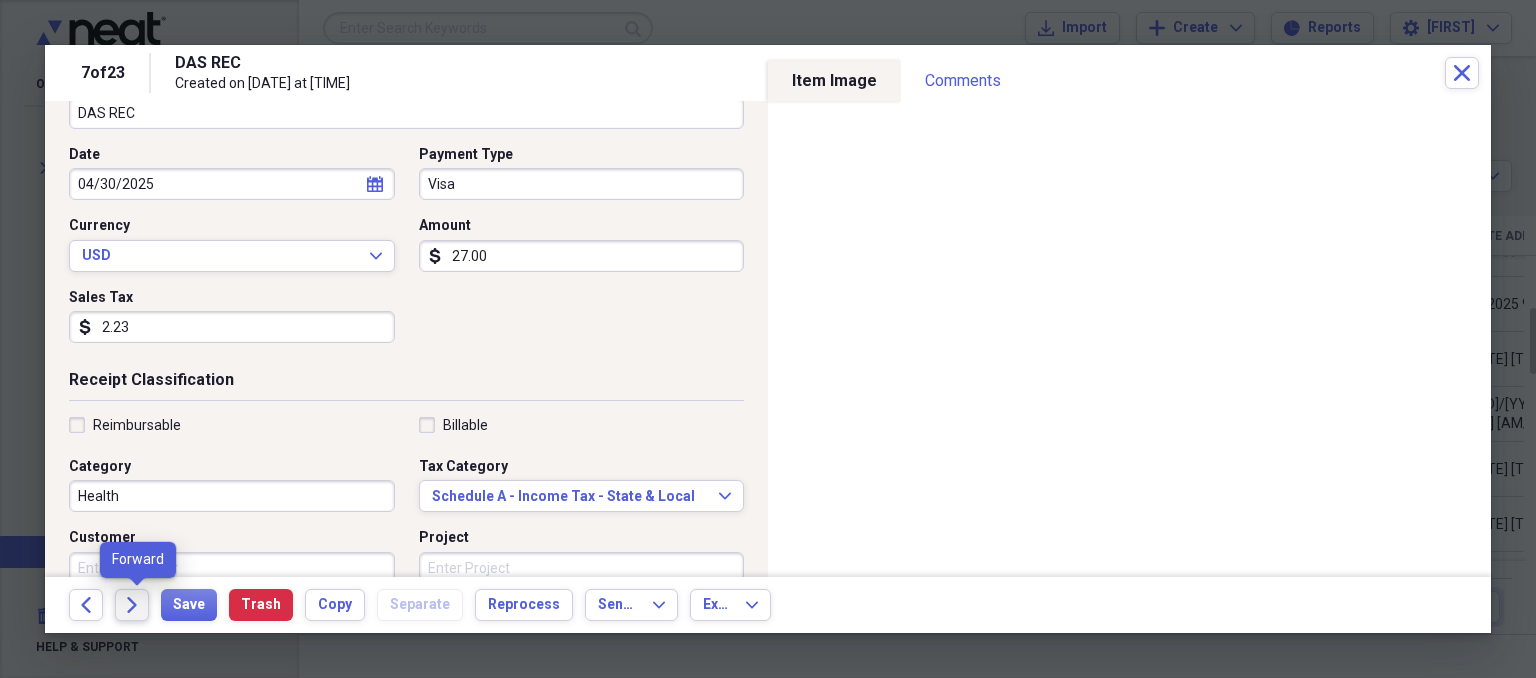 click on "Forward" at bounding box center (132, 605) 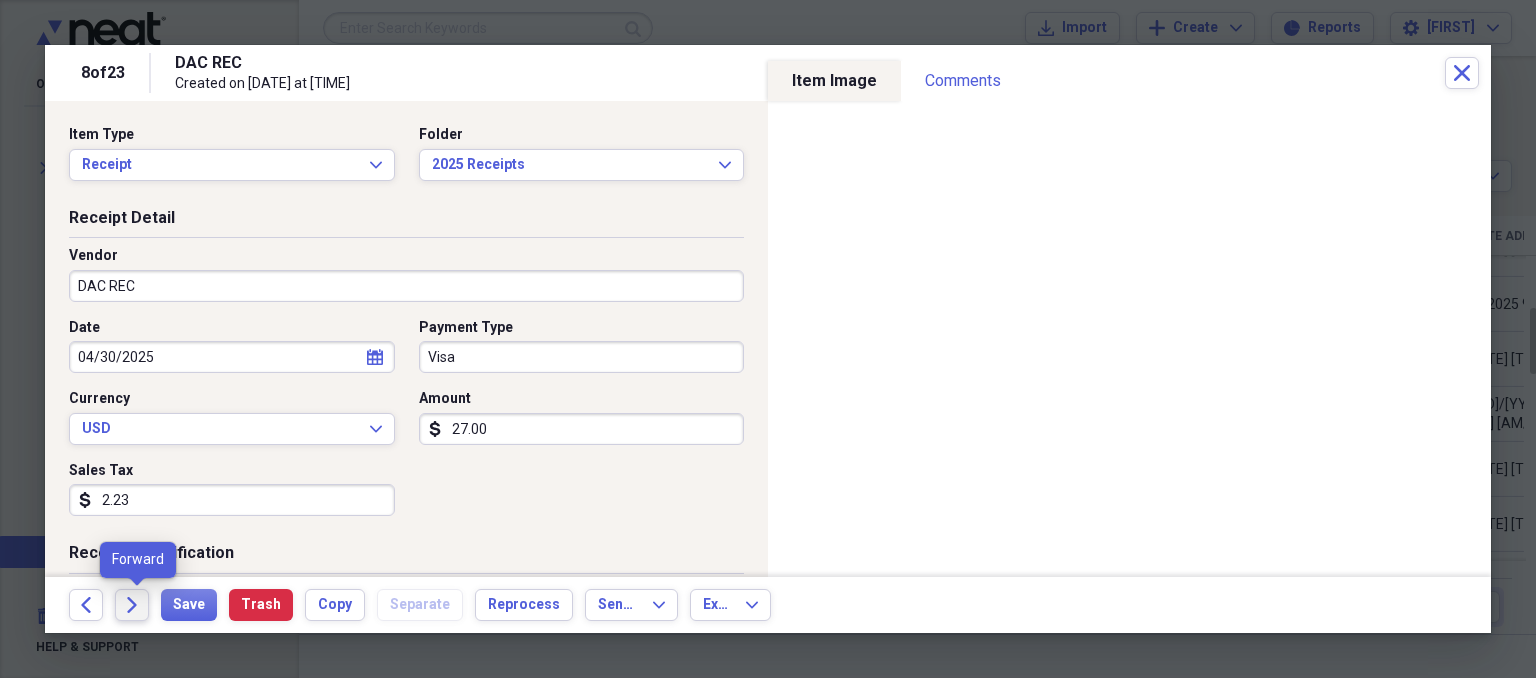 click 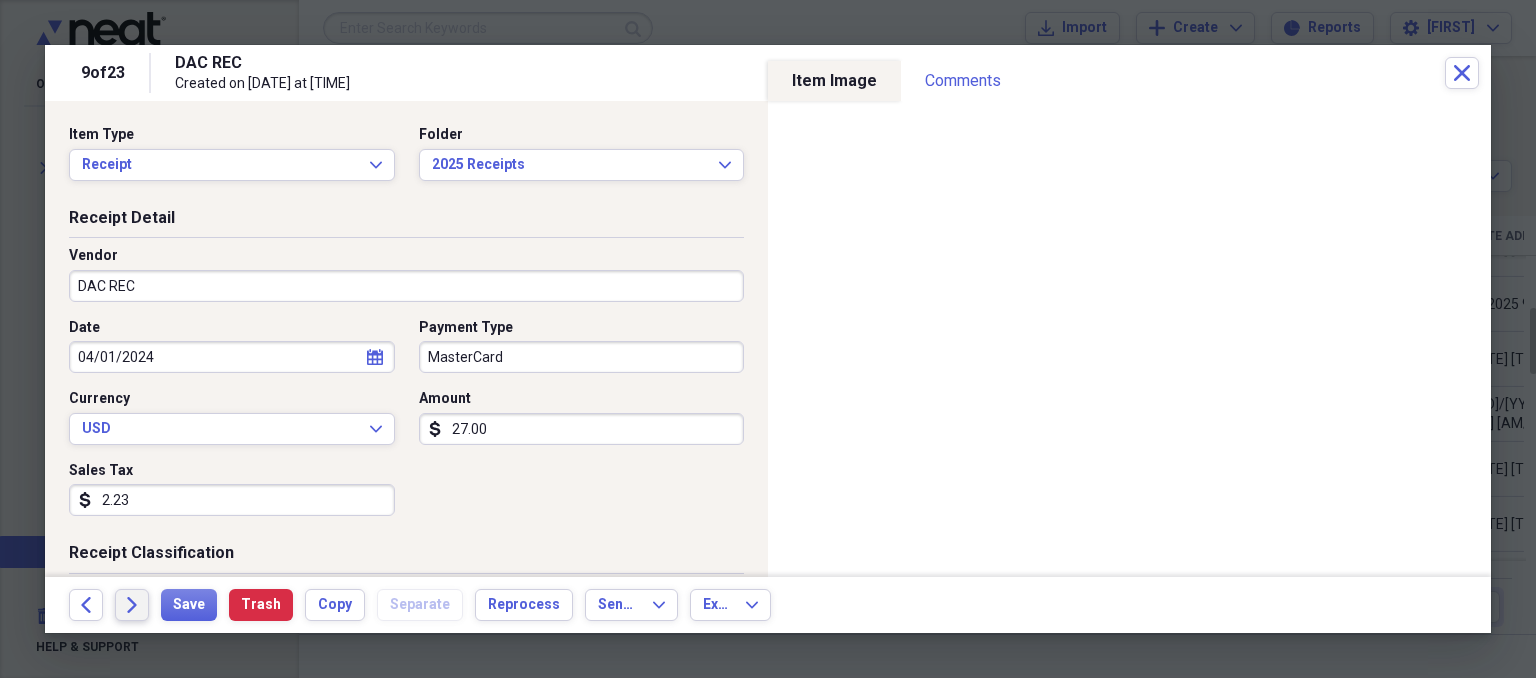 click 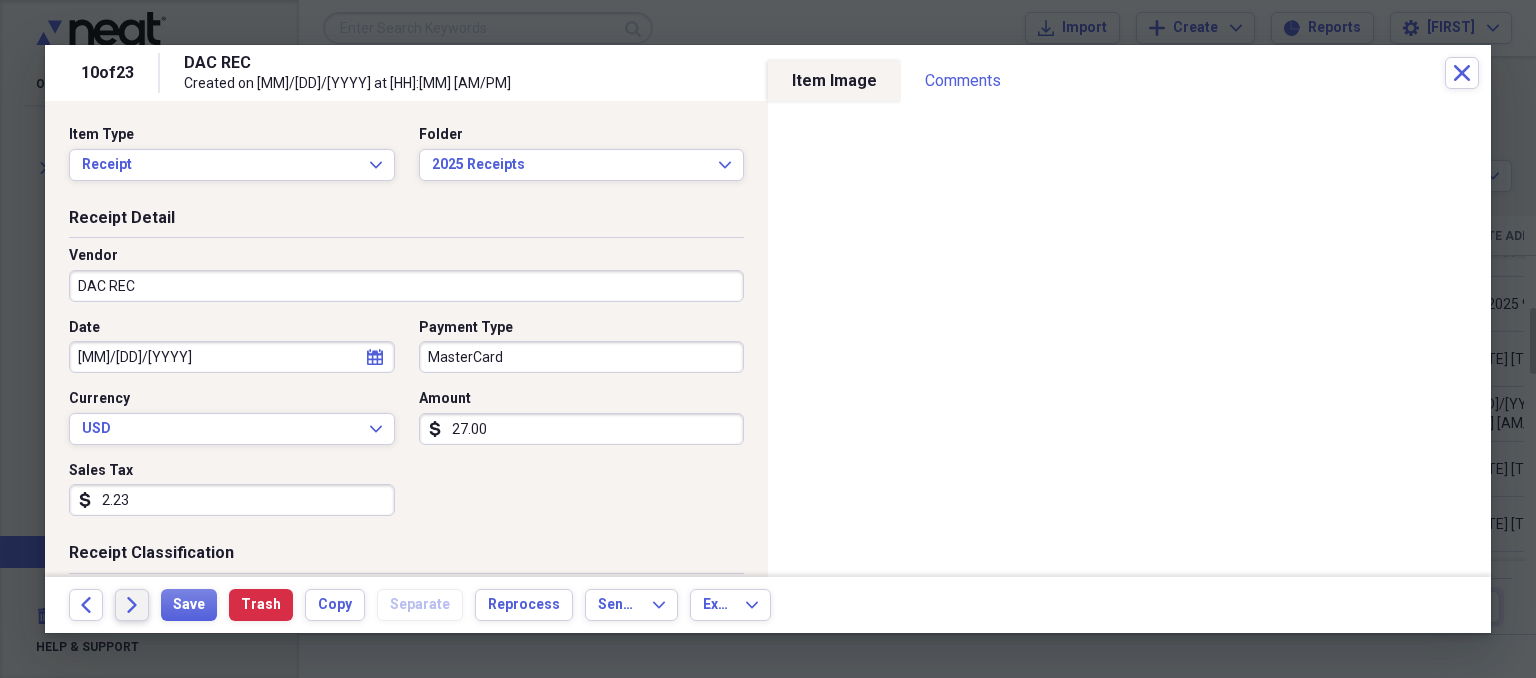 click 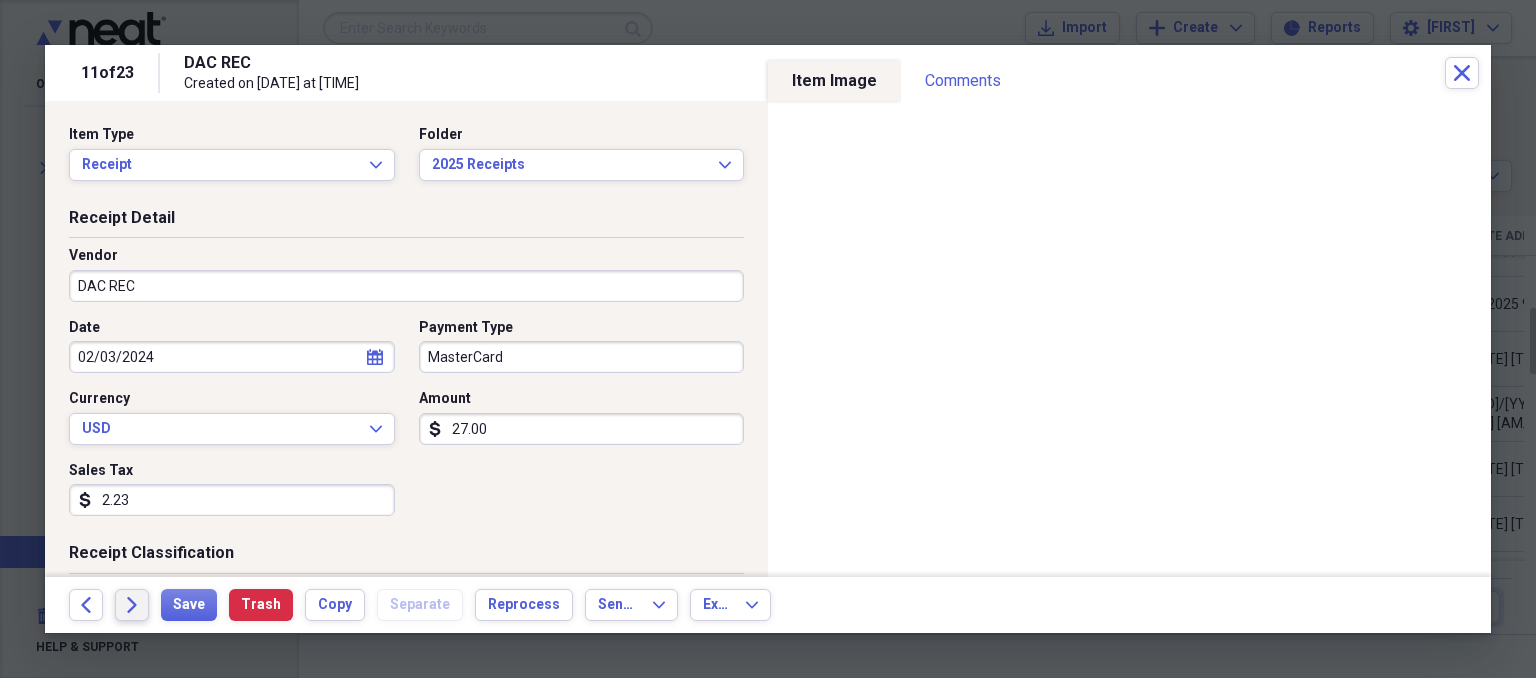 click 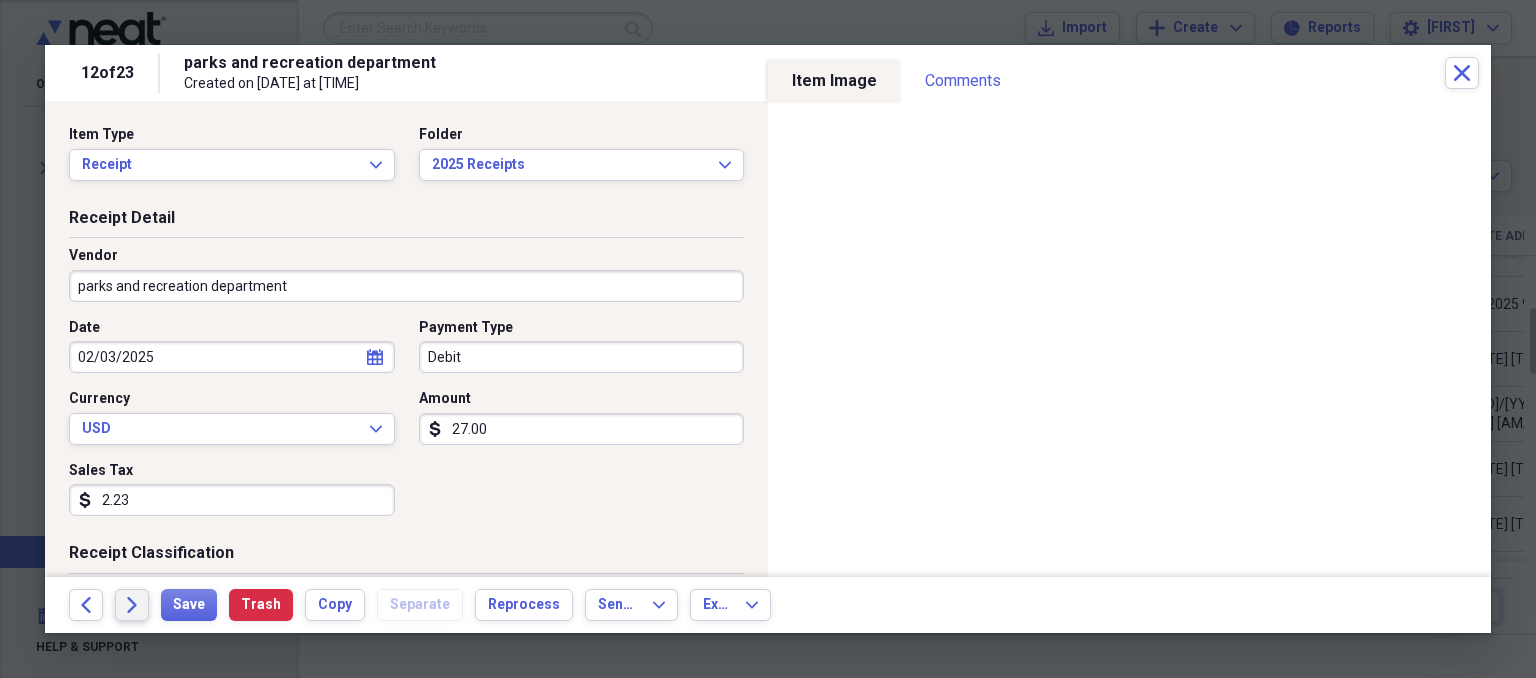 click 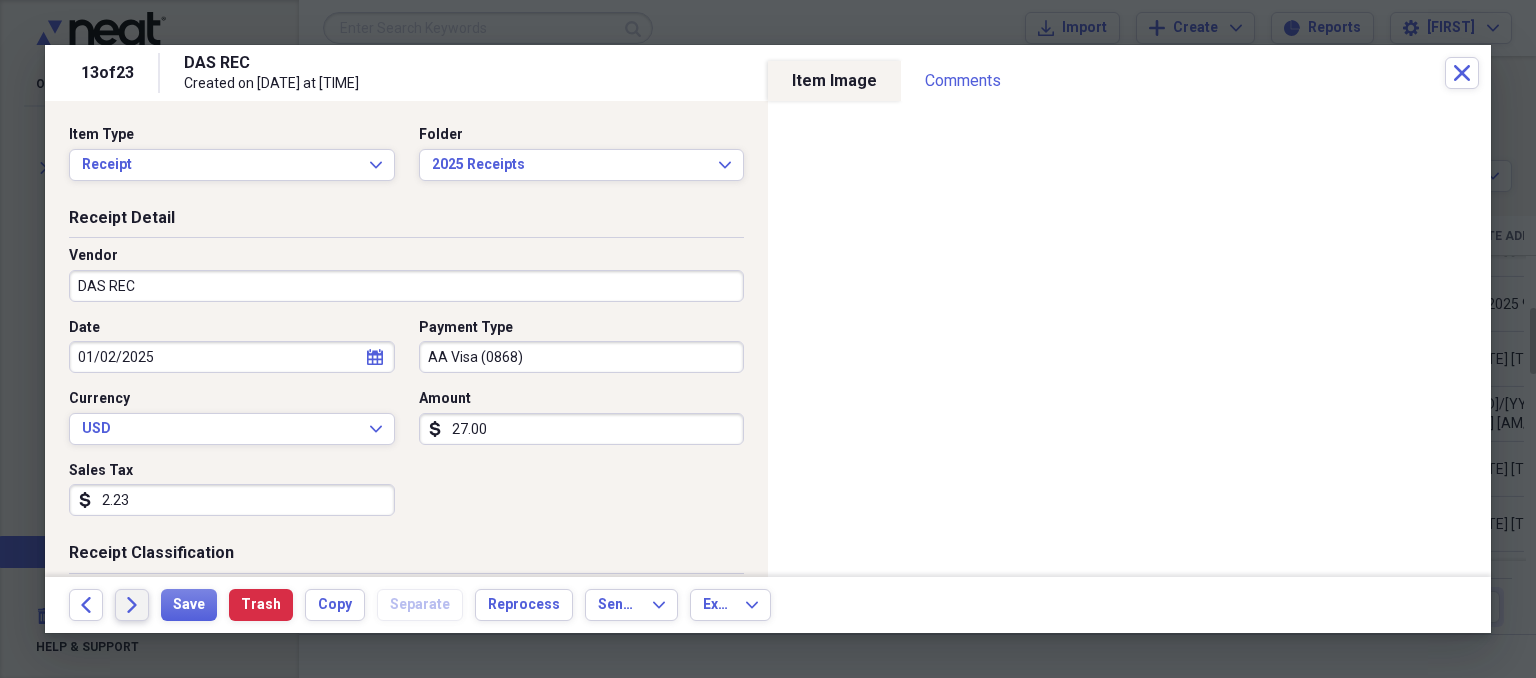 click 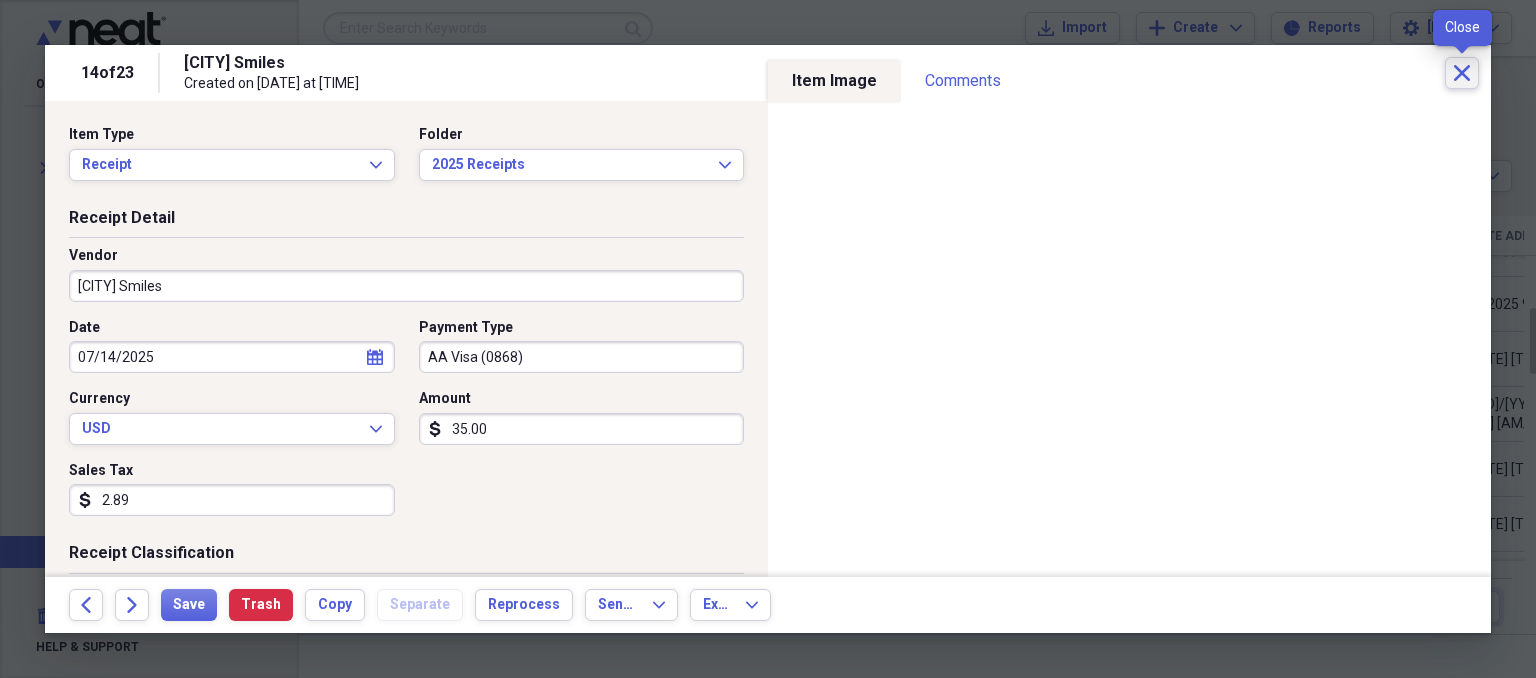 click on "Close" 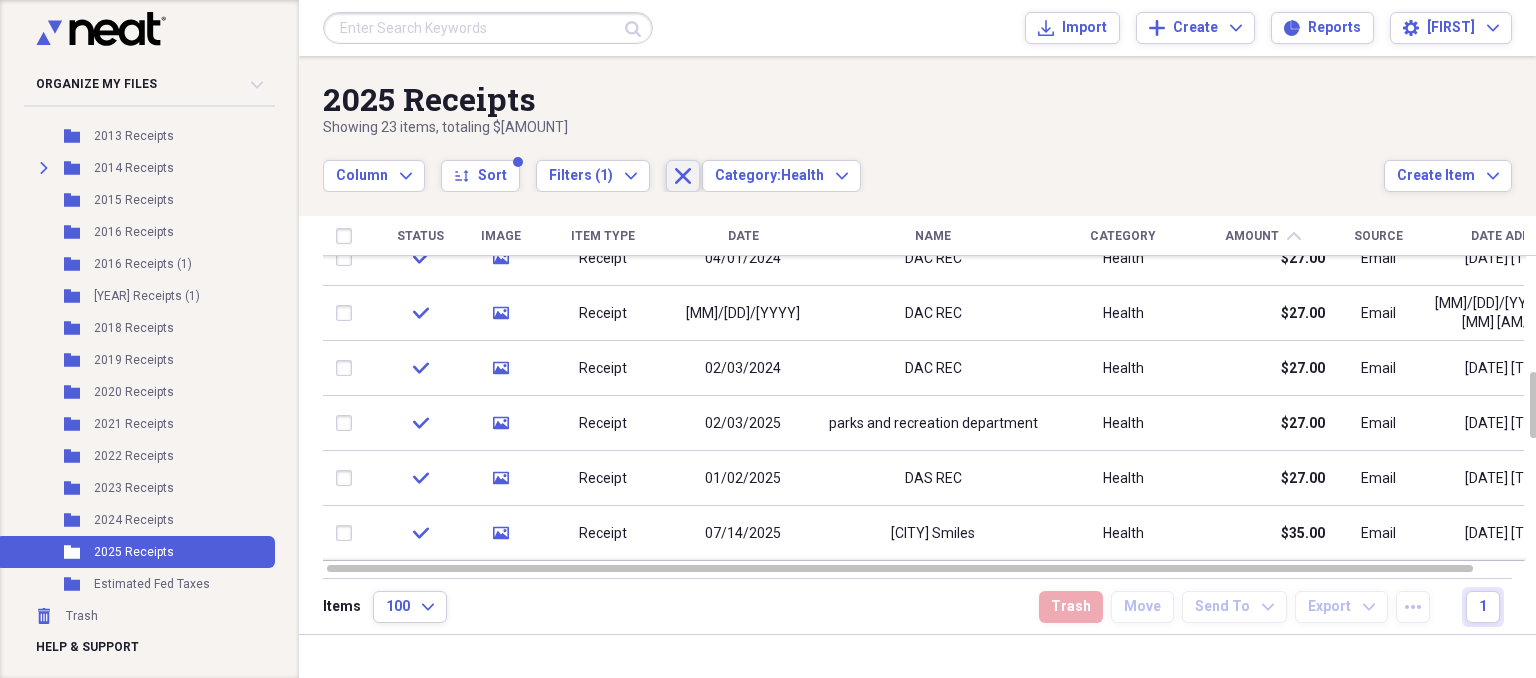 click 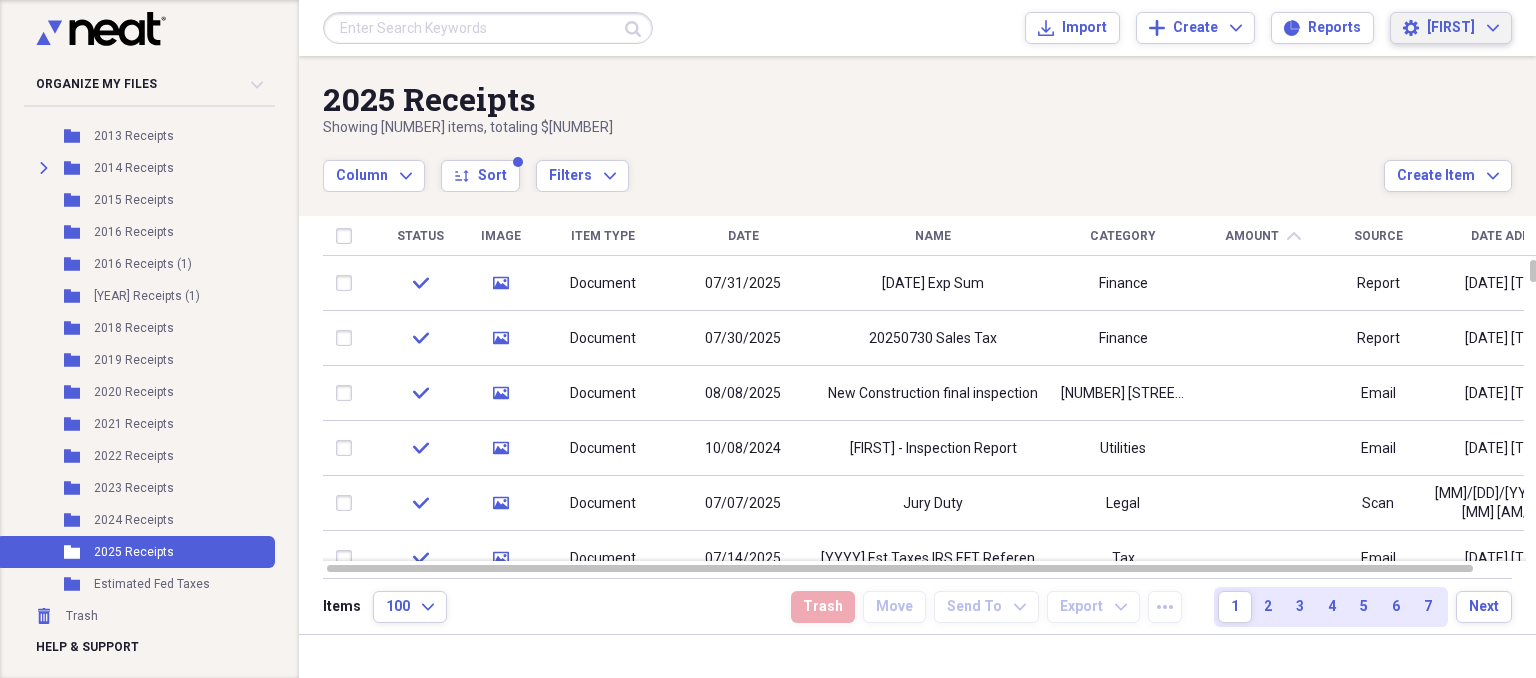 click on "[FIRST] Expand" at bounding box center [1463, 28] 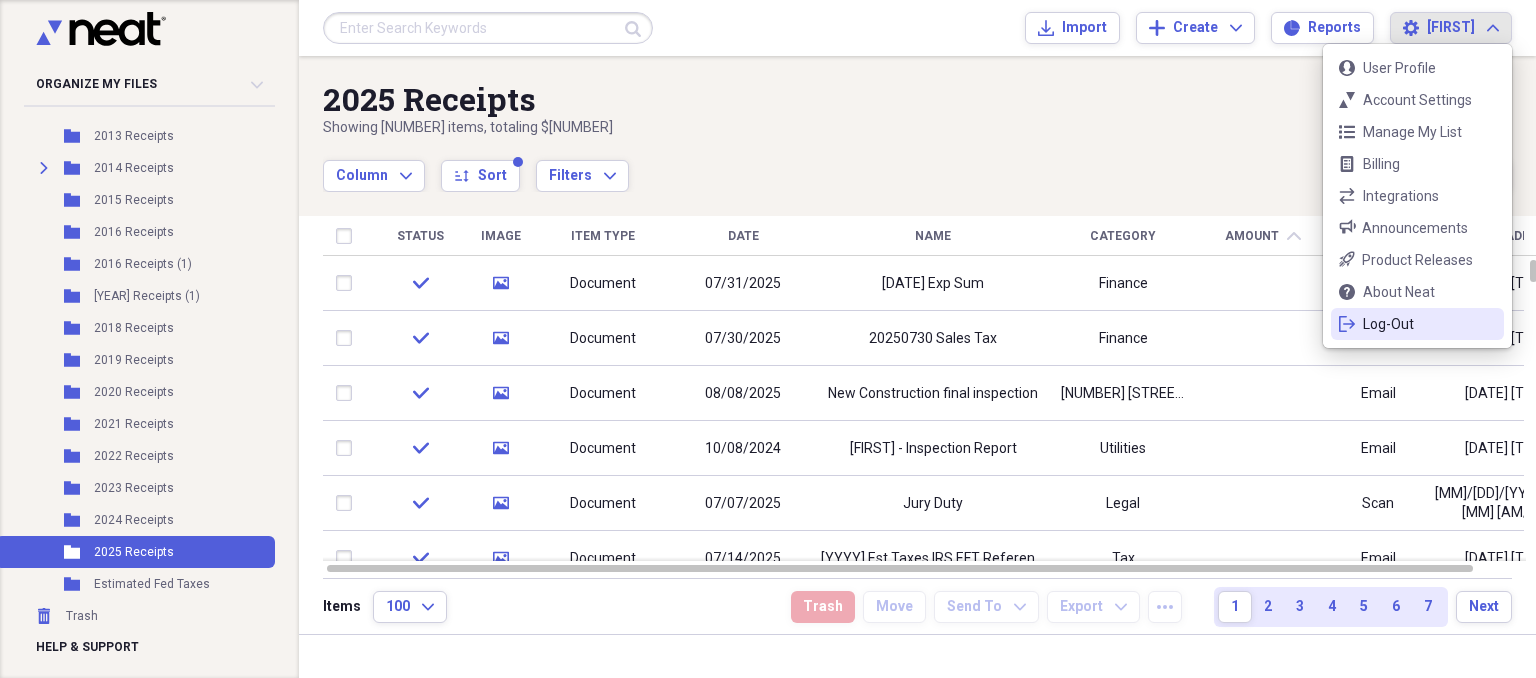 click on "Log-Out" at bounding box center (1417, 324) 